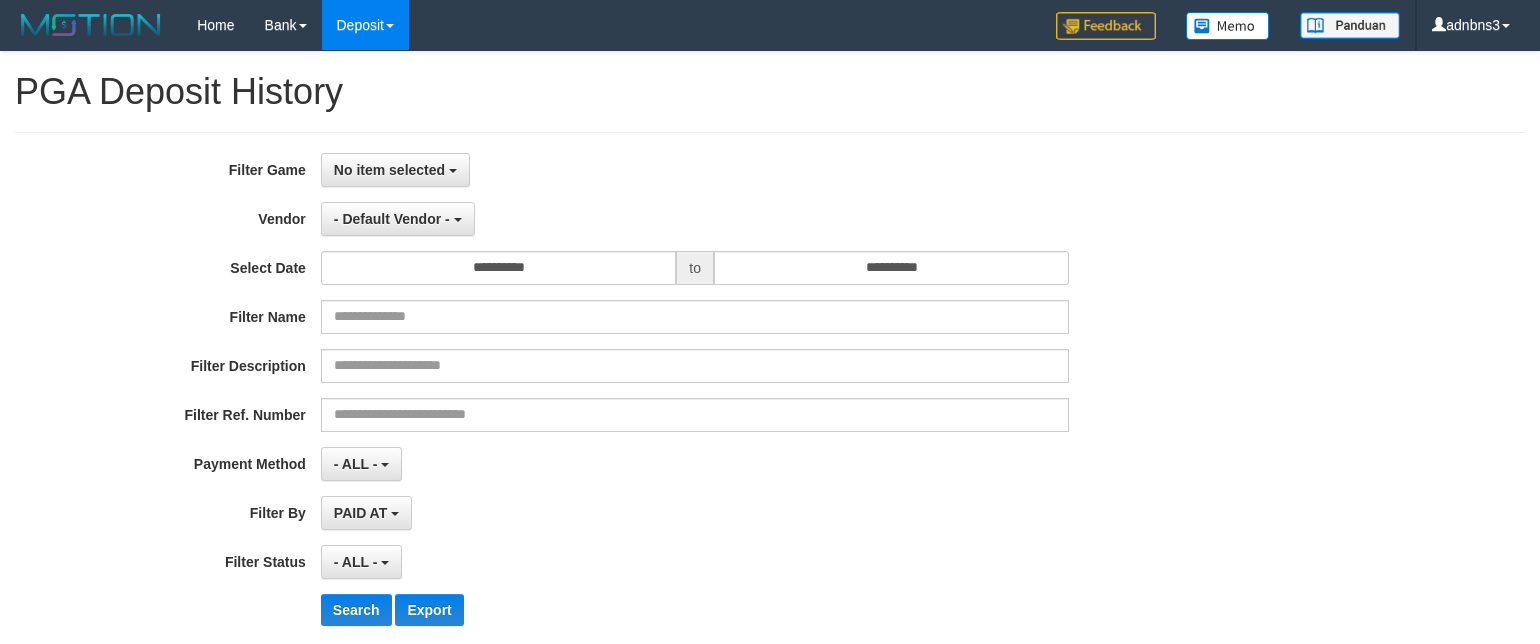 select on "**********" 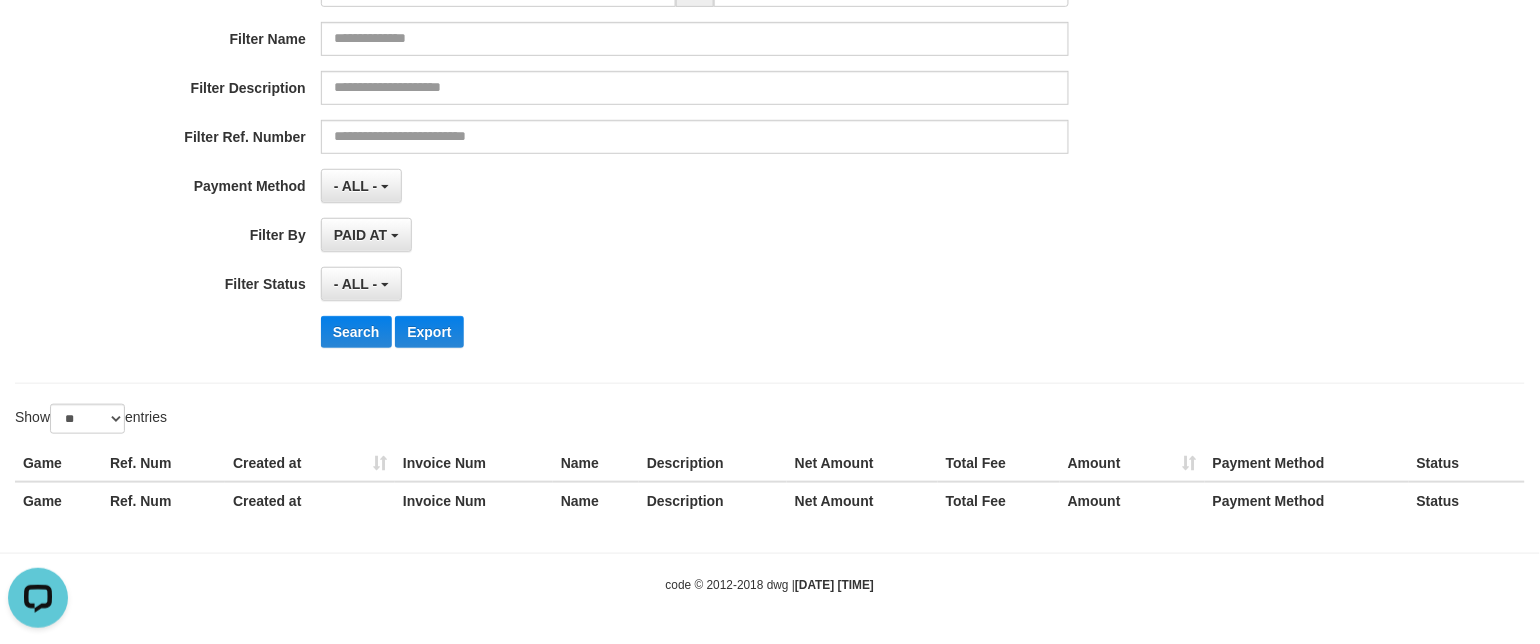 scroll, scrollTop: 0, scrollLeft: 0, axis: both 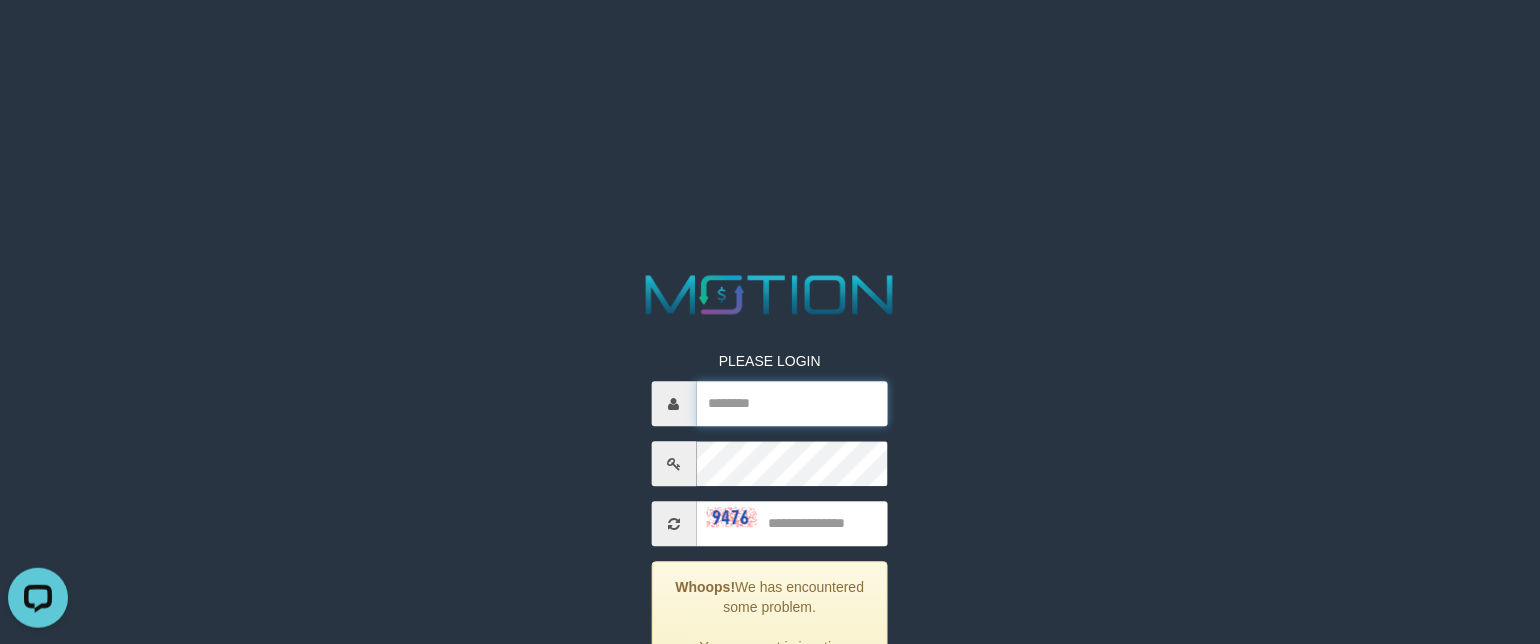 click at bounding box center [793, 404] 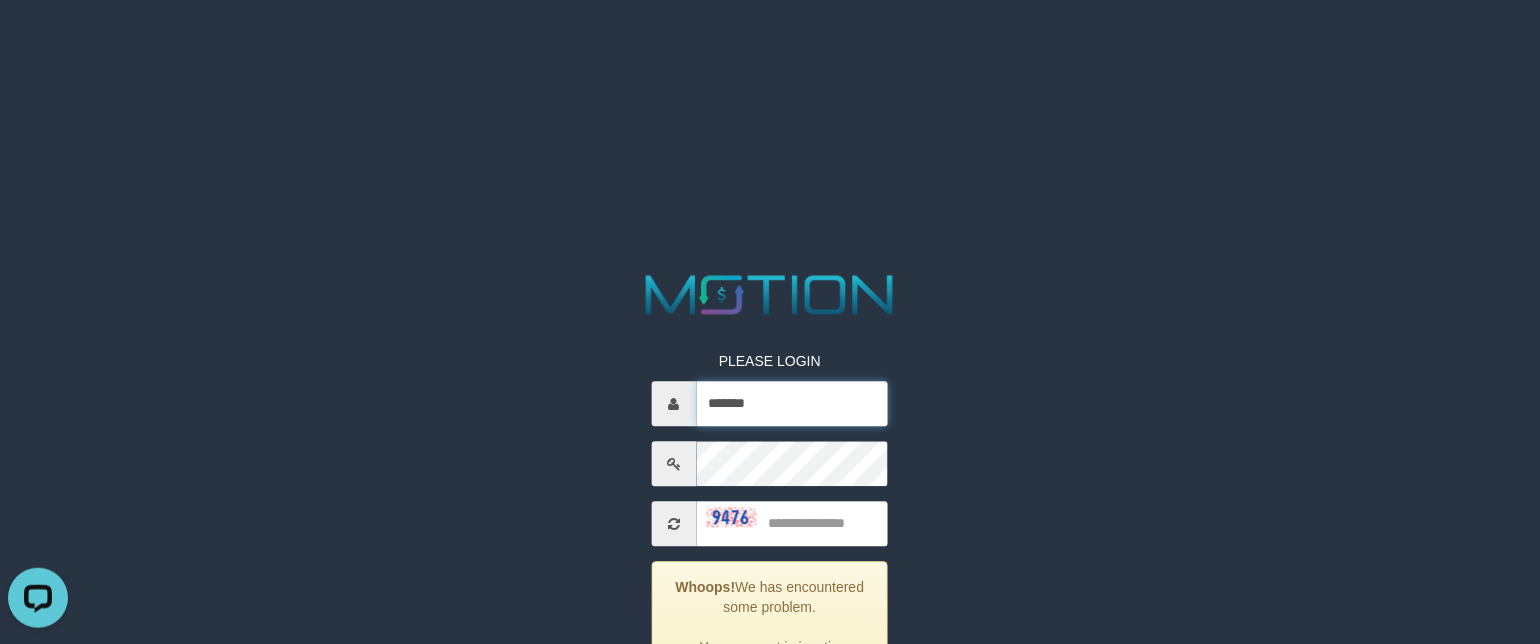 type on "*******" 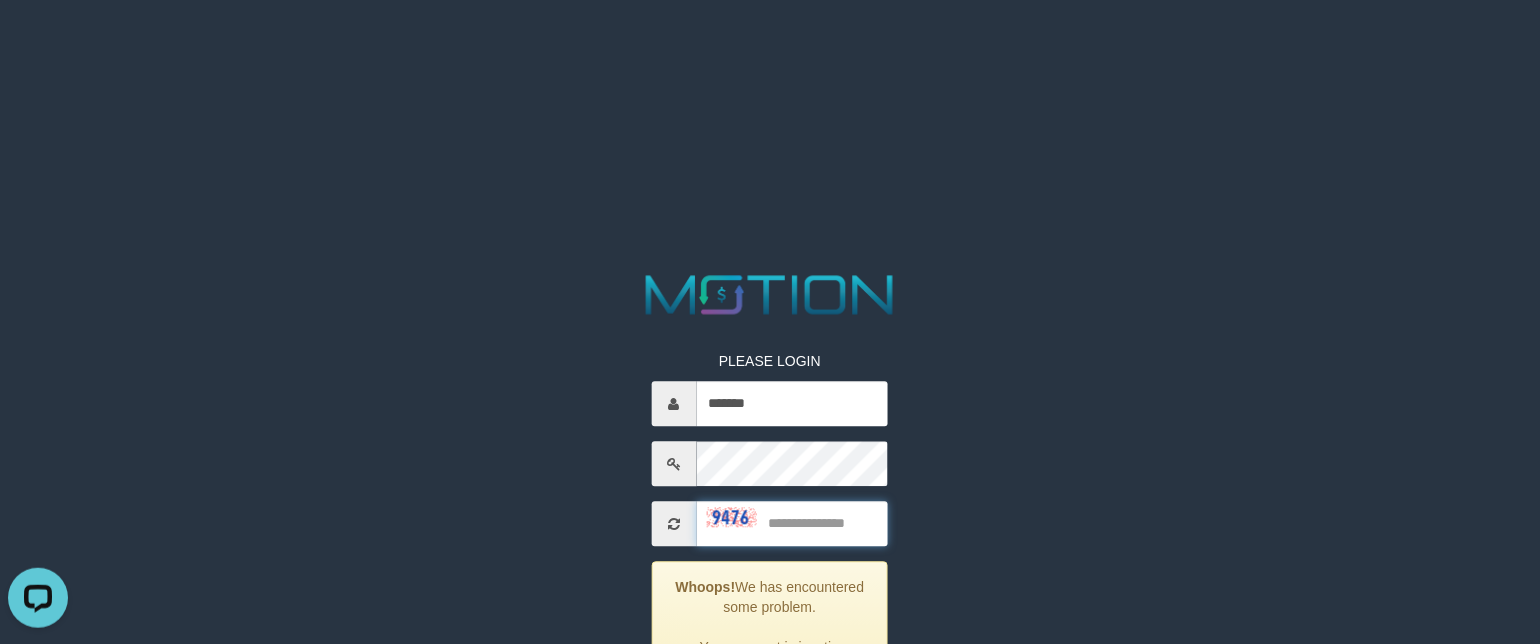 click at bounding box center (793, 524) 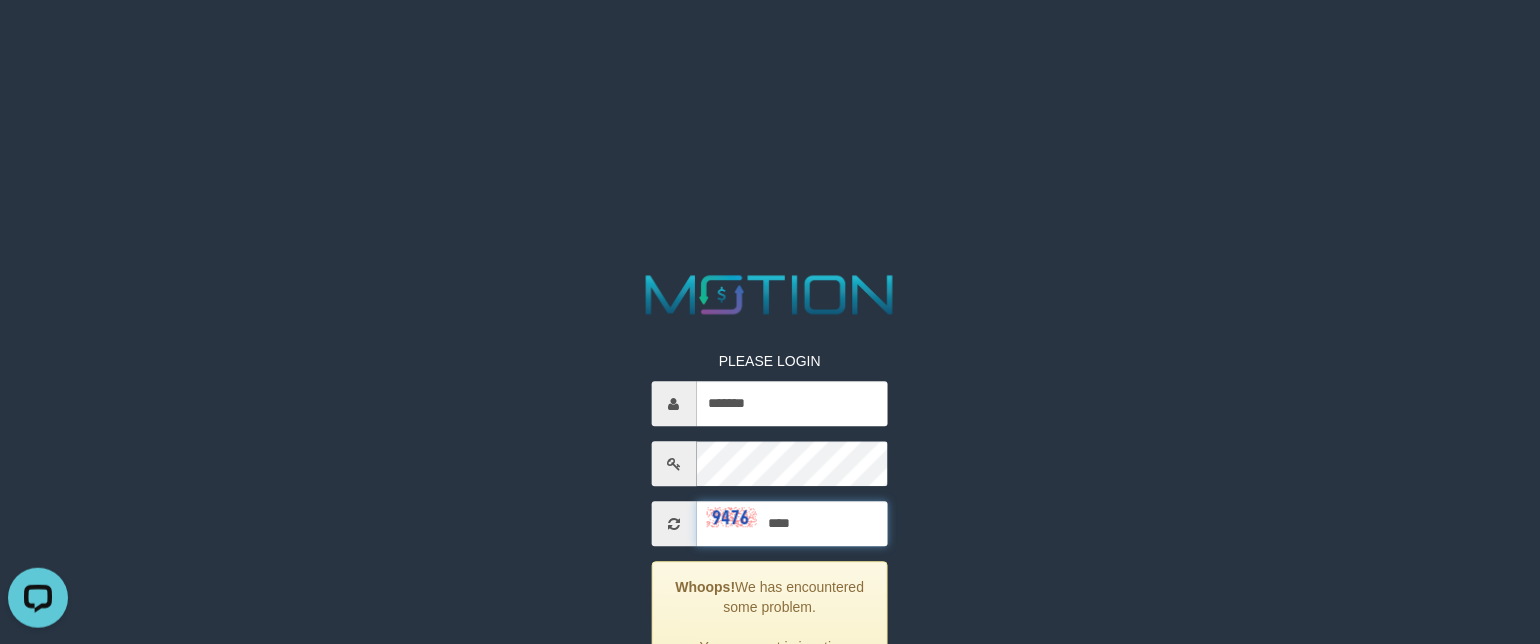 type on "****" 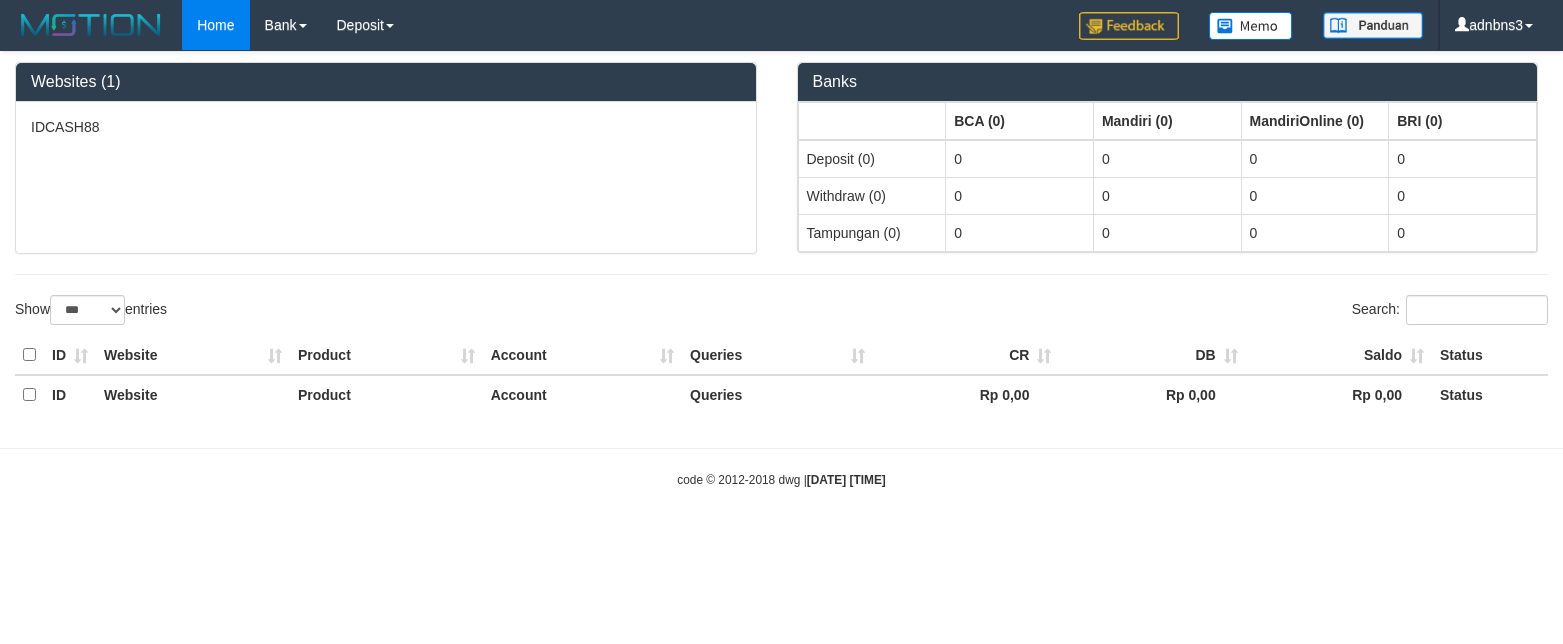 select on "***" 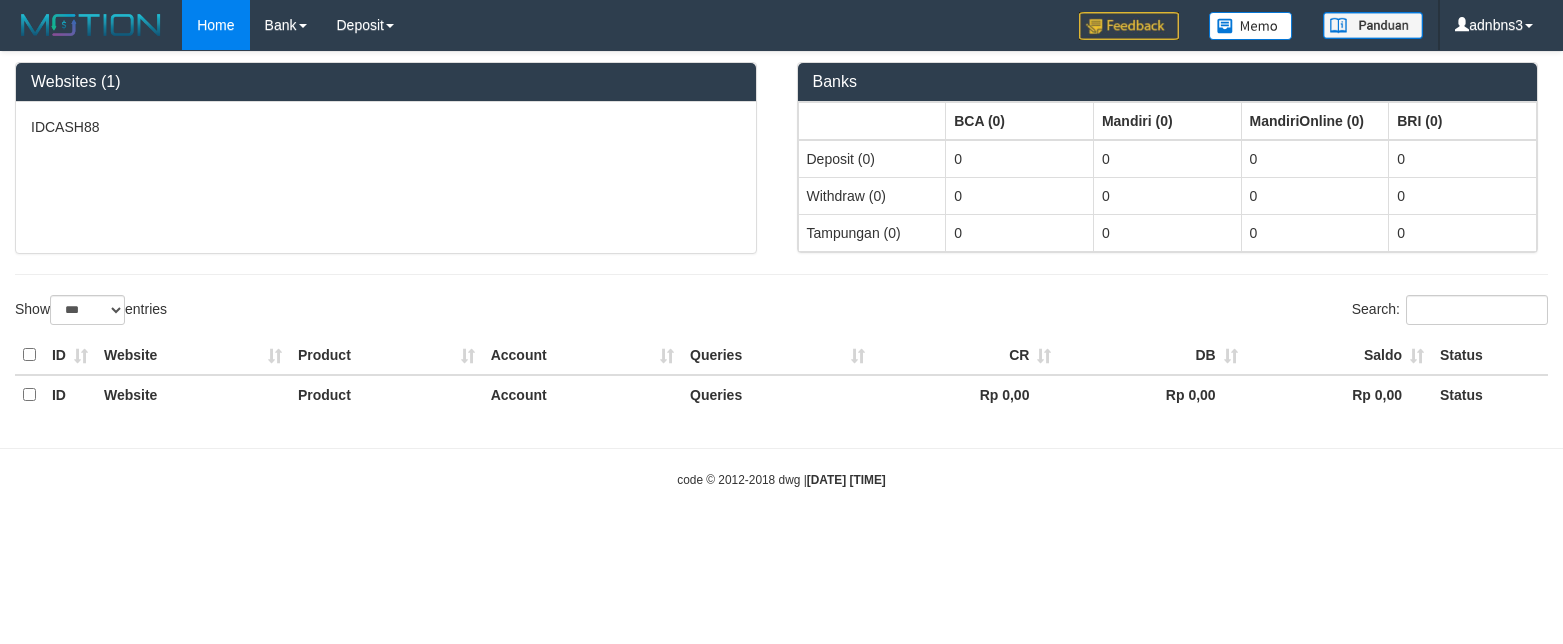 scroll, scrollTop: 0, scrollLeft: 0, axis: both 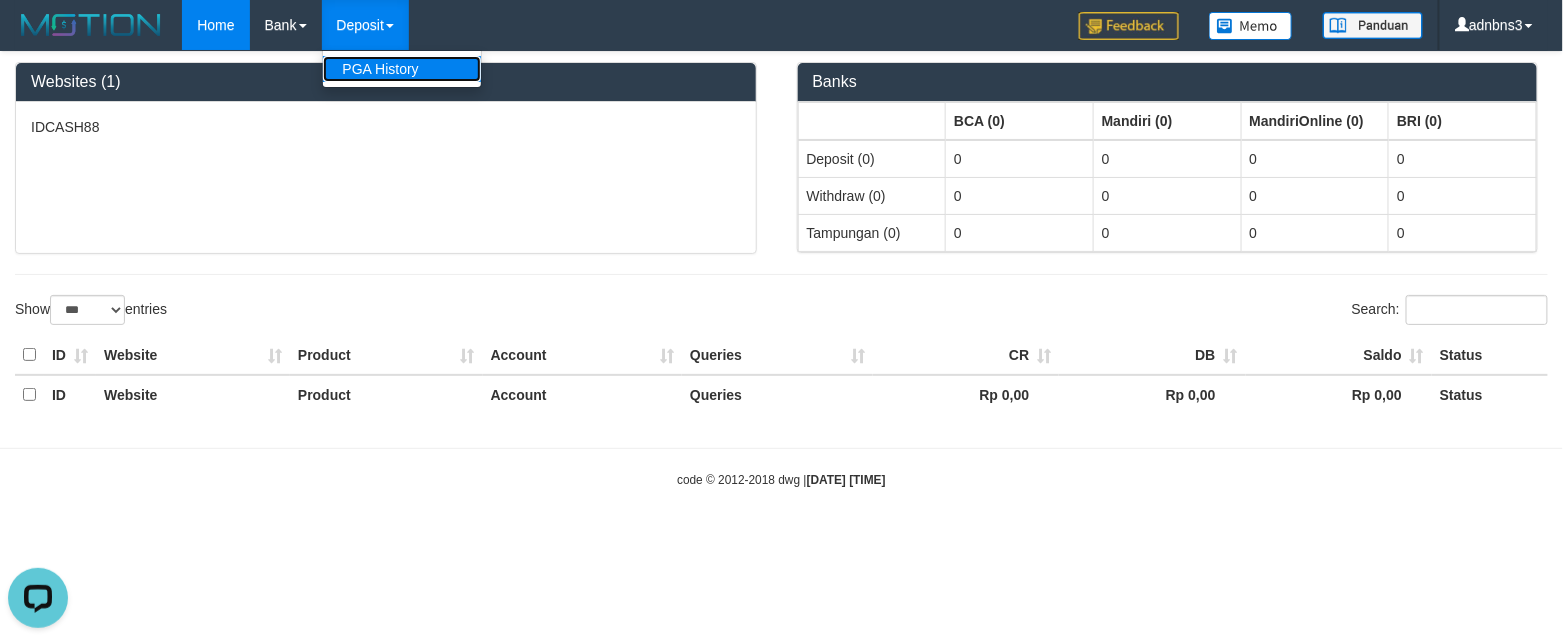click on "PGA History" at bounding box center (402, 69) 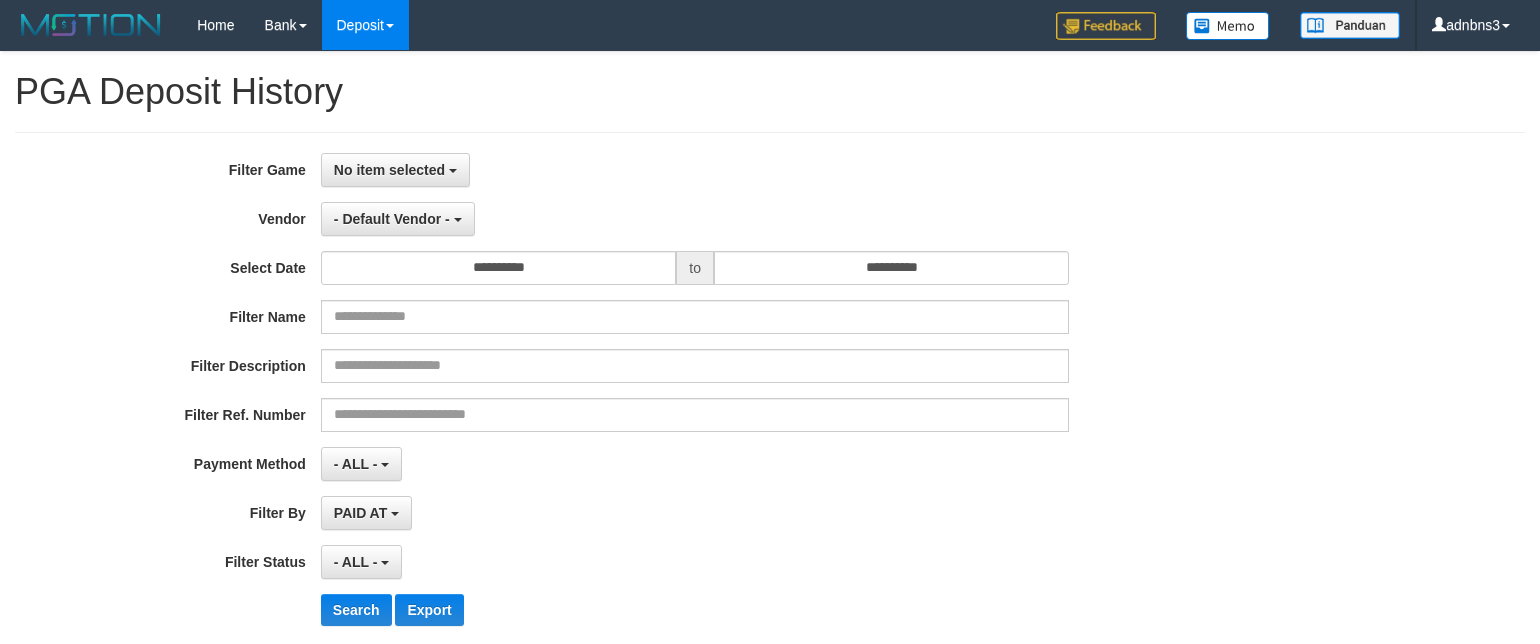 select 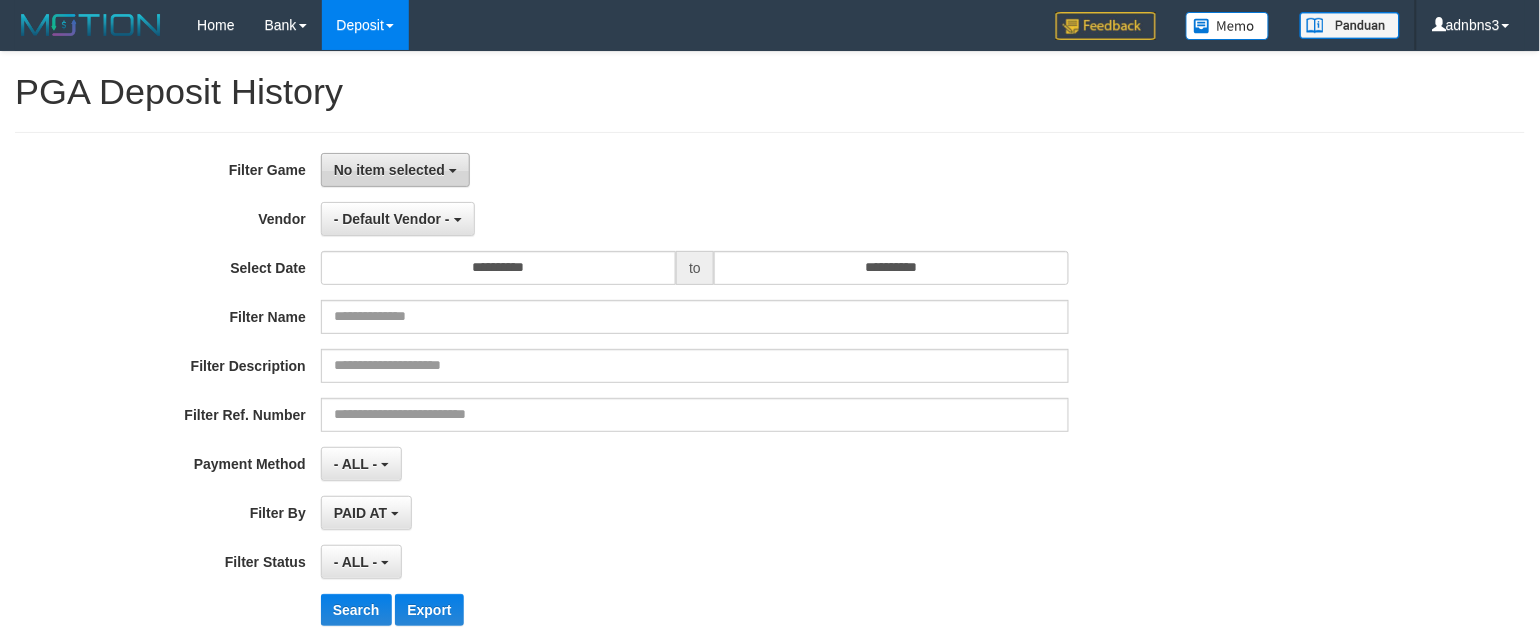 click on "No item selected" at bounding box center (389, 170) 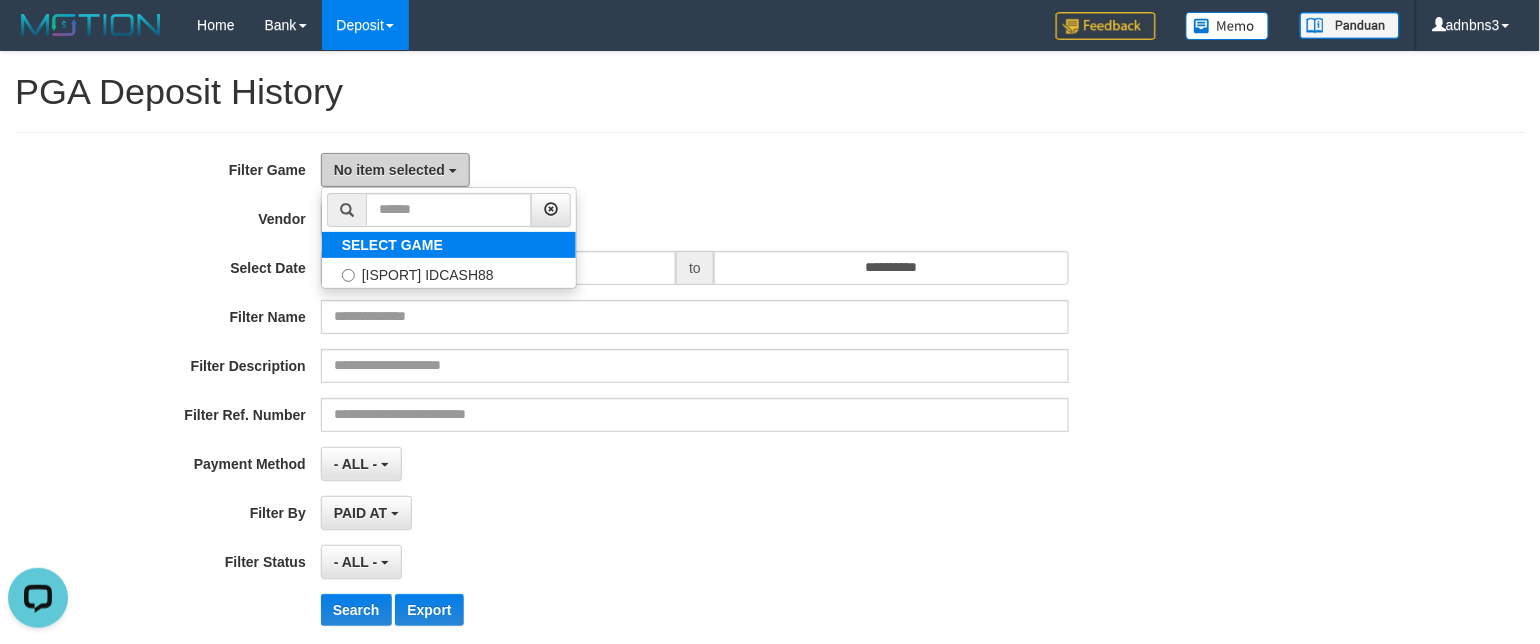 scroll, scrollTop: 0, scrollLeft: 0, axis: both 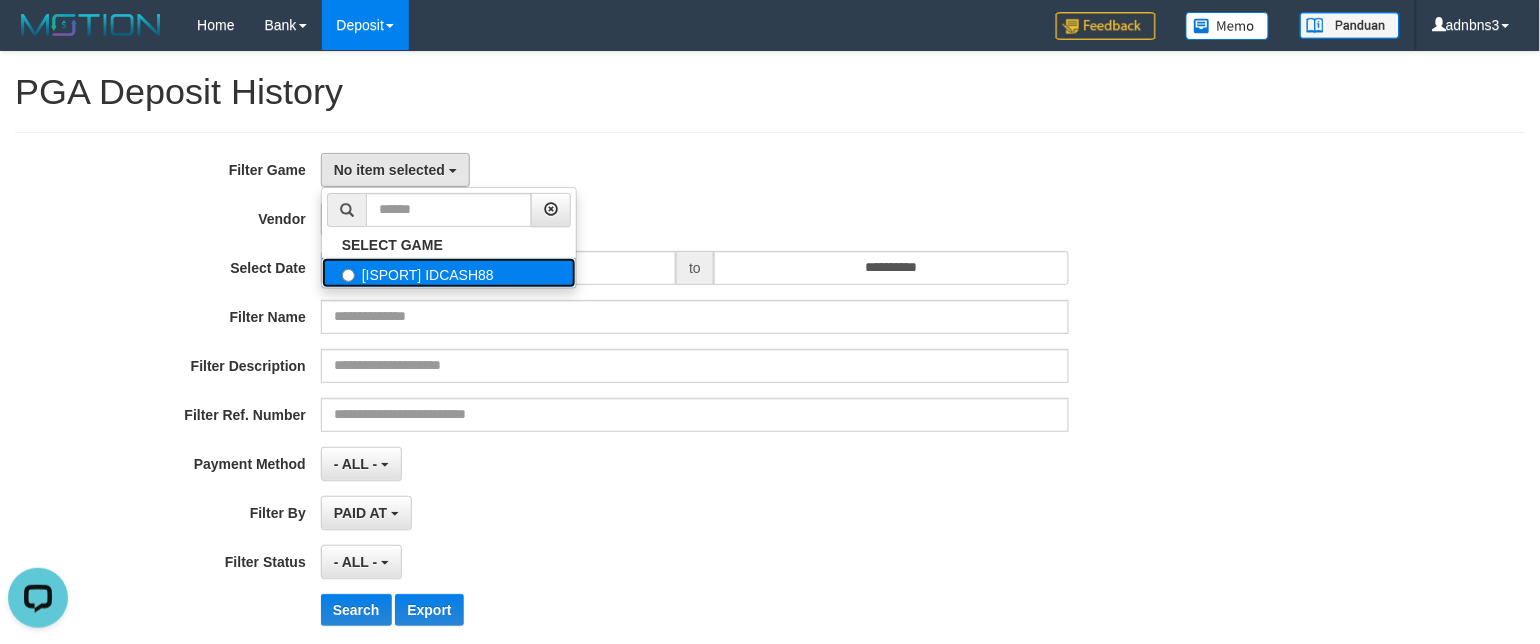 click on "[ISPORT] IDCASH88" at bounding box center (449, 273) 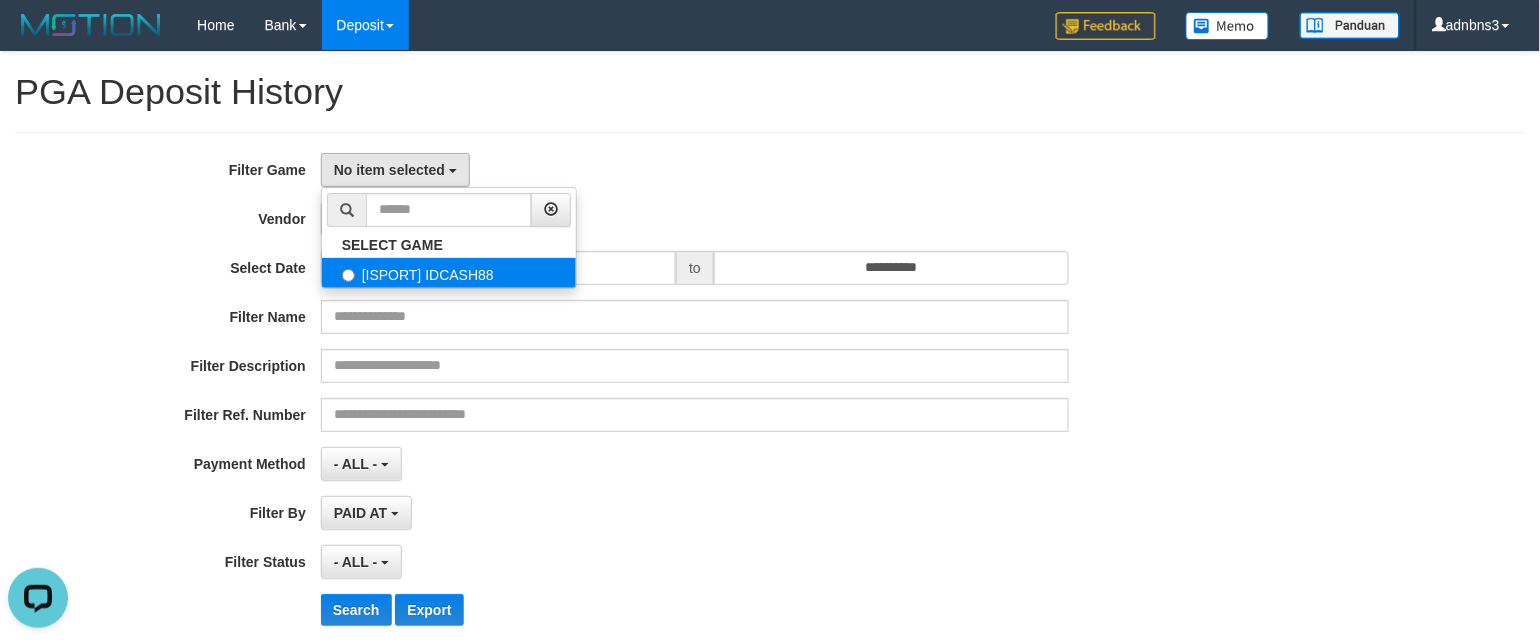 select on "***" 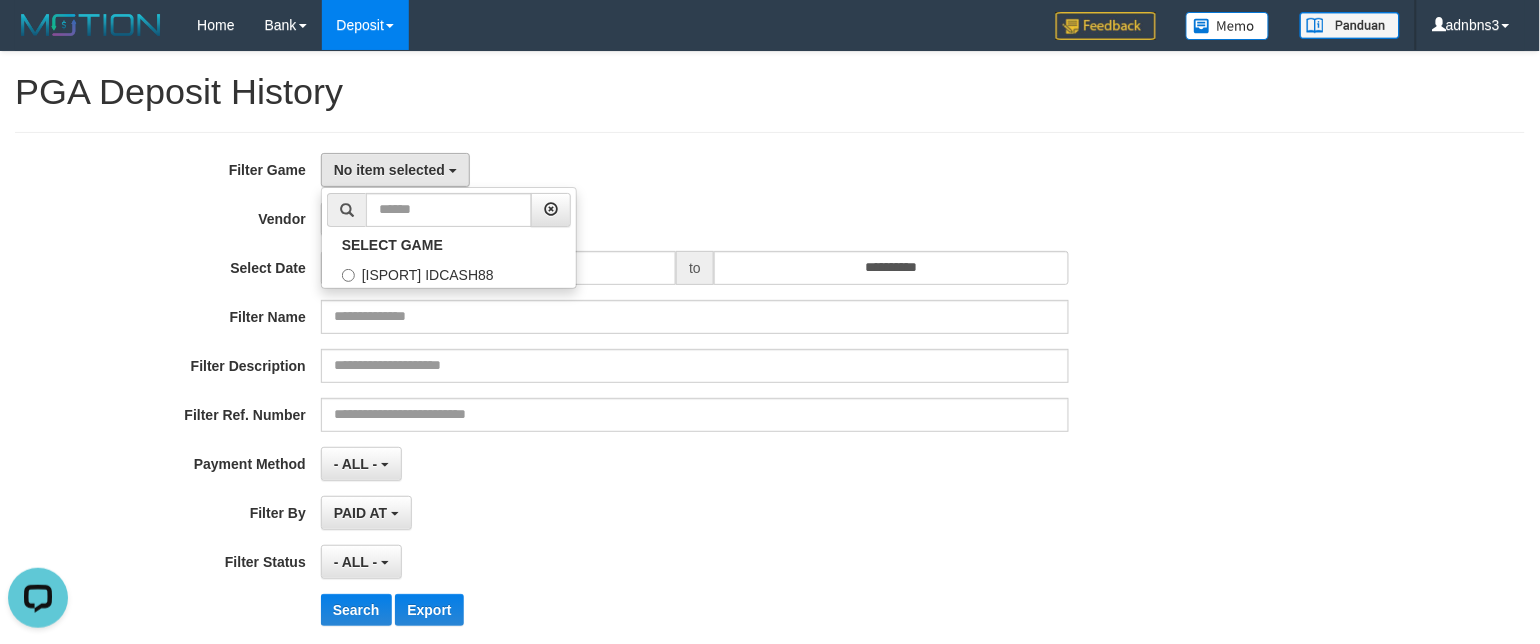 scroll, scrollTop: 18, scrollLeft: 0, axis: vertical 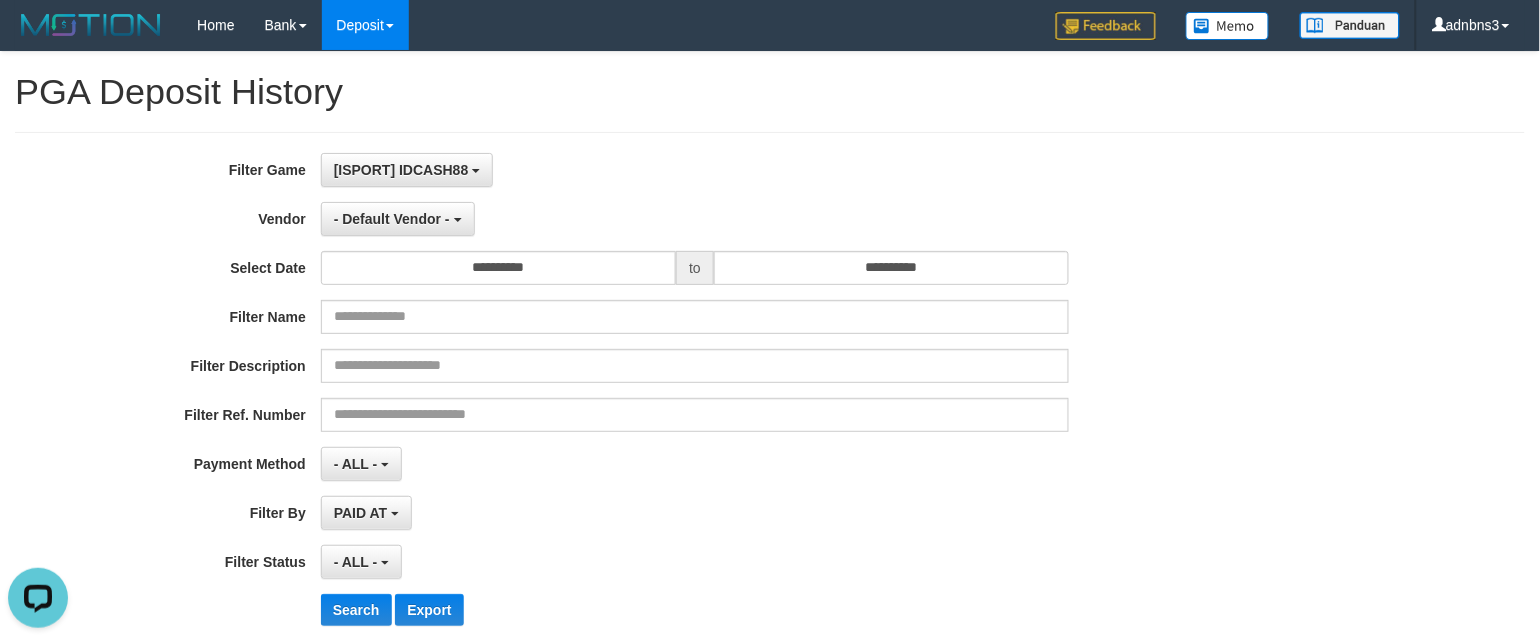 drag, startPoint x: 535, startPoint y: 146, endPoint x: 506, endPoint y: 167, distance: 35.805027 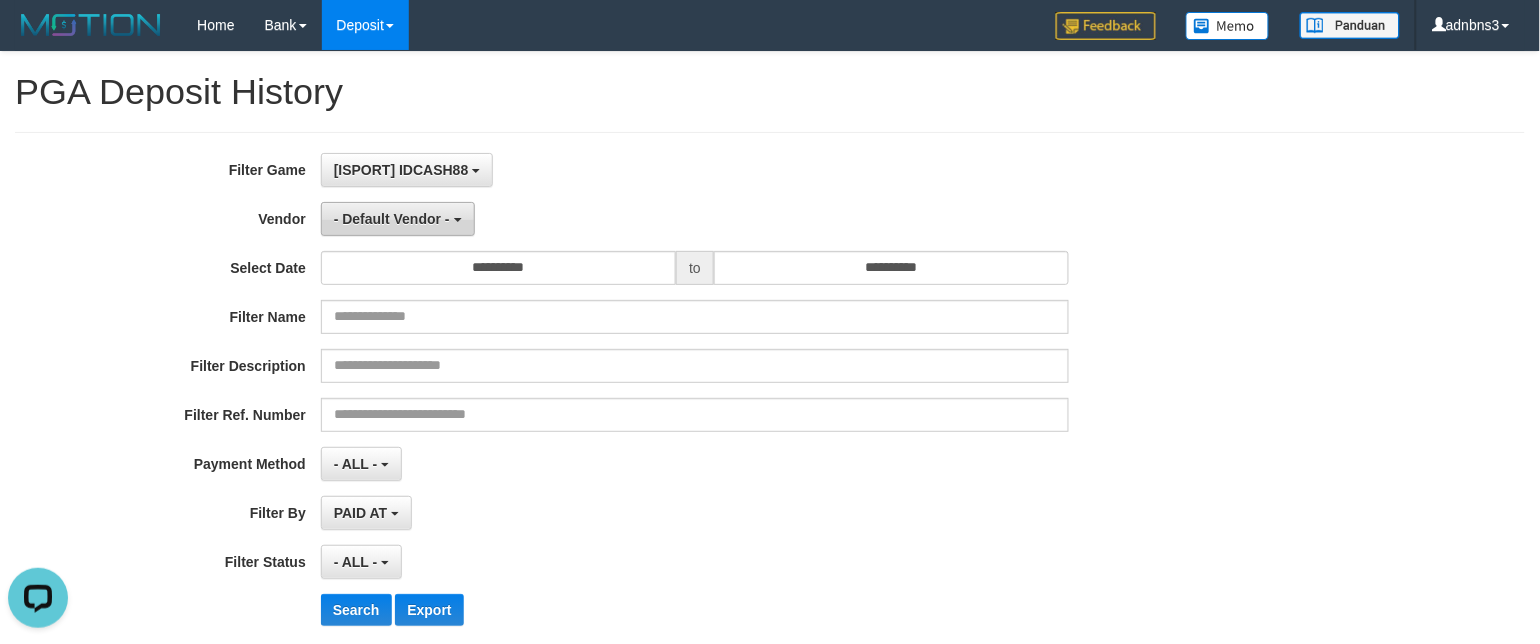 click on "- Default Vendor -" at bounding box center (392, 219) 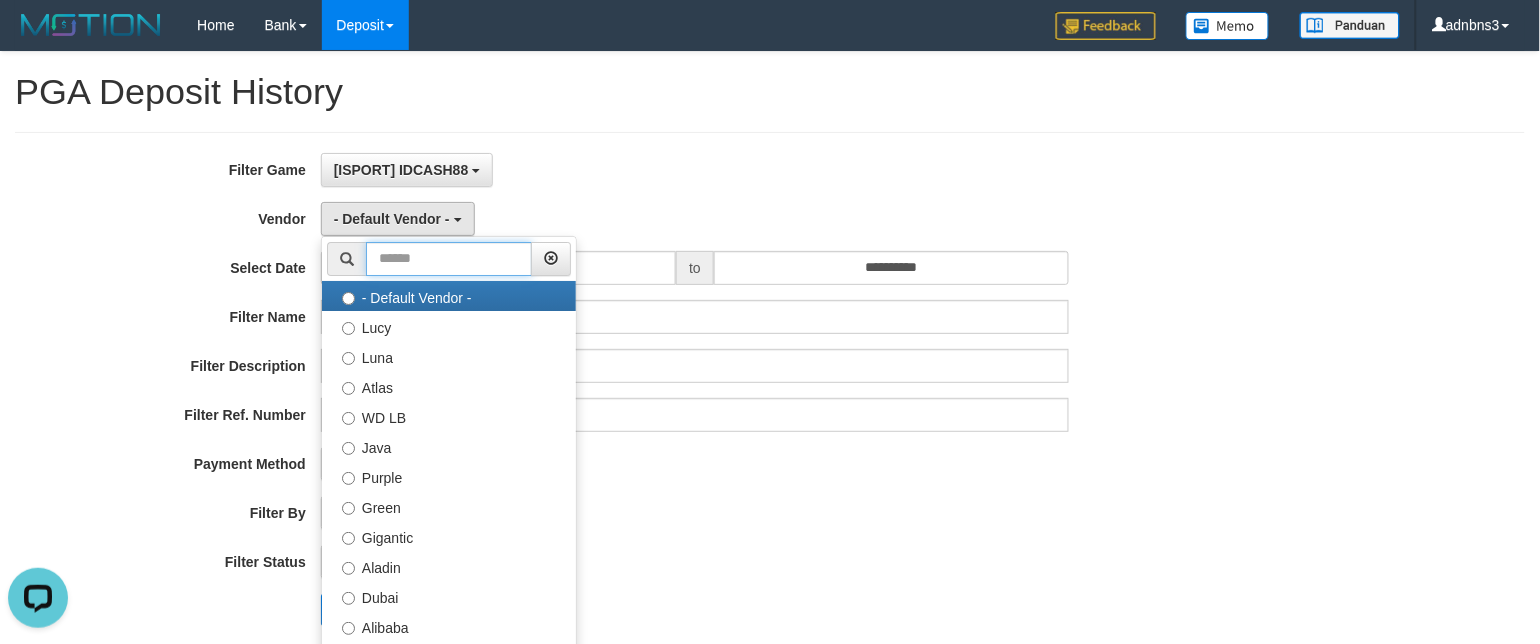 click at bounding box center (449, 259) 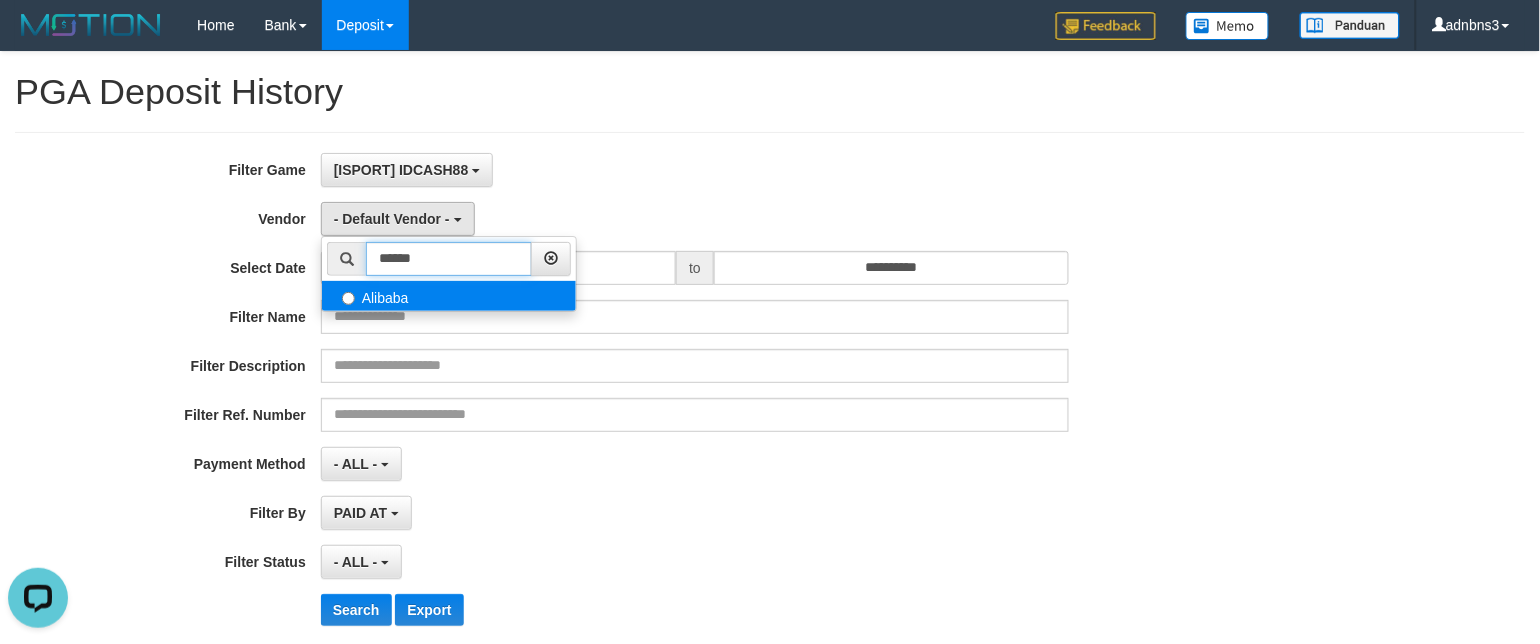 type on "******" 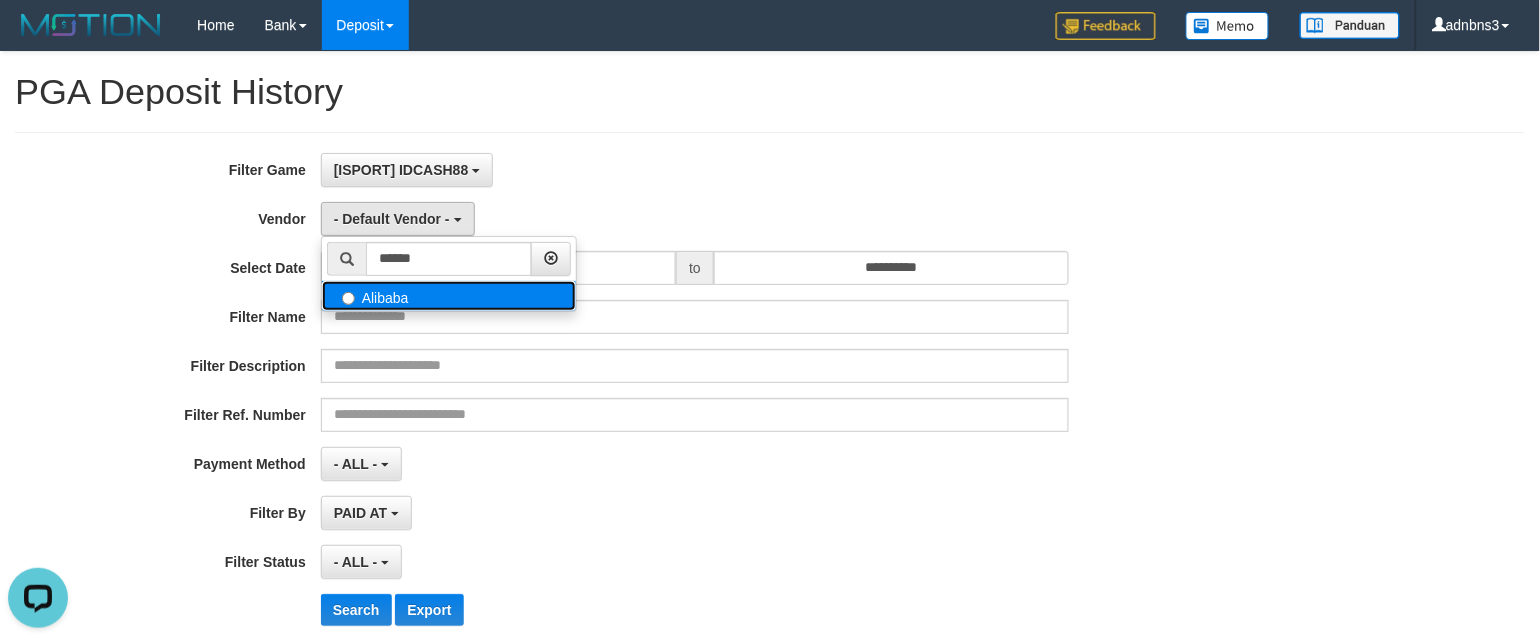 click on "Alibaba" at bounding box center (449, 296) 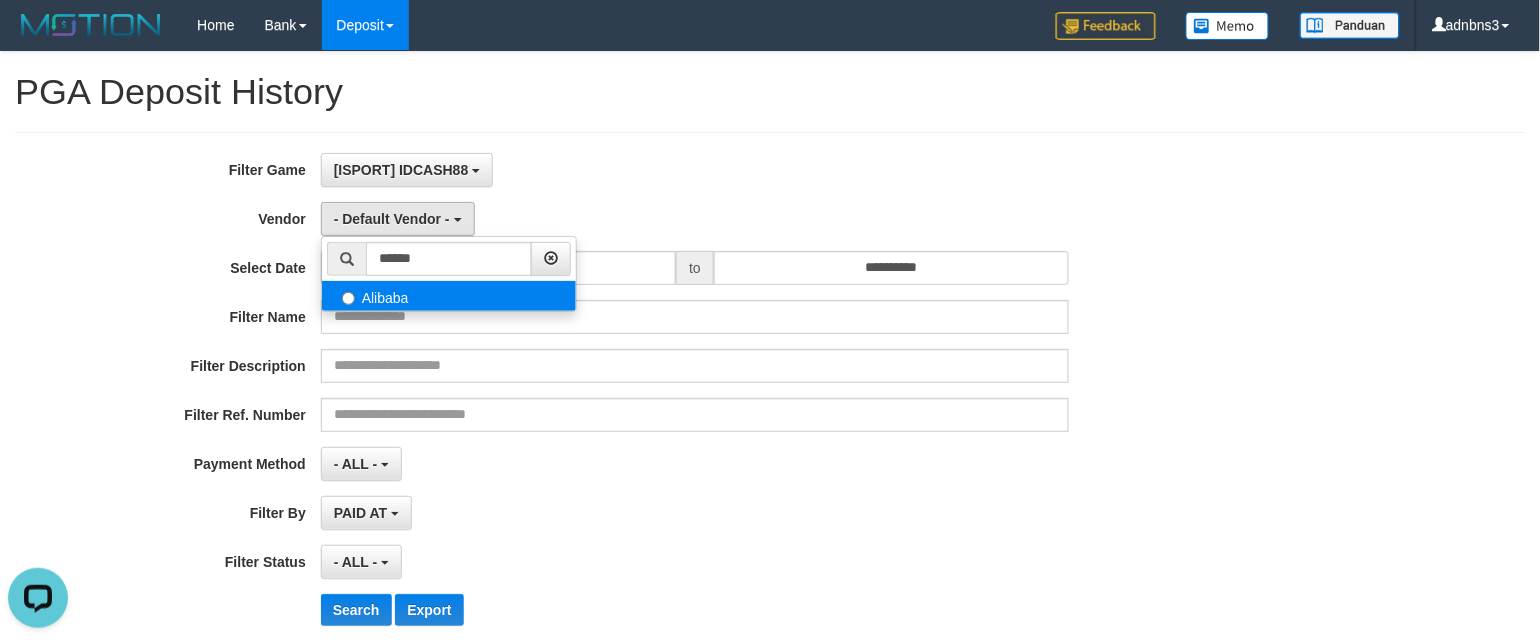 select on "**********" 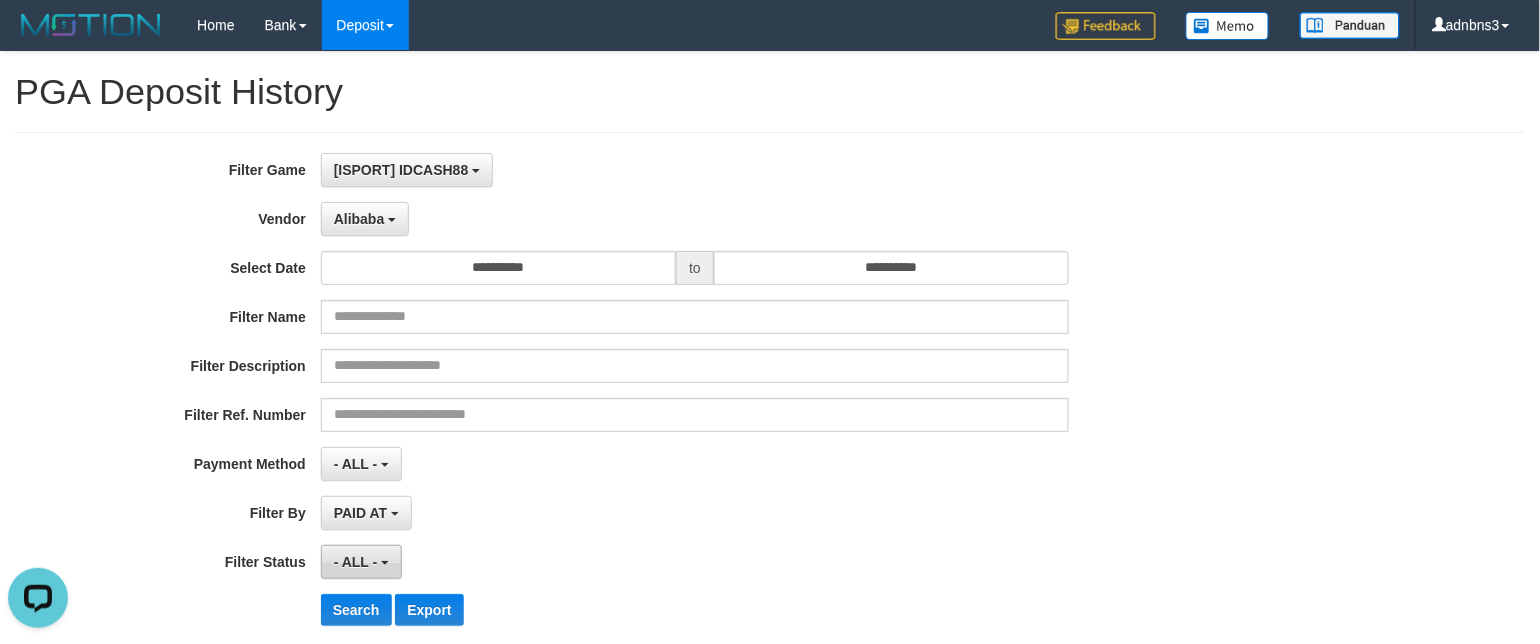 click on "- ALL -" at bounding box center [356, 562] 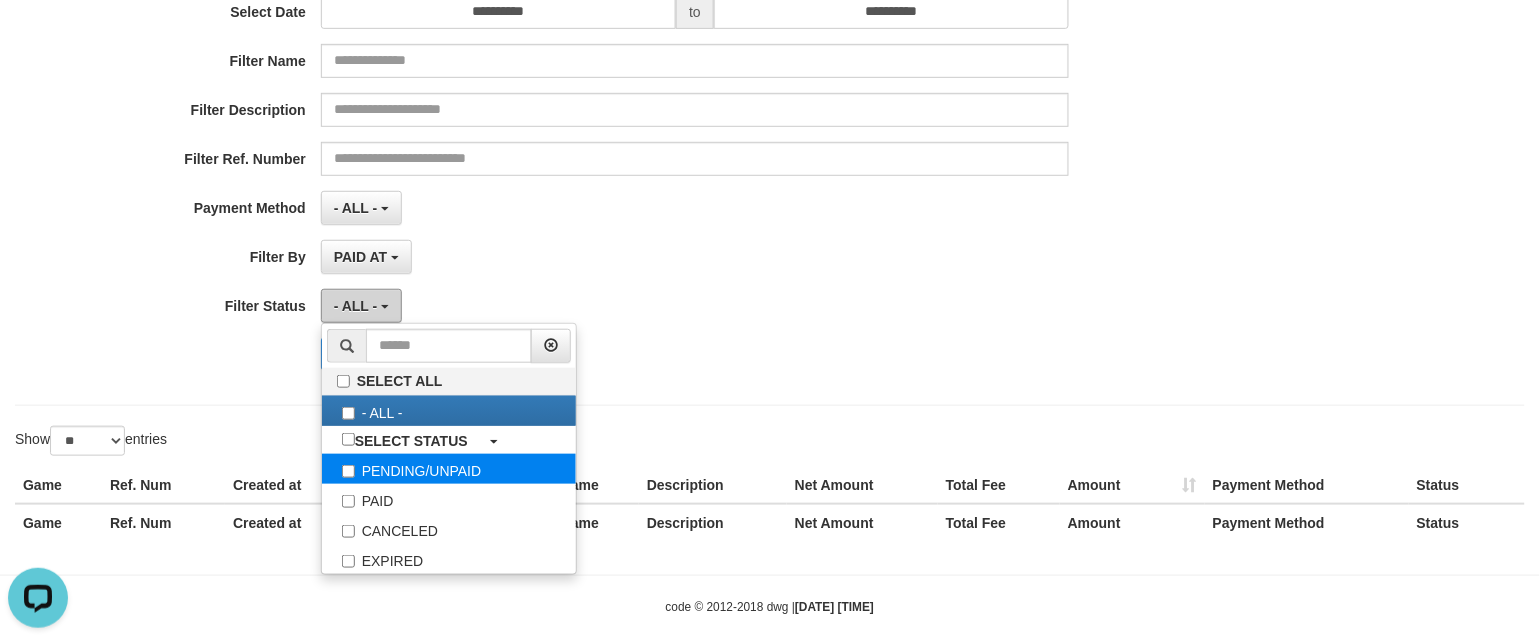 scroll, scrollTop: 279, scrollLeft: 0, axis: vertical 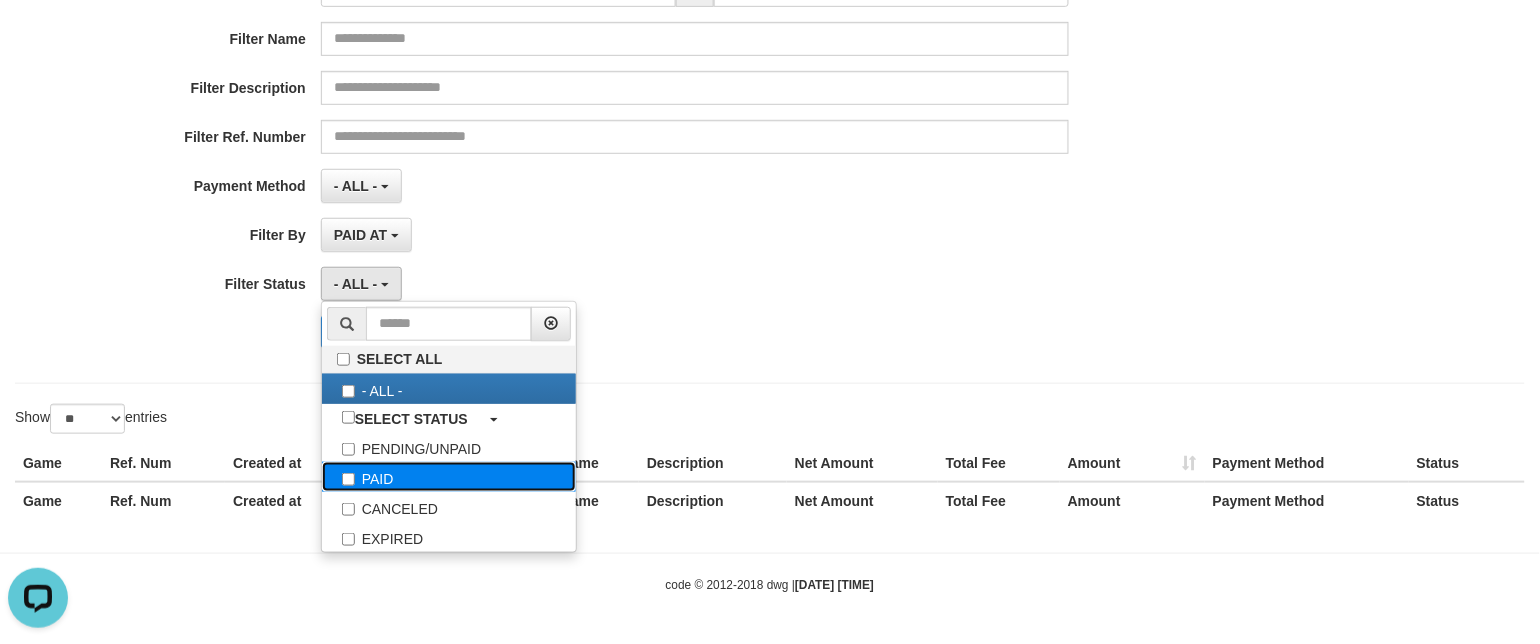 click on "PAID" at bounding box center [449, 477] 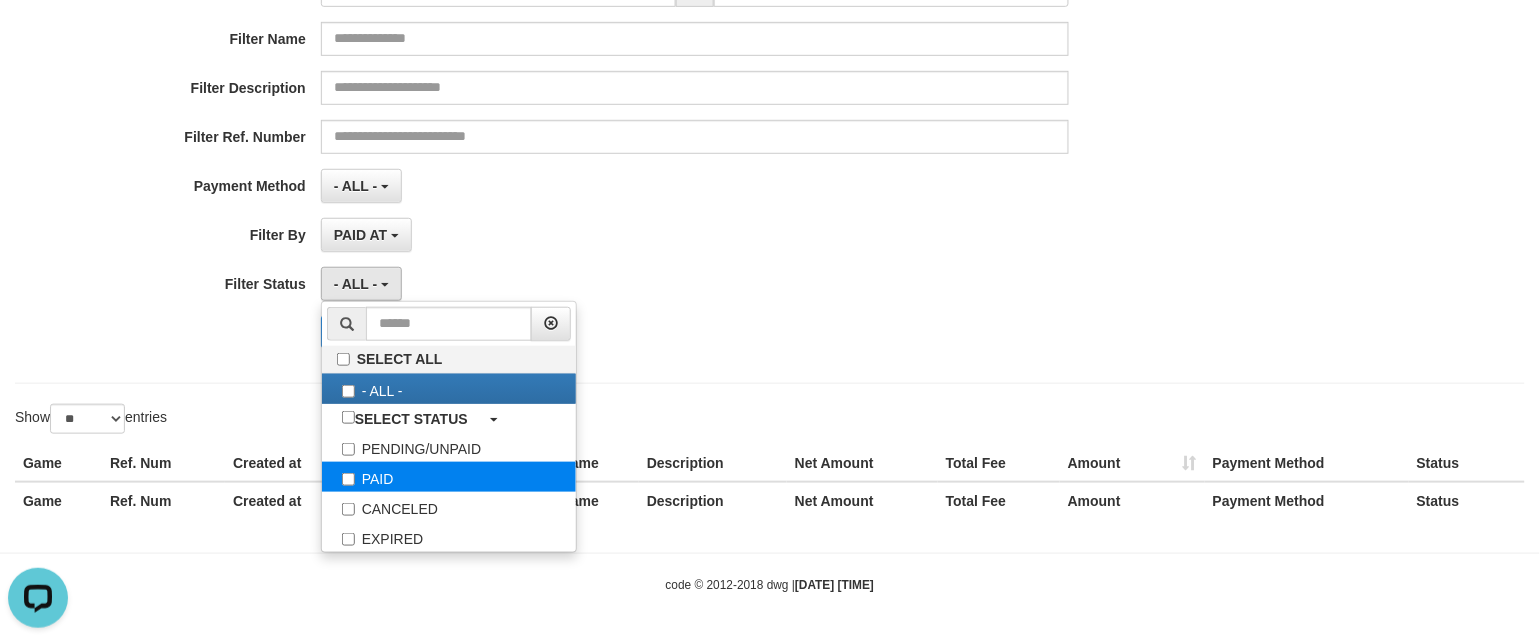 select on "*" 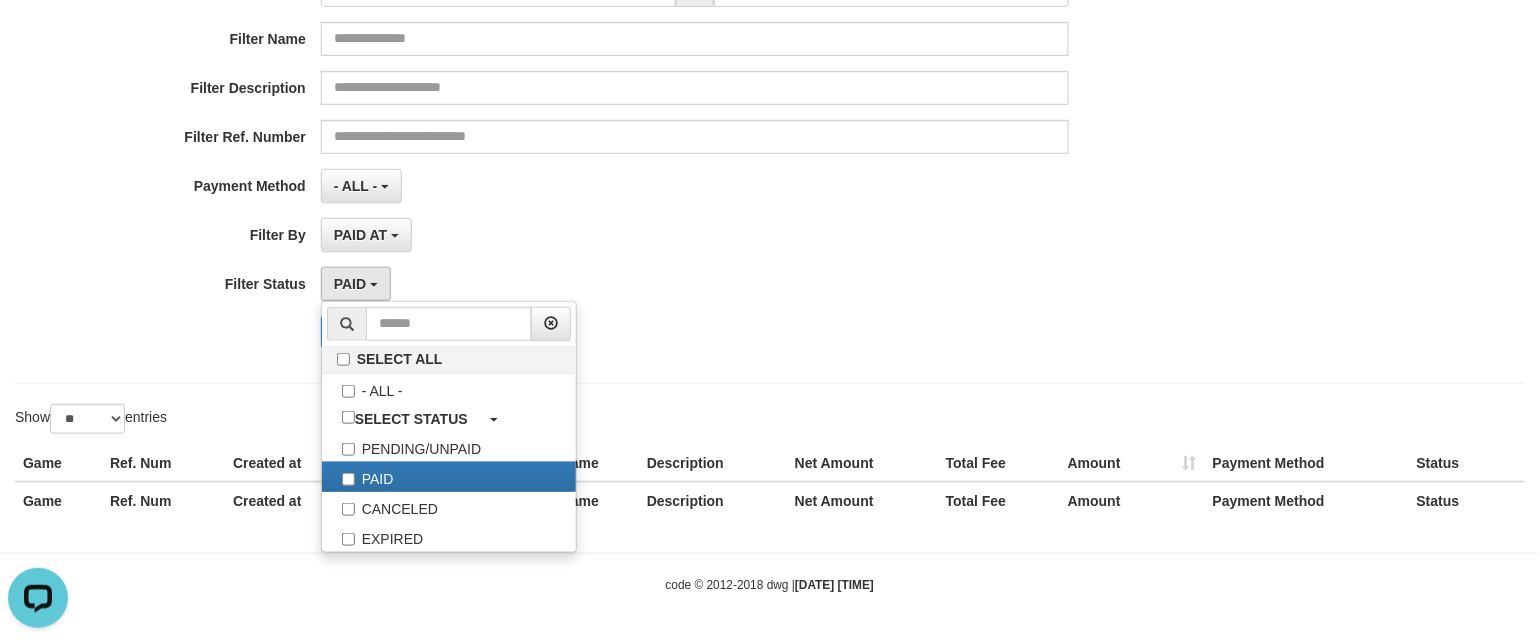 click on "PAID								    SELECT ALL  - ALL -  SELECT STATUS
PENDING/UNPAID
PAID
CANCELED
EXPIRED" at bounding box center [695, 284] 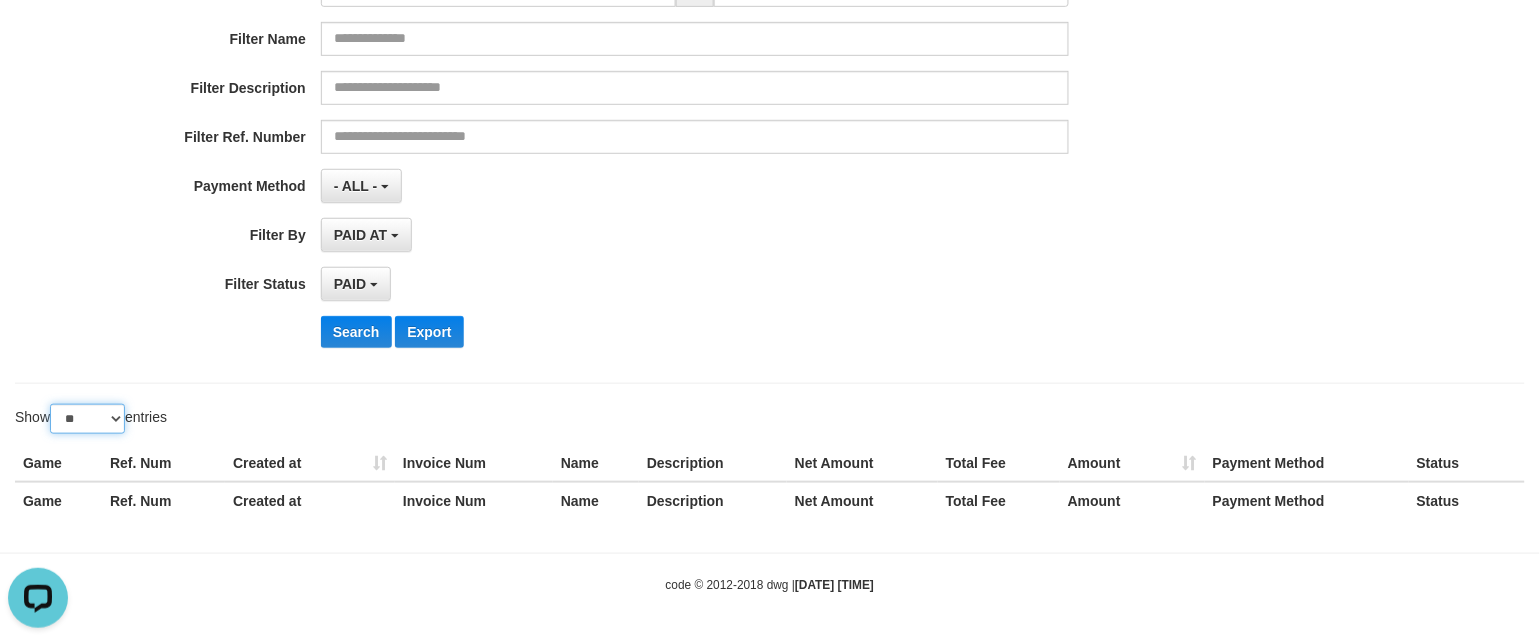 click on "** ** ** ***" at bounding box center [87, 419] 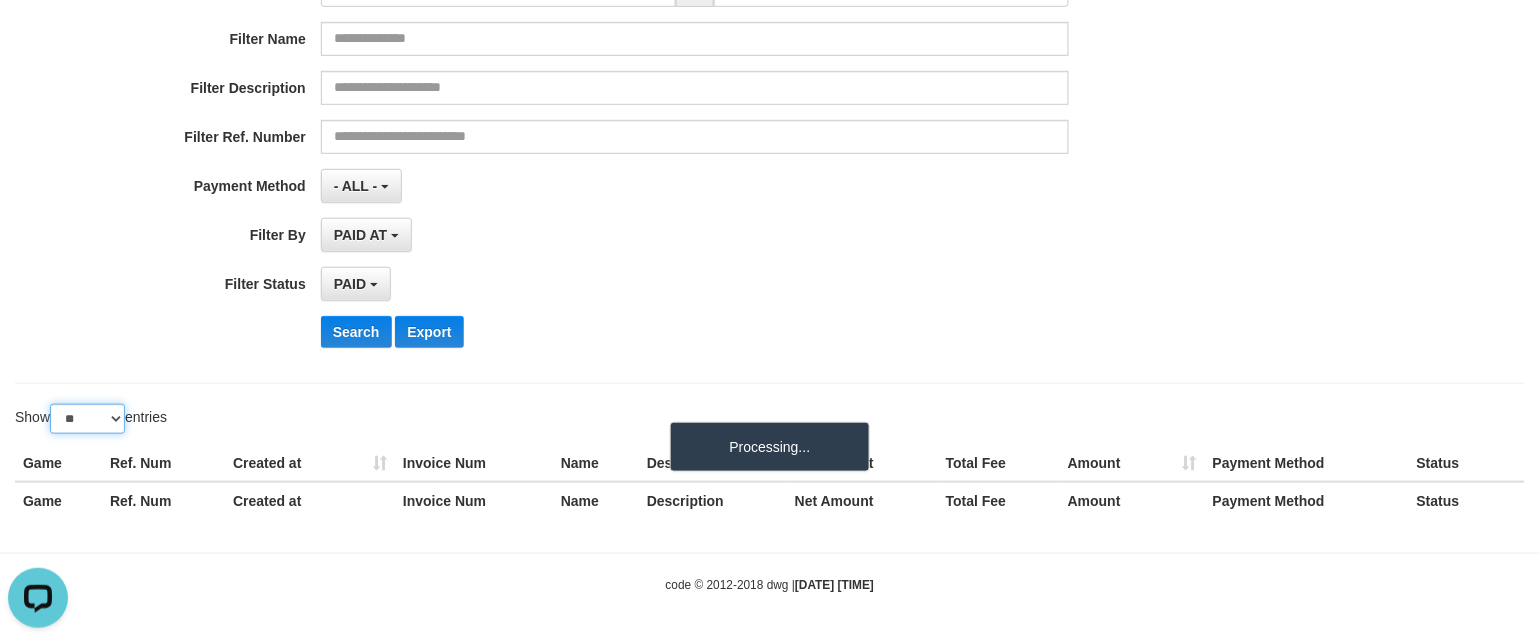drag, startPoint x: 92, startPoint y: 410, endPoint x: 92, endPoint y: 431, distance: 21 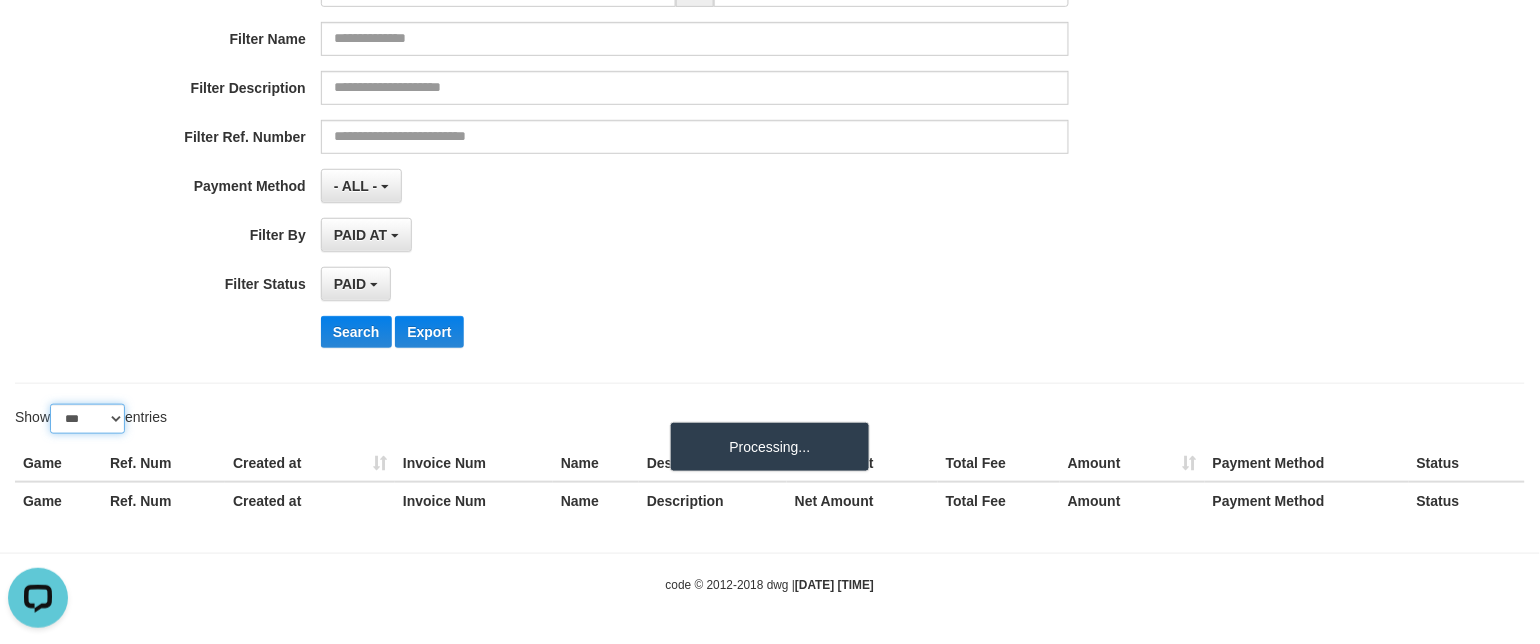 click on "** ** ** ***" at bounding box center [87, 419] 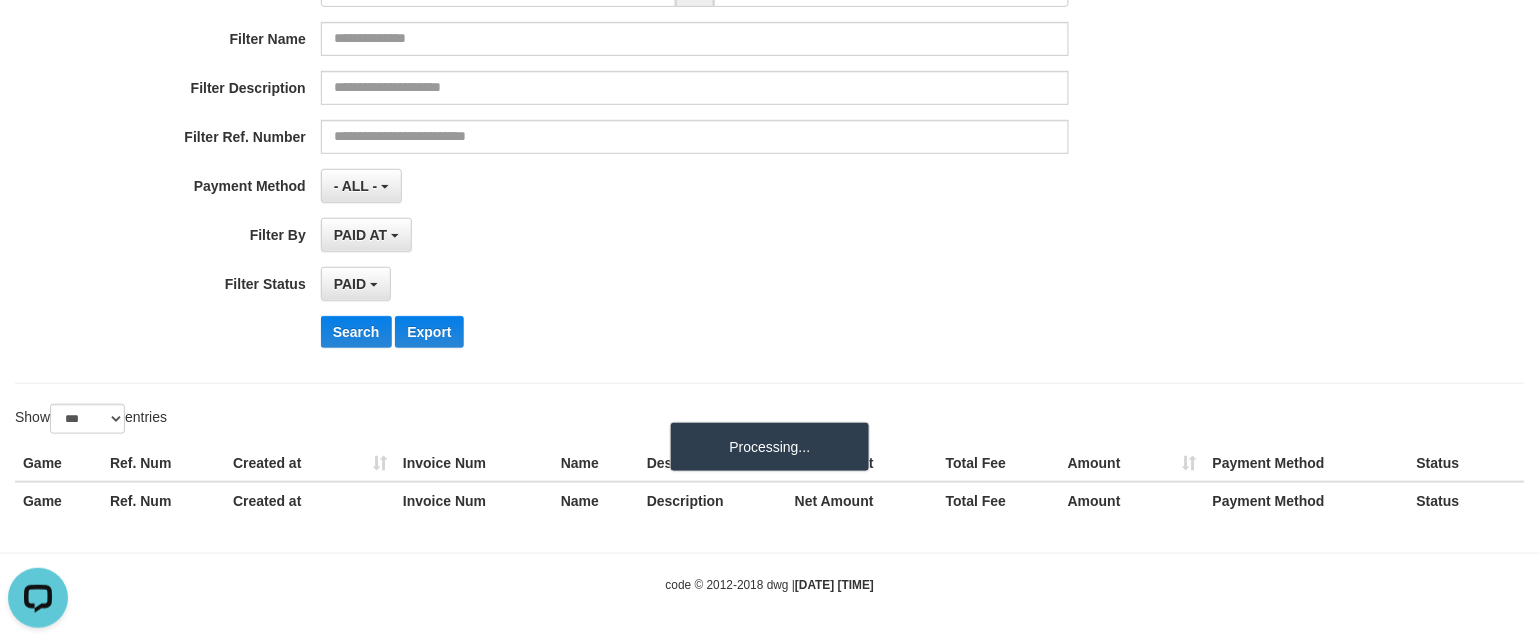 click on "Search
Export" at bounding box center [802, 332] 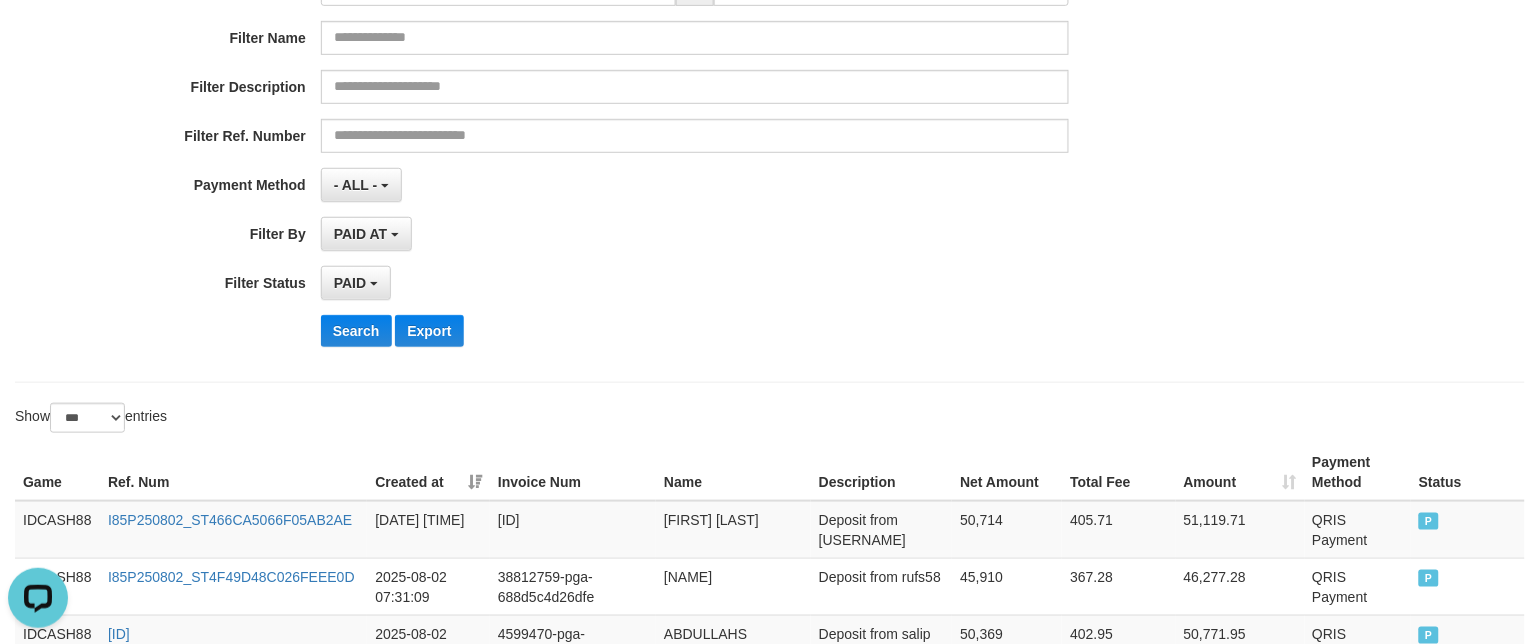 click on "PAID AT
PAID AT
CREATED AT" at bounding box center [695, 234] 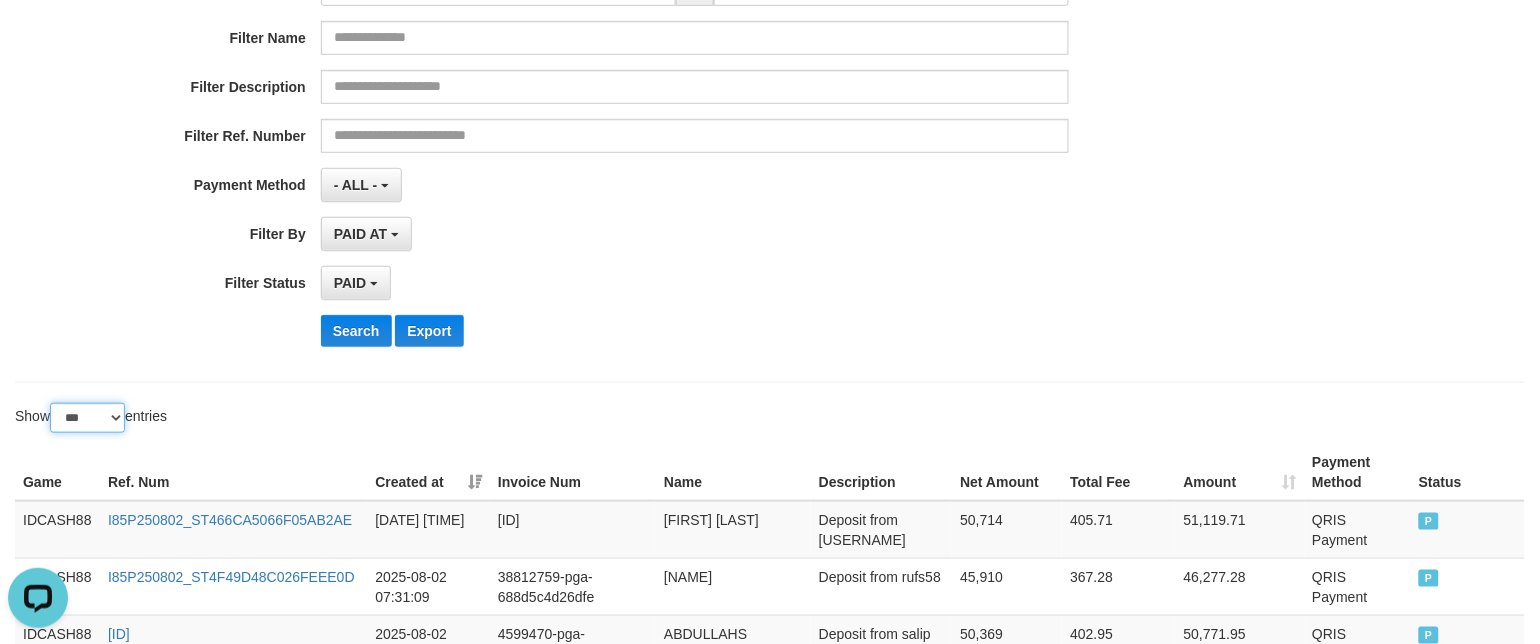 click on "** ** ** ***" at bounding box center [87, 418] 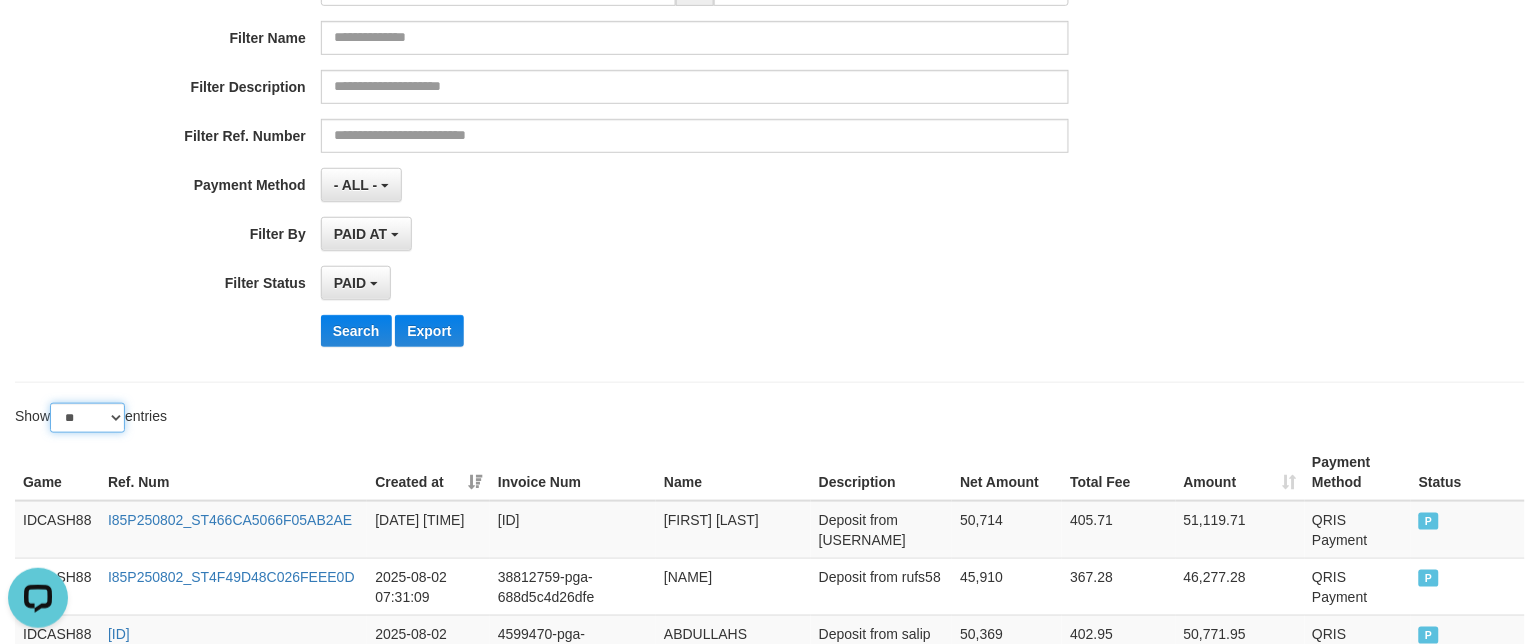 click on "** ** ** ***" at bounding box center (87, 418) 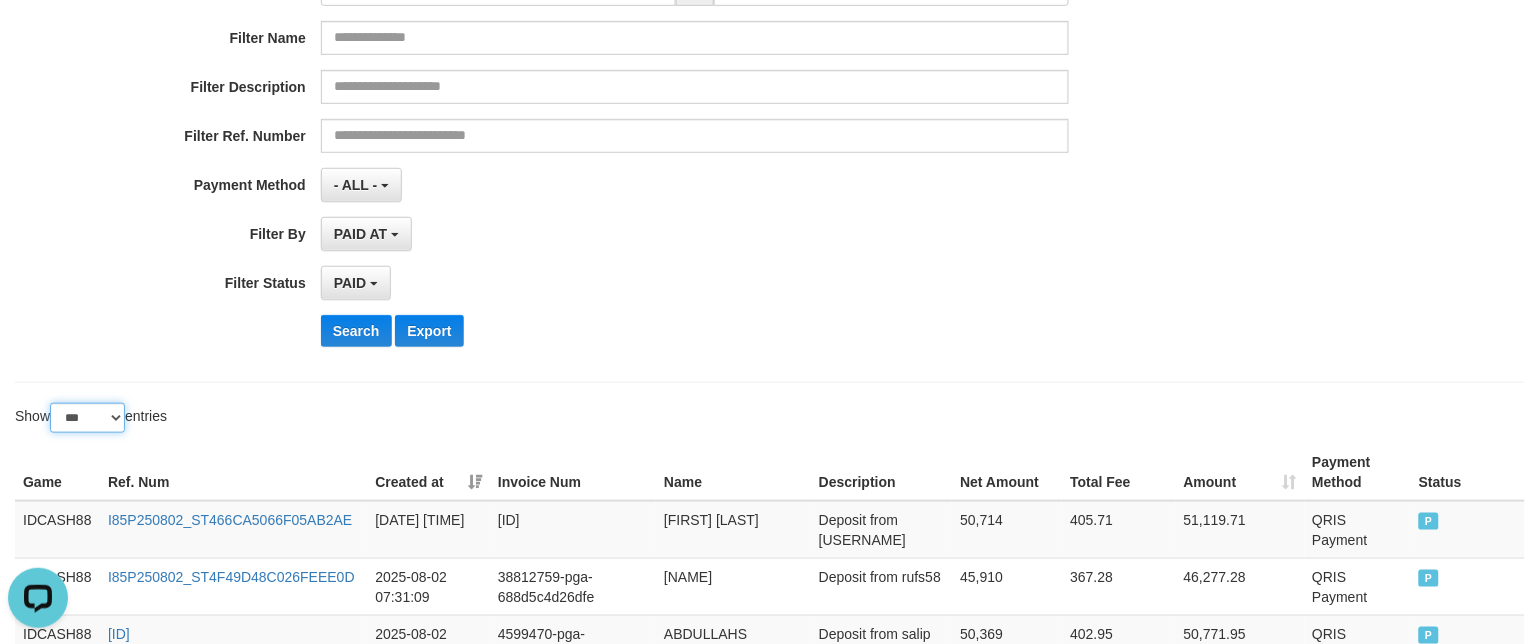 click on "** ** ** ***" at bounding box center [87, 418] 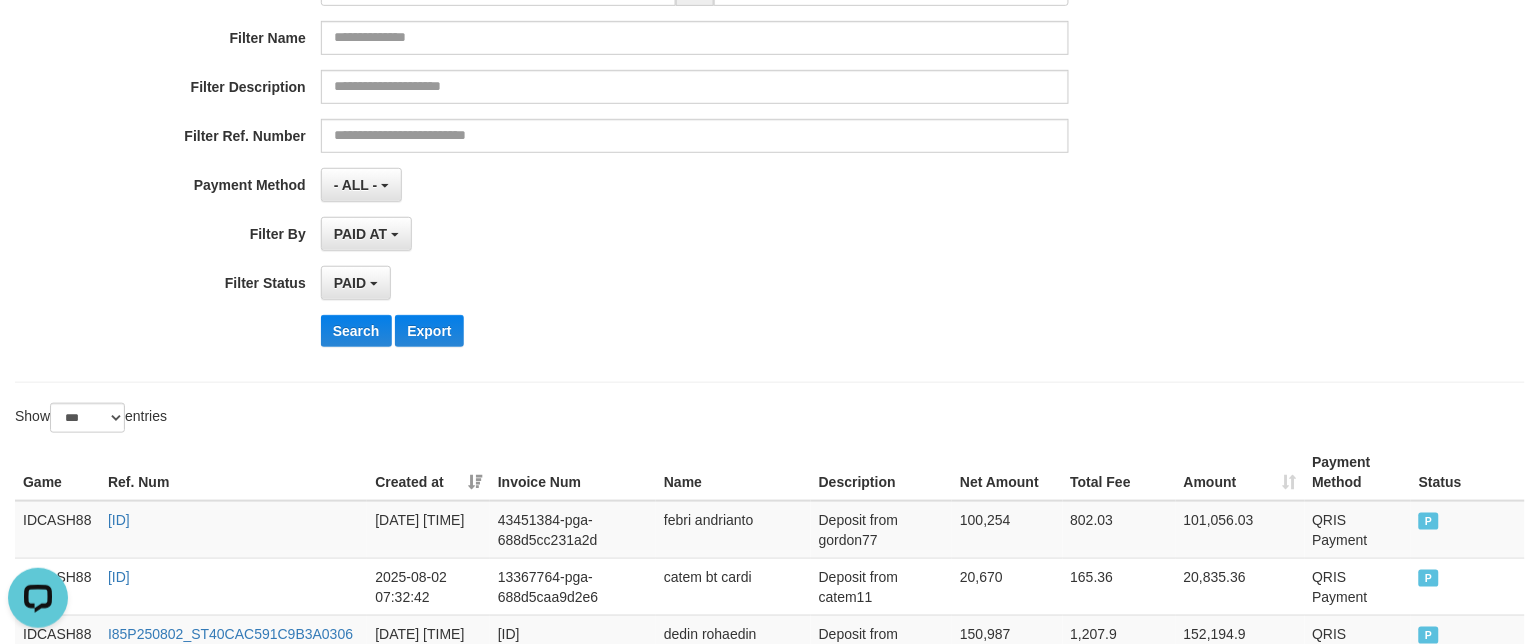 click on "Status" at bounding box center [1468, 472] 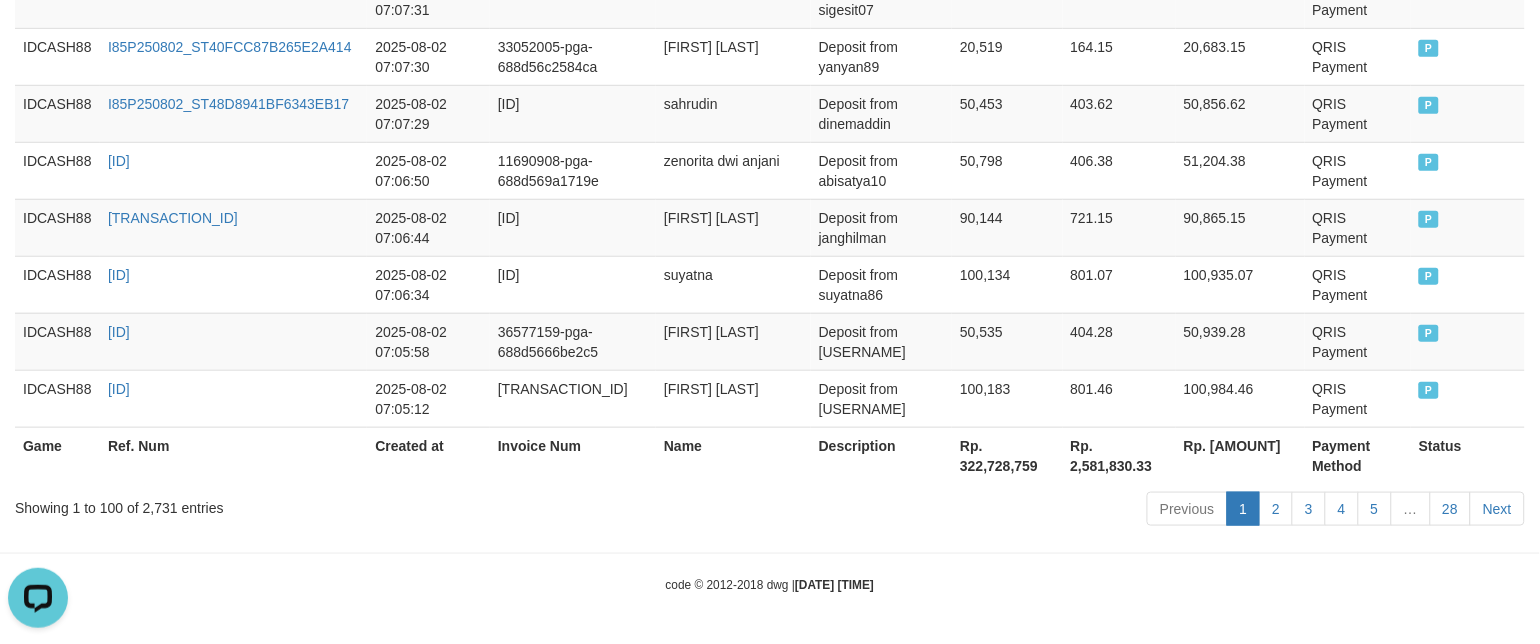 scroll, scrollTop: 6093, scrollLeft: 0, axis: vertical 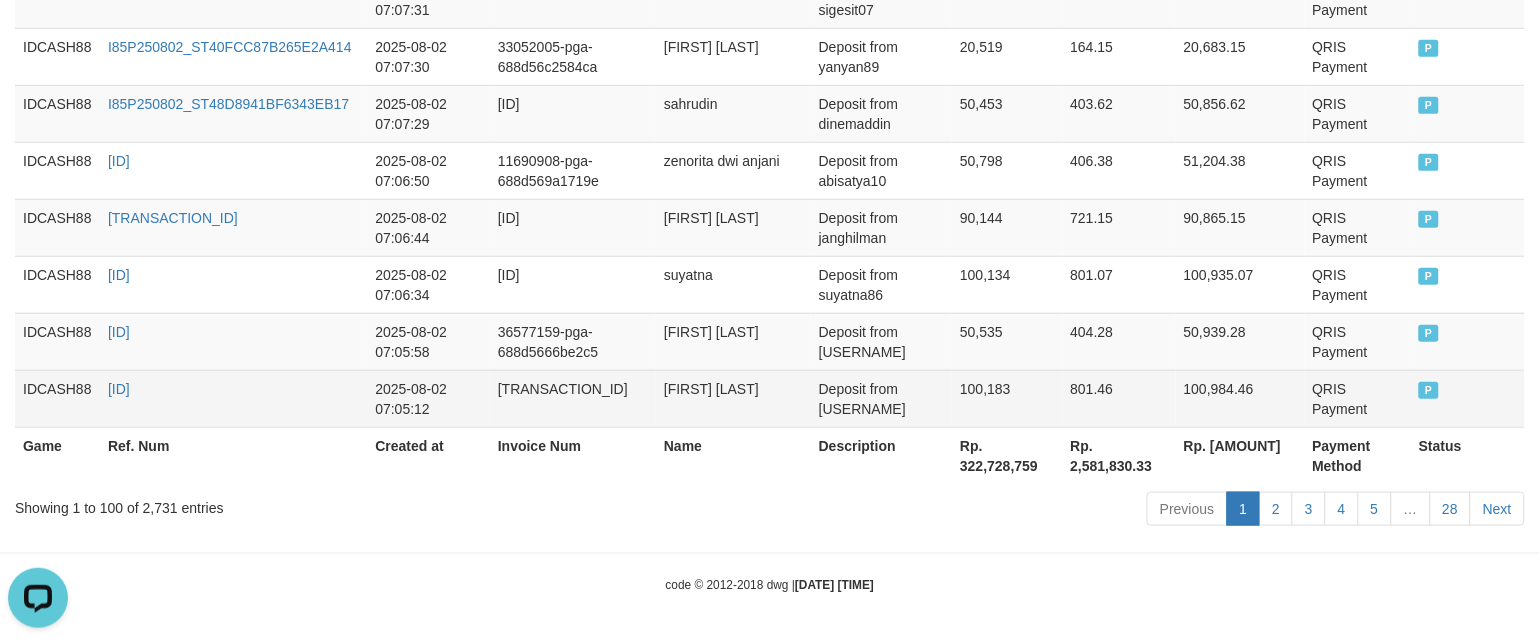 click on "P" at bounding box center (1468, 398) 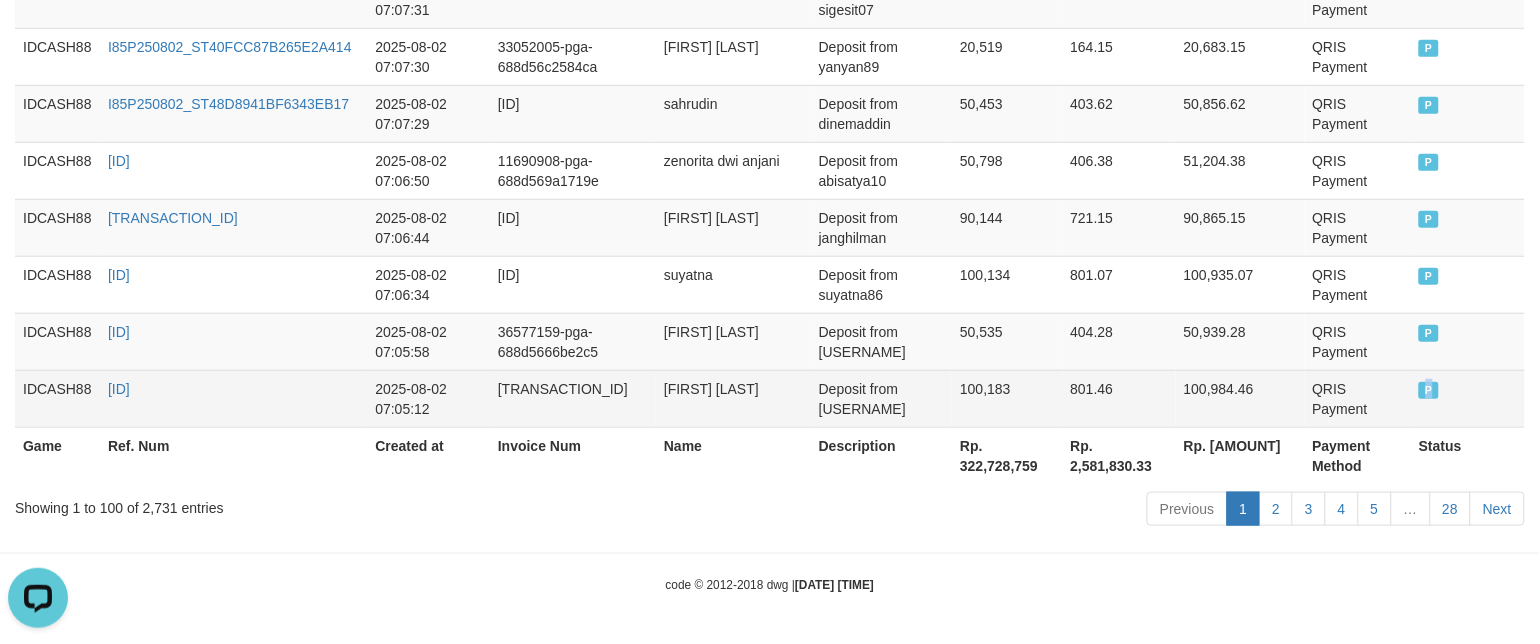 click on "P" at bounding box center [1468, 398] 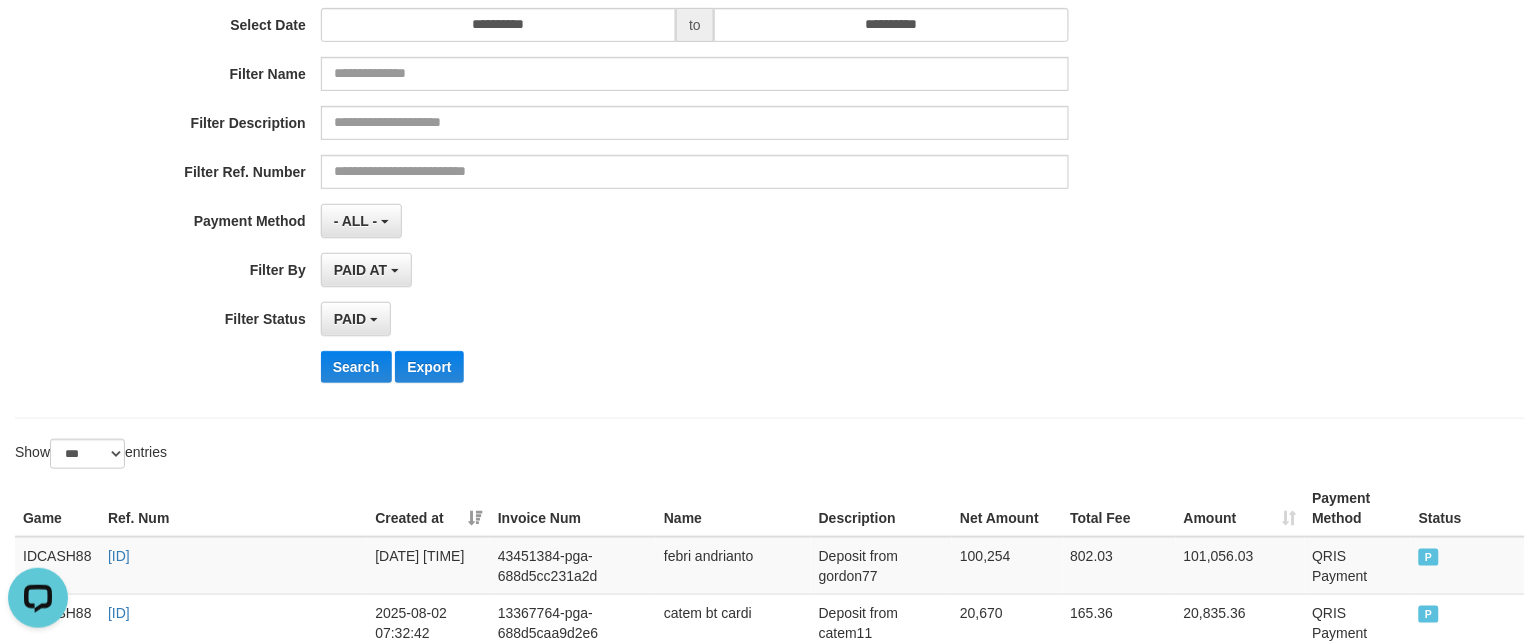 scroll, scrollTop: 693, scrollLeft: 0, axis: vertical 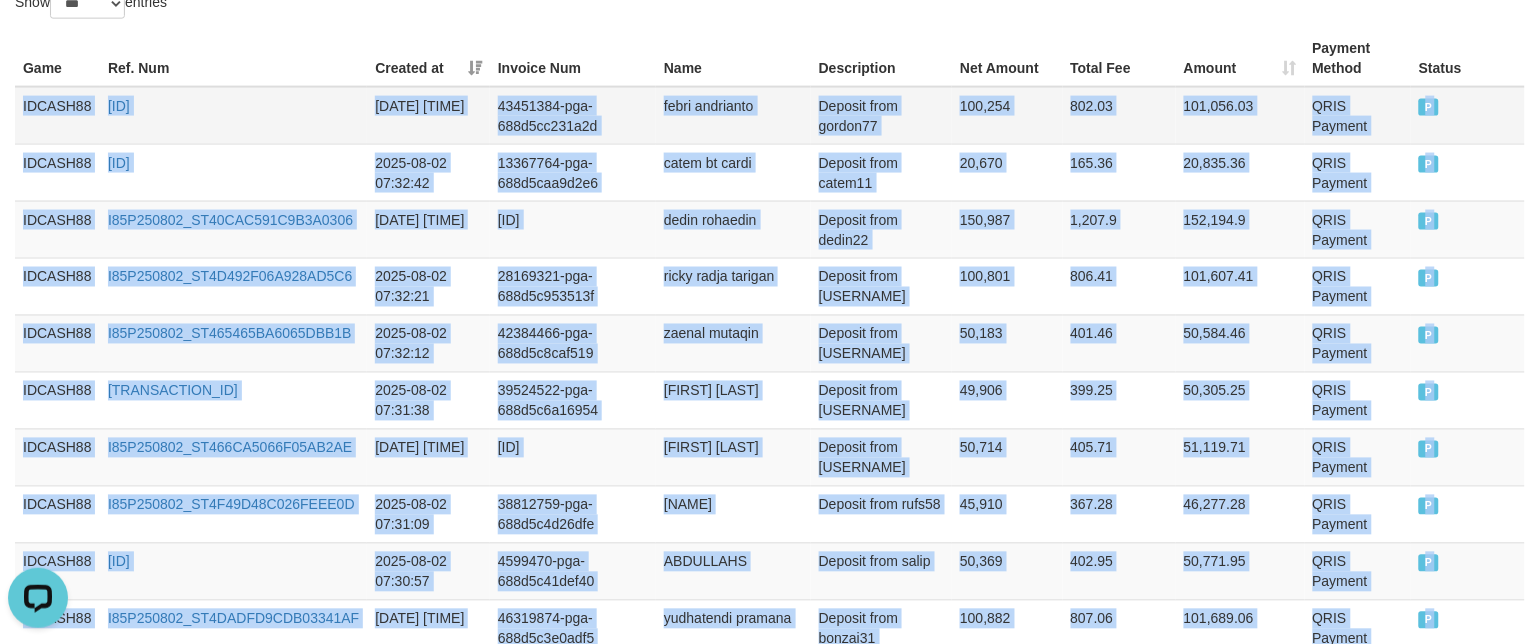click on "IDCASH88" at bounding box center (57, 116) 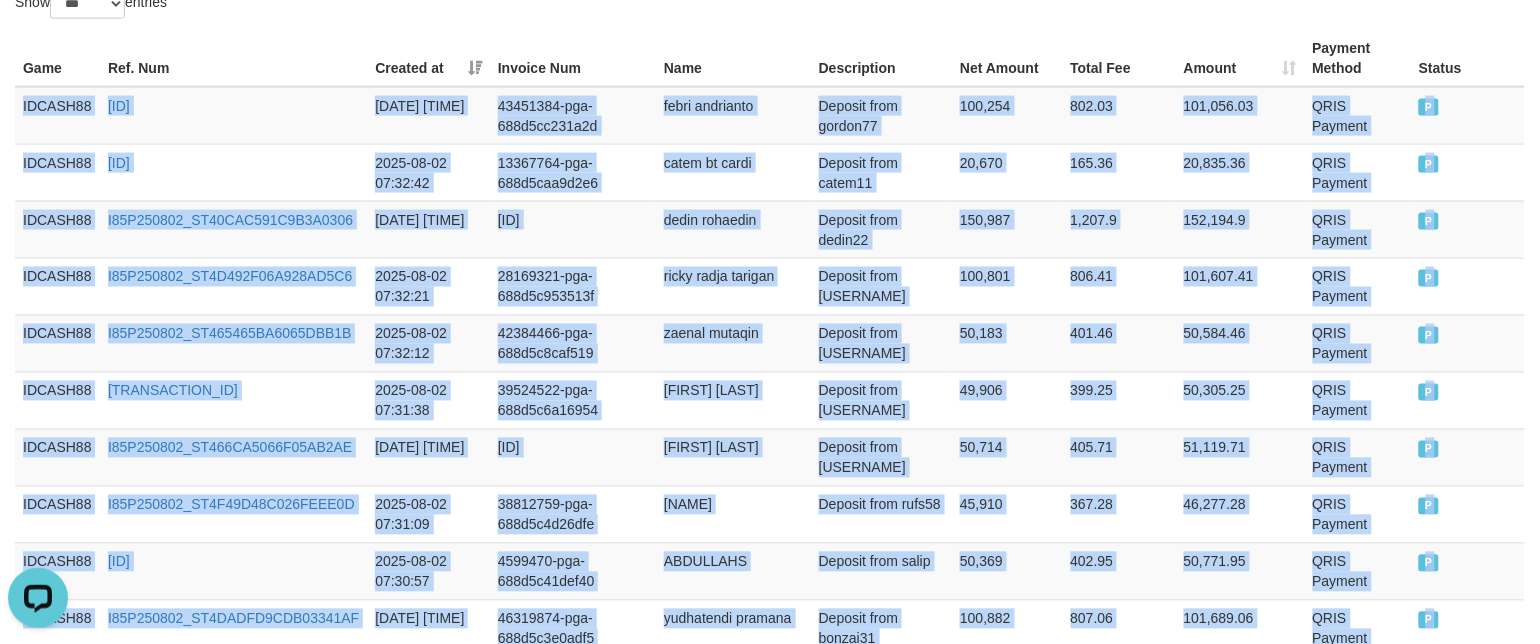 copy on "IDCASH88 I85P250802_ST4436DA34D44E702E9 2025-08-02 07:33:06 43451384-pga-688d5cc231a2d [FIRST] [LAST] Deposit from gordon77 100,254 802.03 101,056.03 QRIS Payment P   IDCASH88 I85P250802_ST4C998151725559545 2025-08-02 07:32:42 13367764-pga-688d5caa9d2e6 [FIRST] [LAST] Deposit from catem11 20,670 165.36 20,835.36 QRIS Payment P   IDCASH88 I85P250802_ST40CAC591C9B3A0306 2025-08-02 07:32:36 12908219-pga-688d5ca4769de [FIRST] [LAST] Deposit from dedin22 150,987 1,207.9 152,194.9 QRIS Payment P   IDCASH88 I85P250802_ST4D492F06A928AD5C6 2025-08-02 07:32:21 28169321-pga-688d5c953513f [FIRST] [LAST] Deposit from ritme88 100,801 806.41 101,607.41 QRIS Payment P   IDCASH88 I85P250802_ST465465BA6065DBB1B 2025-08-02 07:32:12 42384466-pga-688d5c8caf519 [FIRST] [LAST] Deposit from zaenal1301 50,183 401.46 50,584.46 QRIS Payment P   IDCASH88 I85P250802_ST48FDA88EF05163C17 2025-08-02 07:31:38 39524522-pga-688d5c6a16954 [FIRST] [LAST] Deposit from marno8 49,906 399.25 50,305.25 QRIS Payment P   IDCASH88 I85P250802_ST466..." 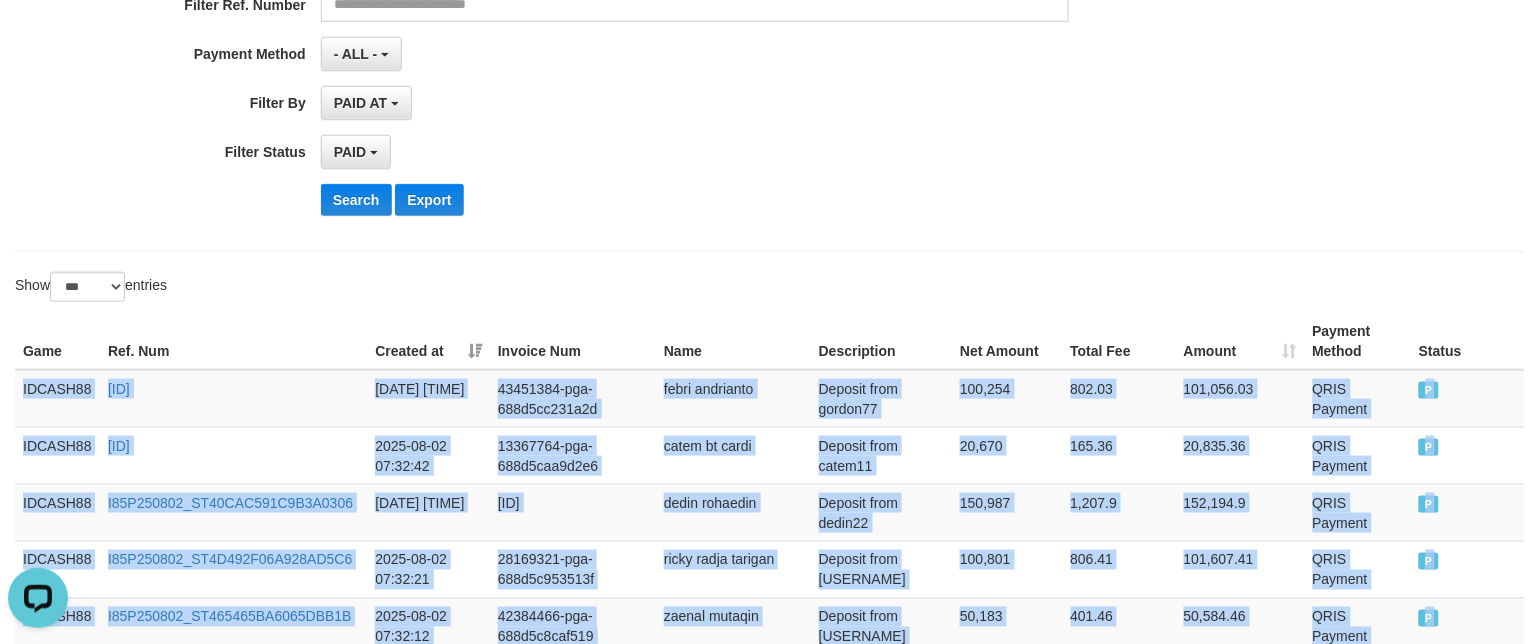 scroll, scrollTop: 243, scrollLeft: 0, axis: vertical 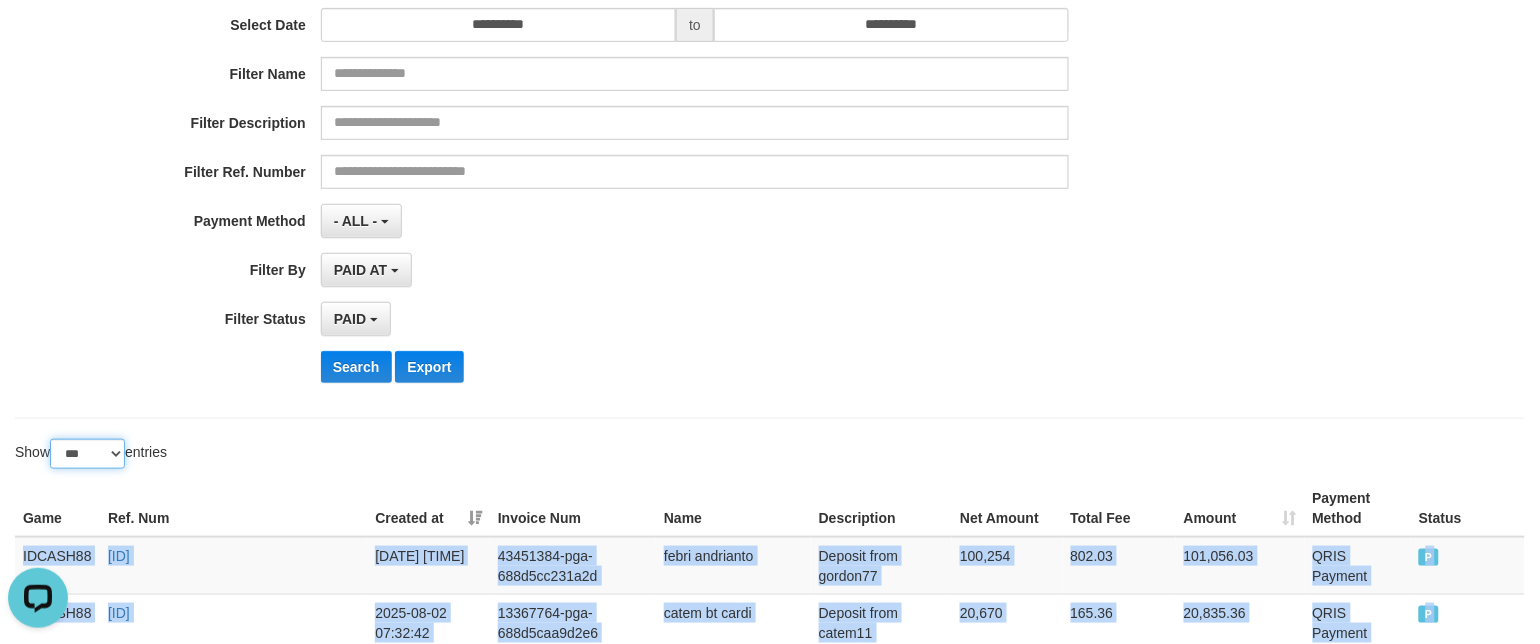 click on "** ** ** ***" at bounding box center (87, 454) 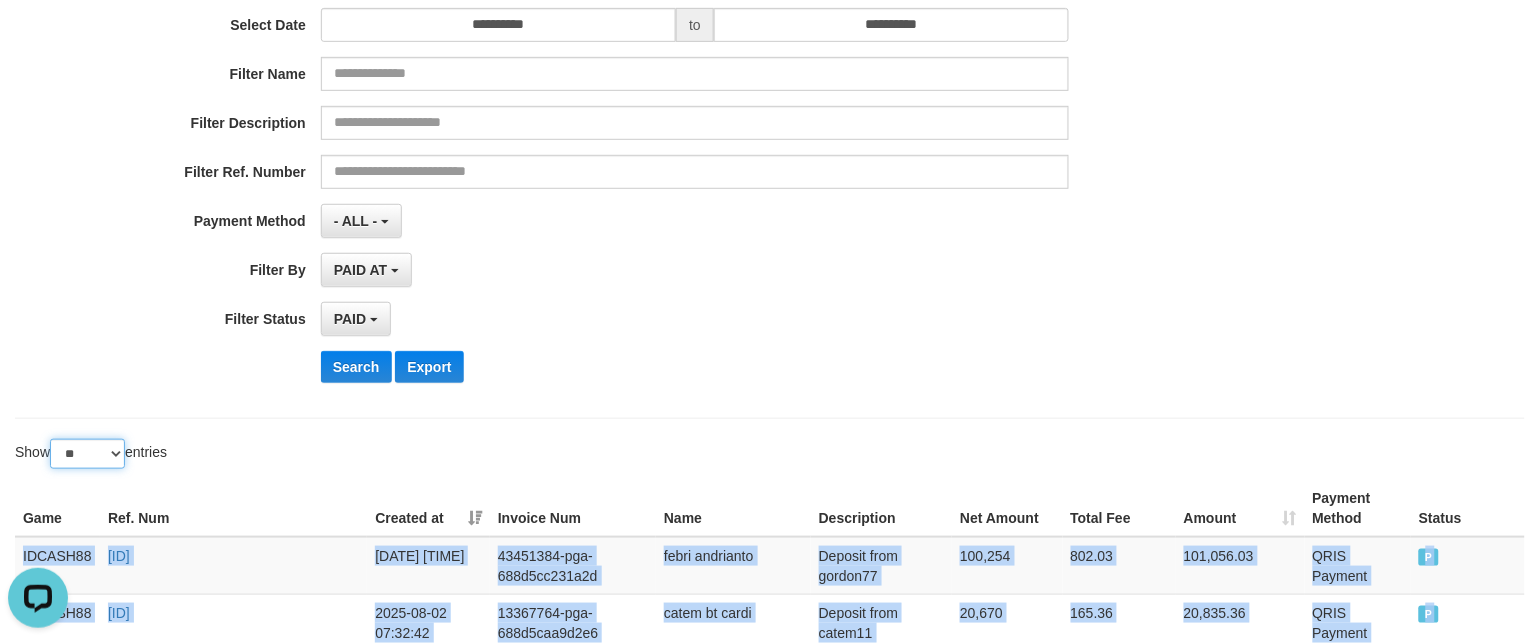 click on "** ** ** ***" at bounding box center (87, 454) 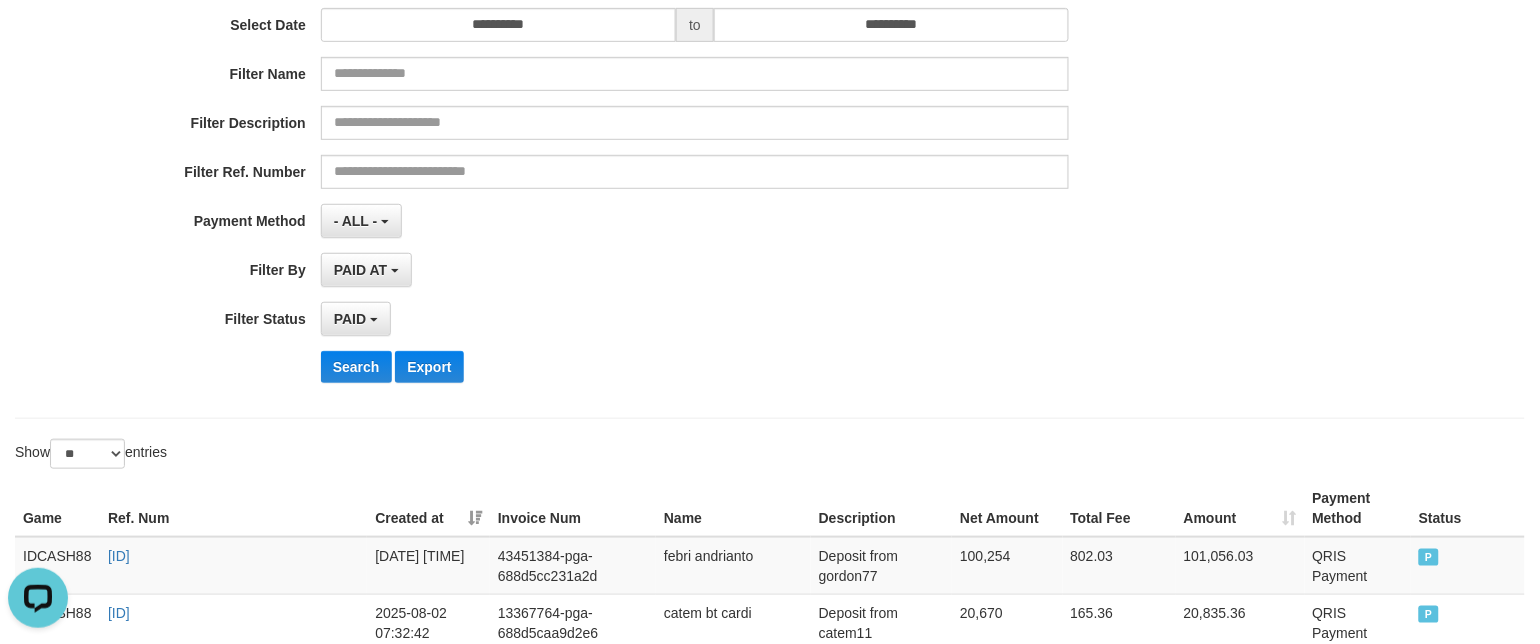 click on "**********" at bounding box center [770, 3086] 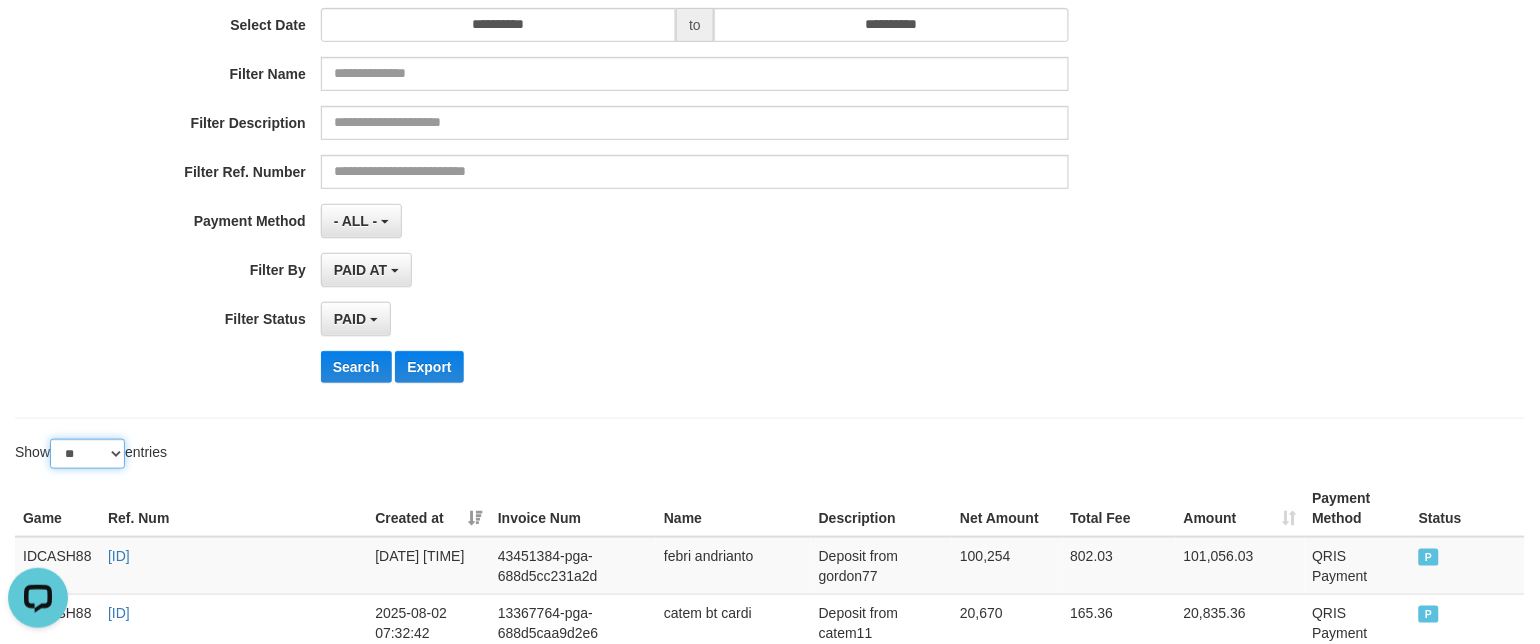 click on "** ** ** ***" at bounding box center (87, 454) 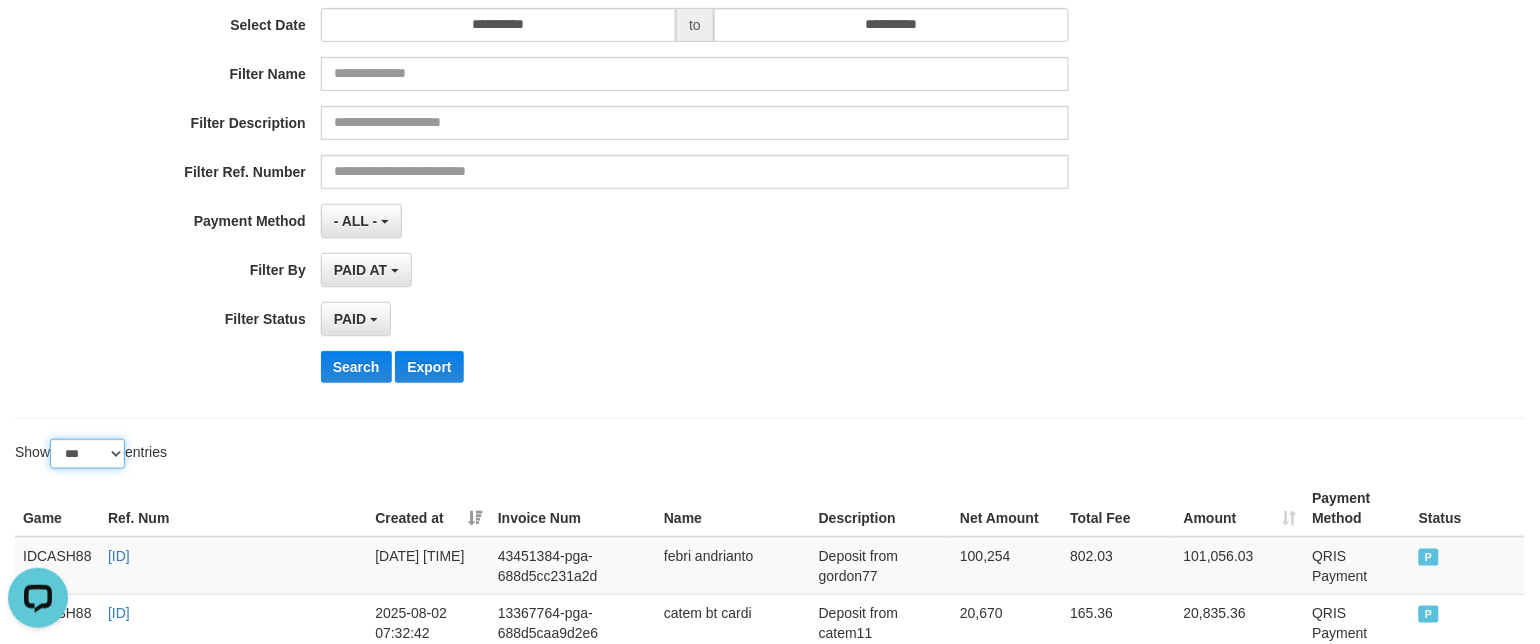 click on "** ** ** ***" at bounding box center [87, 454] 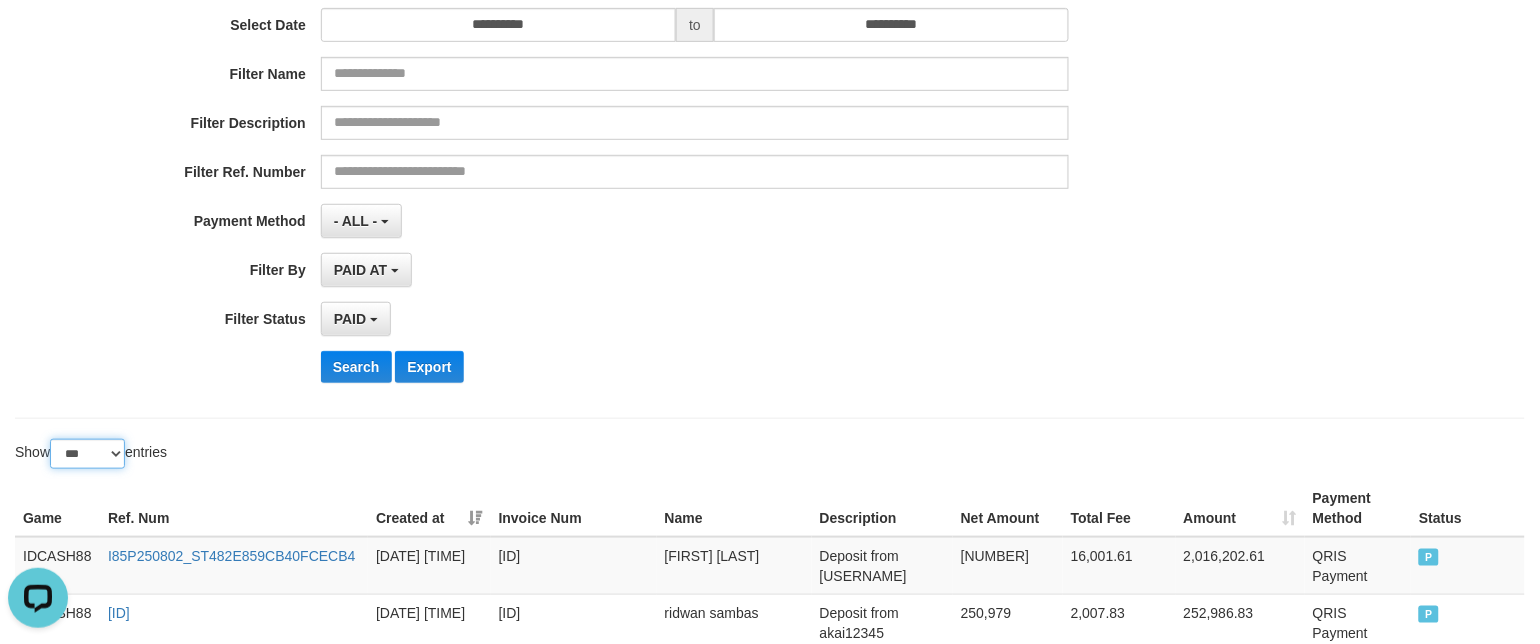 click on "** ** ** ***" at bounding box center (87, 454) 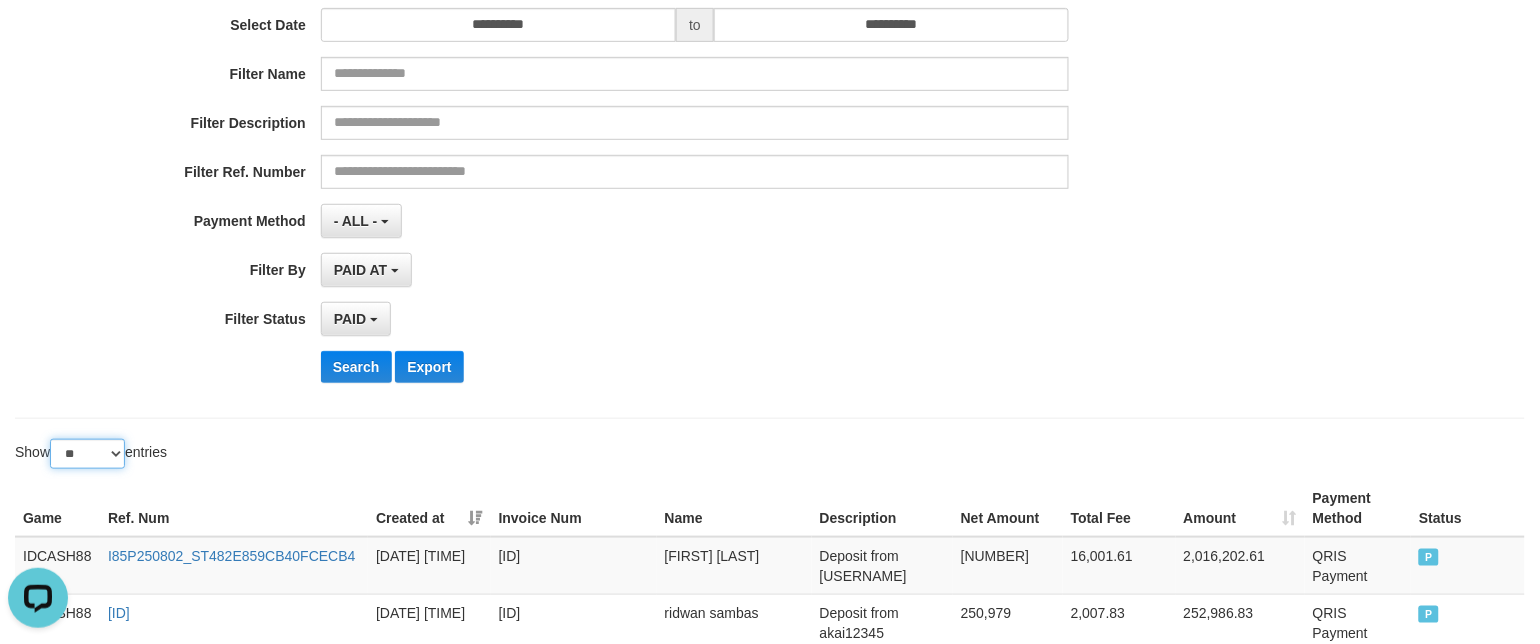 click on "** ** ** ***" at bounding box center [87, 454] 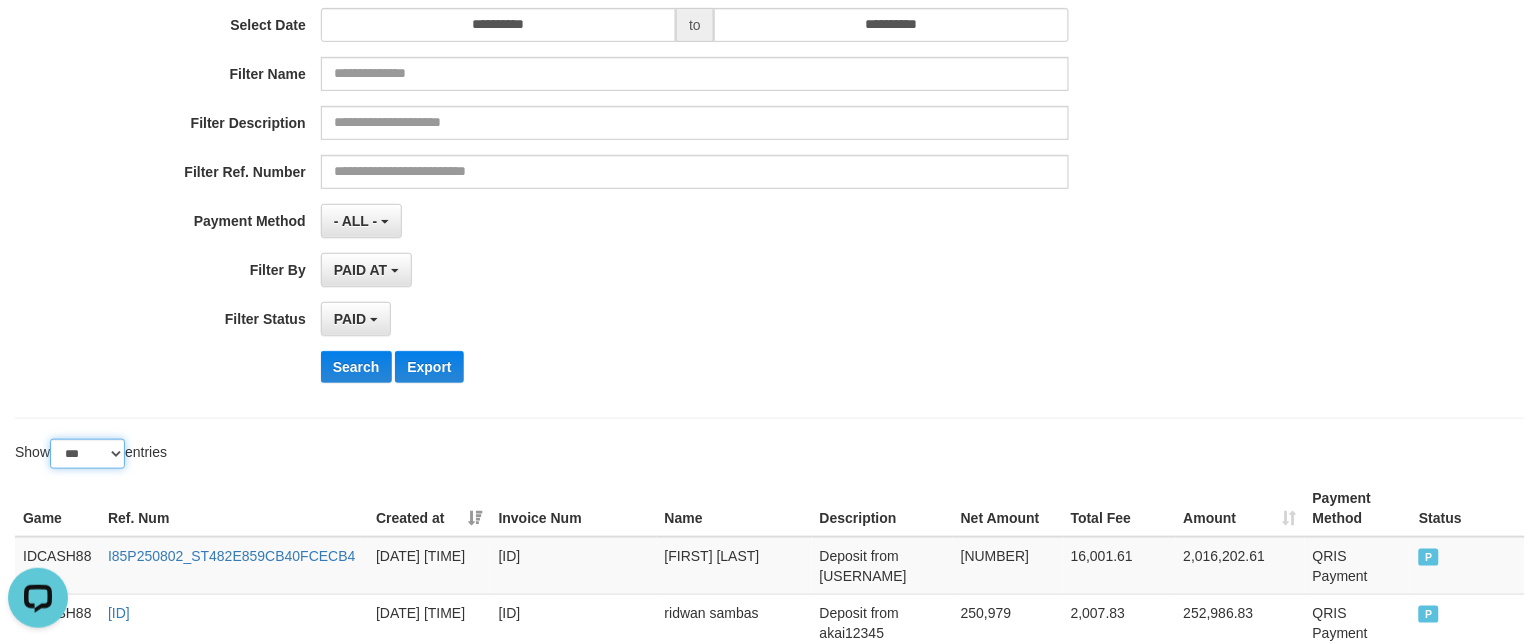 click on "** ** ** ***" at bounding box center [87, 454] 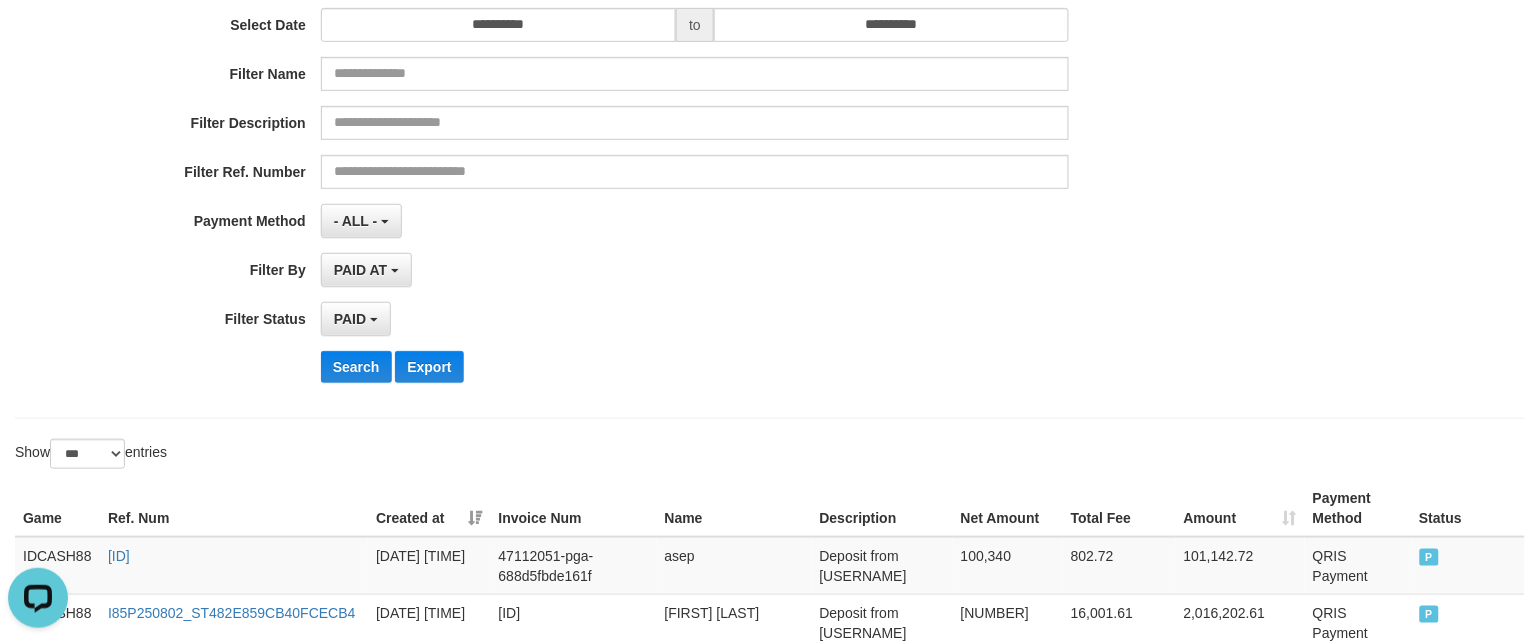click on "**********" at bounding box center [770, 154] 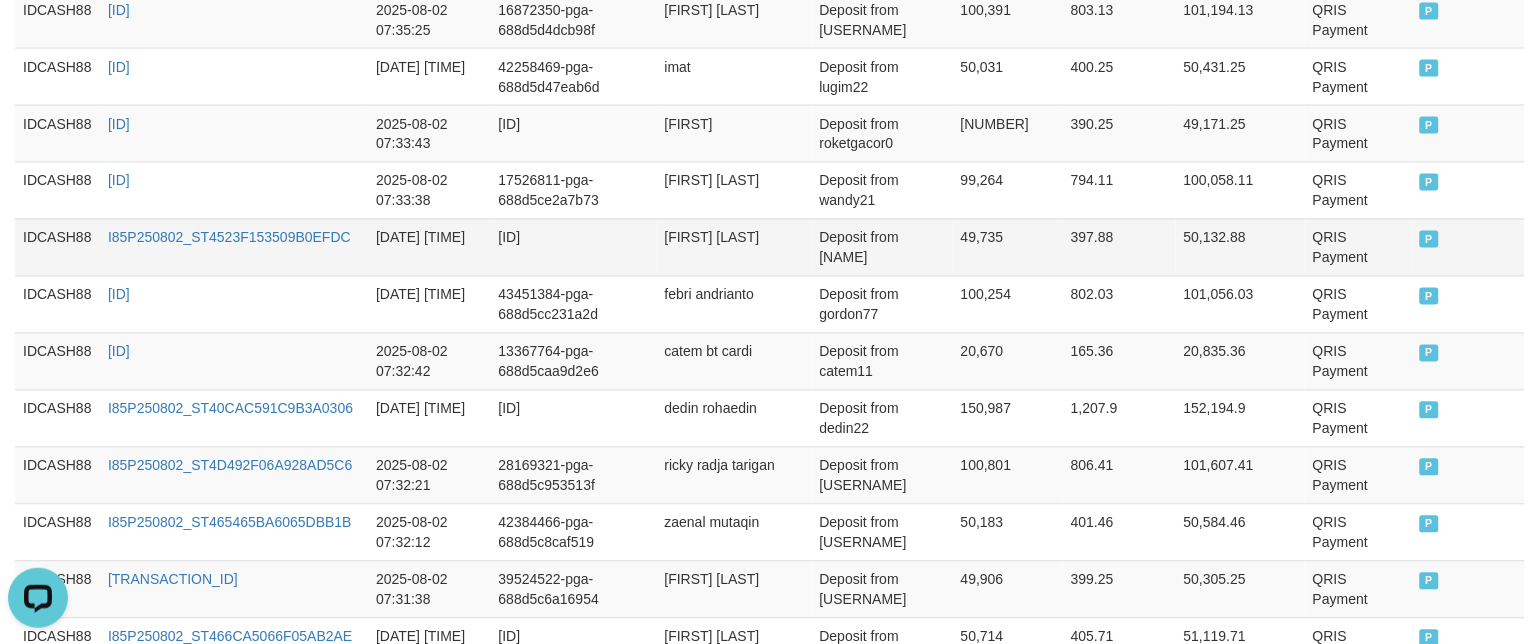 click on "P" at bounding box center (1468, 247) 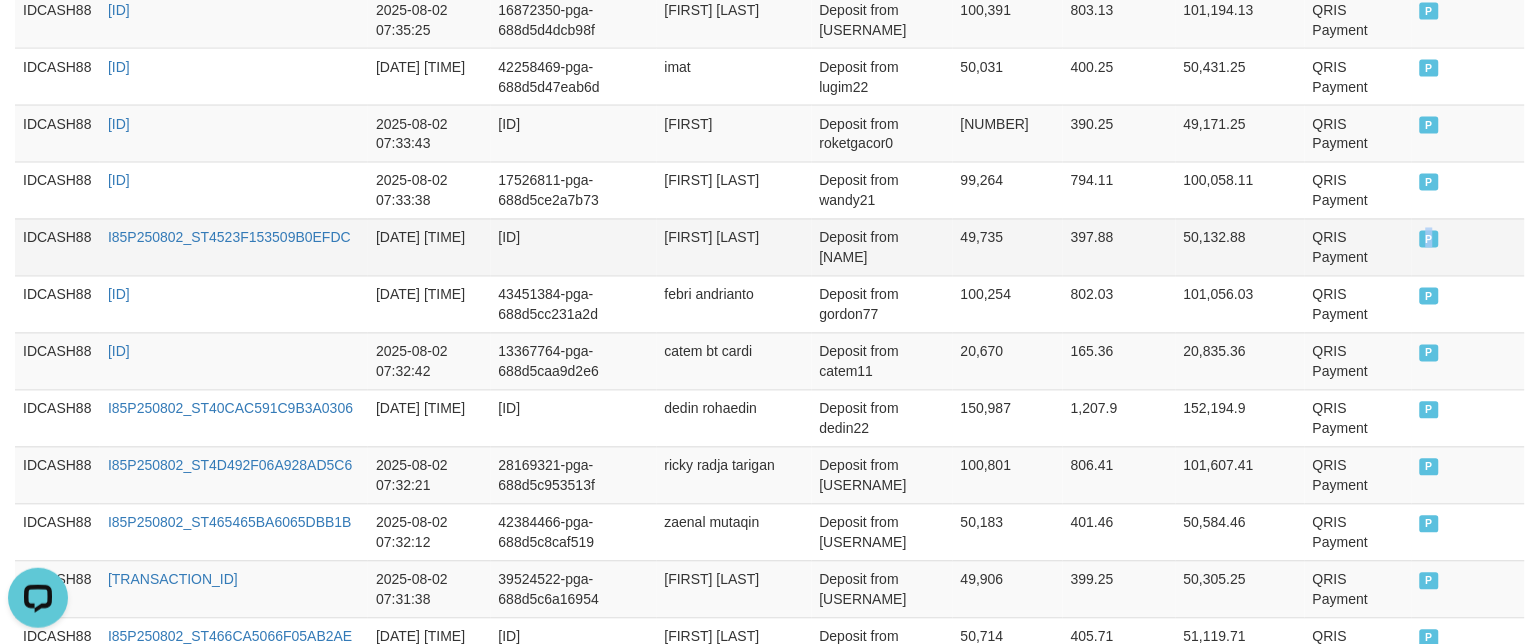 click on "P" at bounding box center (1468, 247) 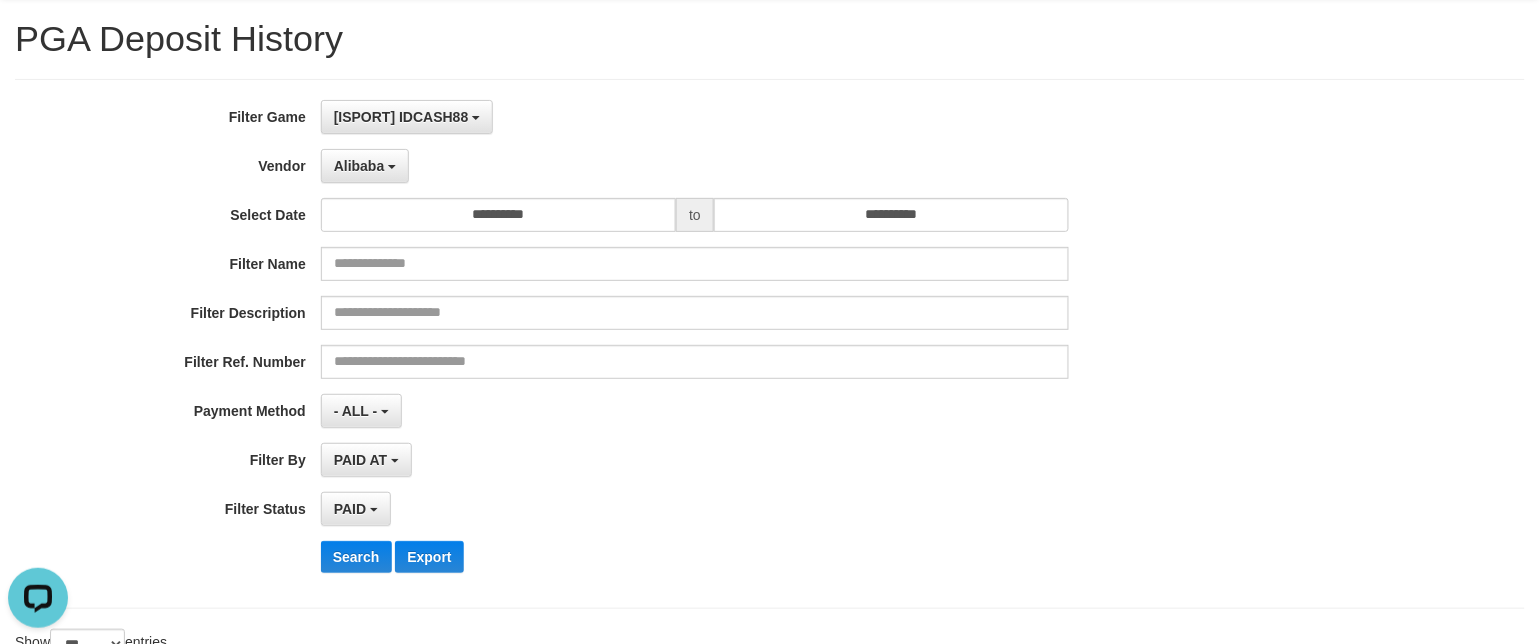 scroll, scrollTop: 497, scrollLeft: 0, axis: vertical 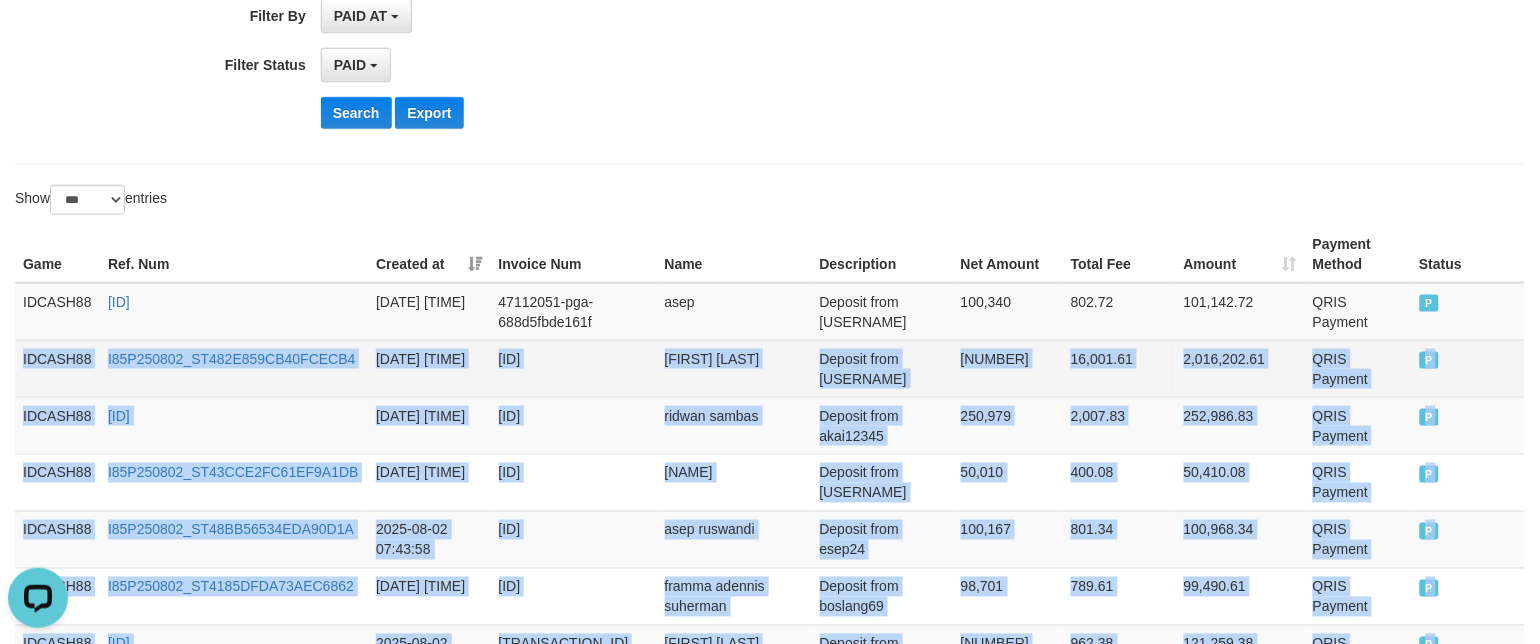 click on "IDCASH88" at bounding box center [57, 368] 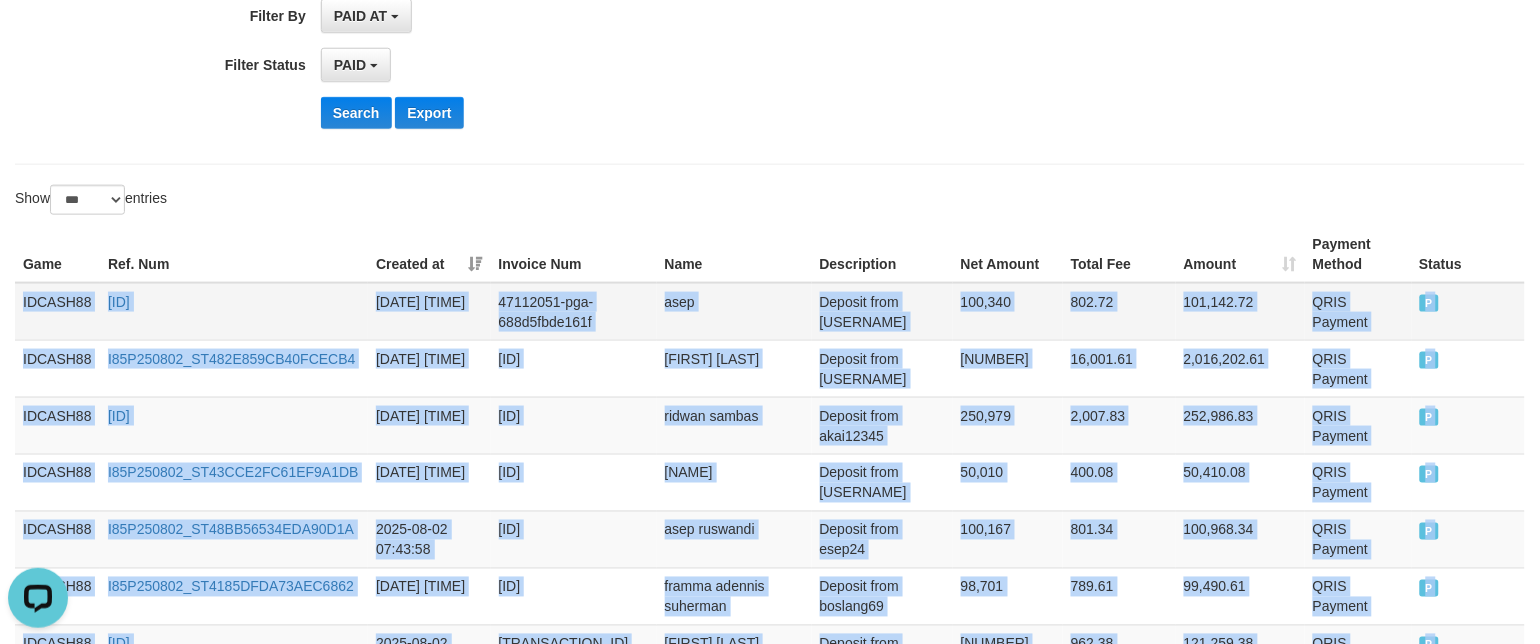click on "IDCASH88" at bounding box center [57, 312] 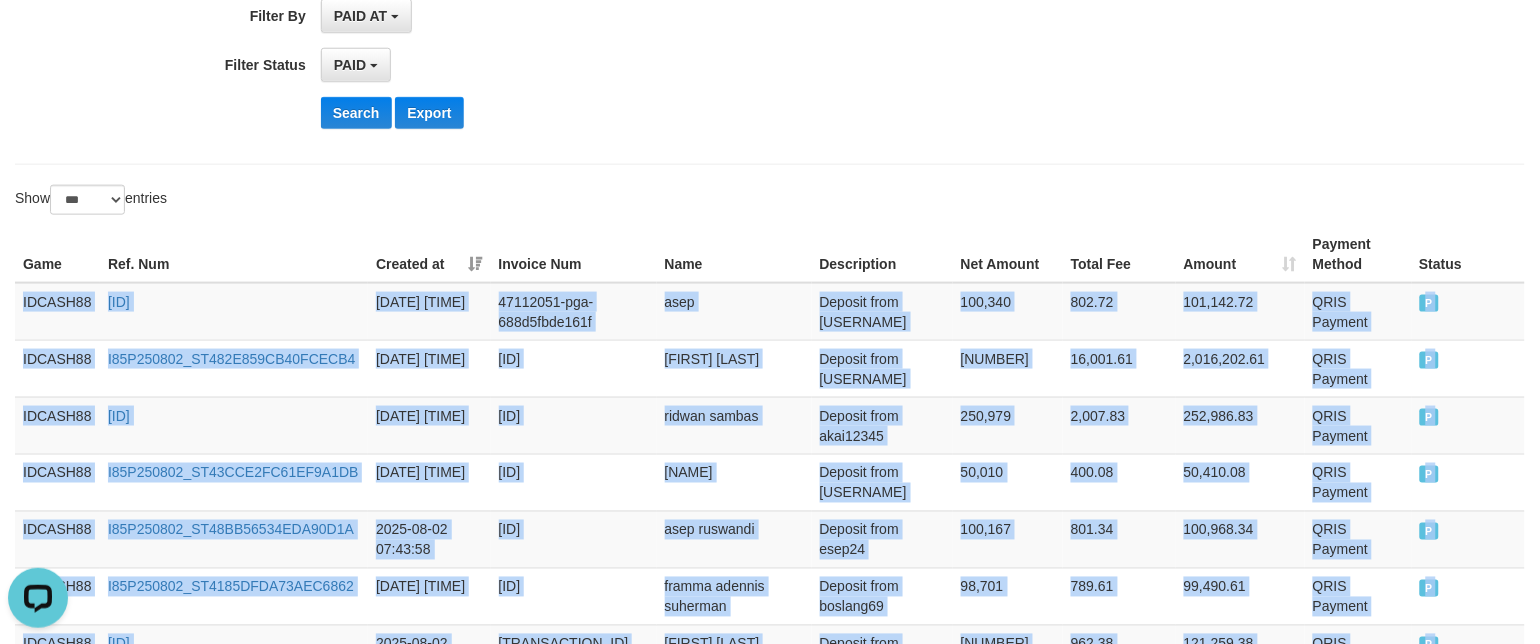 copy on "IDCASH88 I85P250802_ST45624F626264DCC0F [DATE] [TIME] [PGA_ID] [FIRST] Deposit from [USERNAME] [AMOUNT] [AMOUNT] [AMOUNT] QRIS Payment P   IDCASH88 I85P250802_ST482E859CB40FCECB4 [DATE] [TIME] [PGA_ID] [FIRST] [LAST] Deposit from [USERNAME] [AMOUNT] [AMOUNT] [AMOUNT] QRIS Payment P   IDCASH88 I85P250802_ST43ECE67862305A8FA [DATE] [TIME] [PGA_ID] [FIRST] [LAST] Deposit from [USERNAME] [AMOUNT] [AMOUNT] [AMOUNT] QRIS Payment P   IDCASH88 I85P250802_ST43CCE2FC61EF9A1DB [DATE] [TIME] [PGA_ID] [FIRST] [LAST] Deposit from [USERNAME] [AMOUNT] [AMOUNT] [AMOUNT] QRIS Payment P   IDCASH88 I85P250802_ST48BB56534EDA90D1A [DATE] [TIME] [PGA_ID] [FIRST] [LAST] Deposit from [USERNAME] [AMOUNT] [AMOUNT] [AMOUNT] QRIS Payment P   IDCASH88 I85P250802_ST4185DFDA73AEC6862 [DATE] [TIME] [PGA_ID] [FIRST] [LAST] Deposit from [USERNAME] [AMOUNT] [AMOUNT] [AMOUNT] QRIS Payment P   IDCASH88 I85P250802_..." 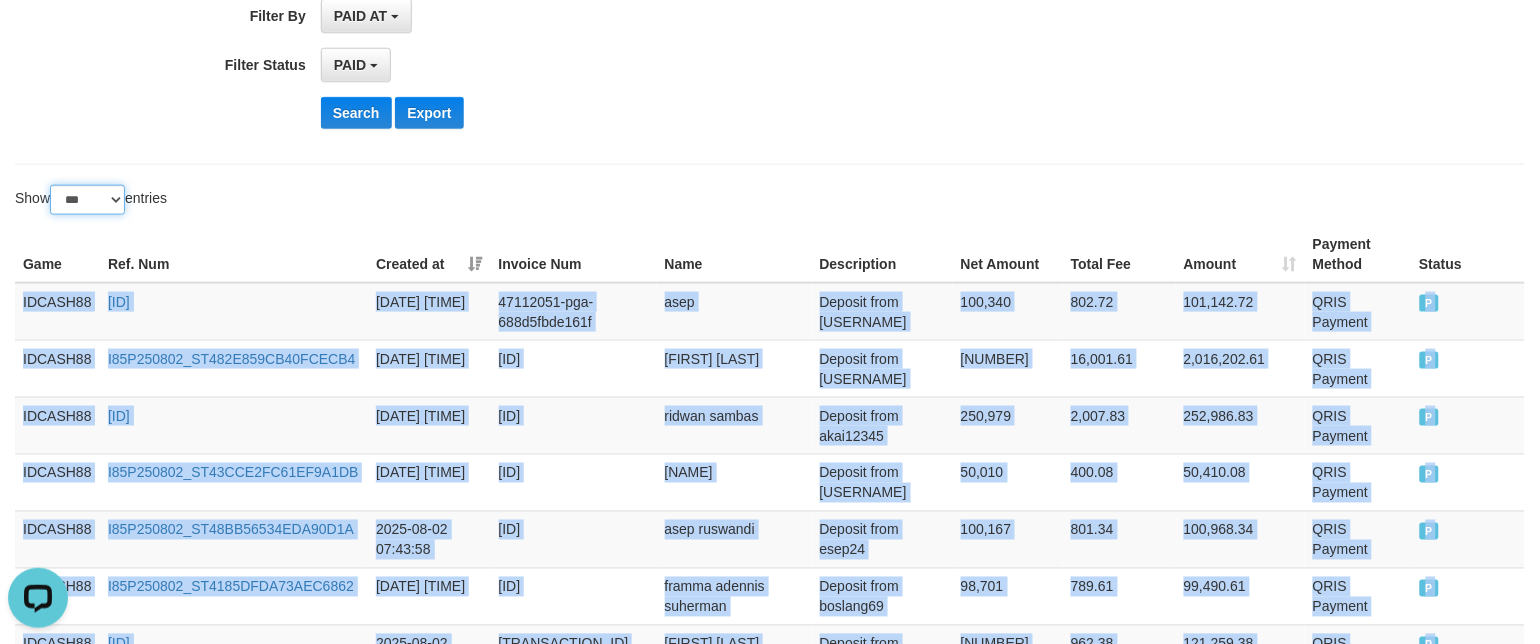 click on "** ** ** ***" at bounding box center [87, 200] 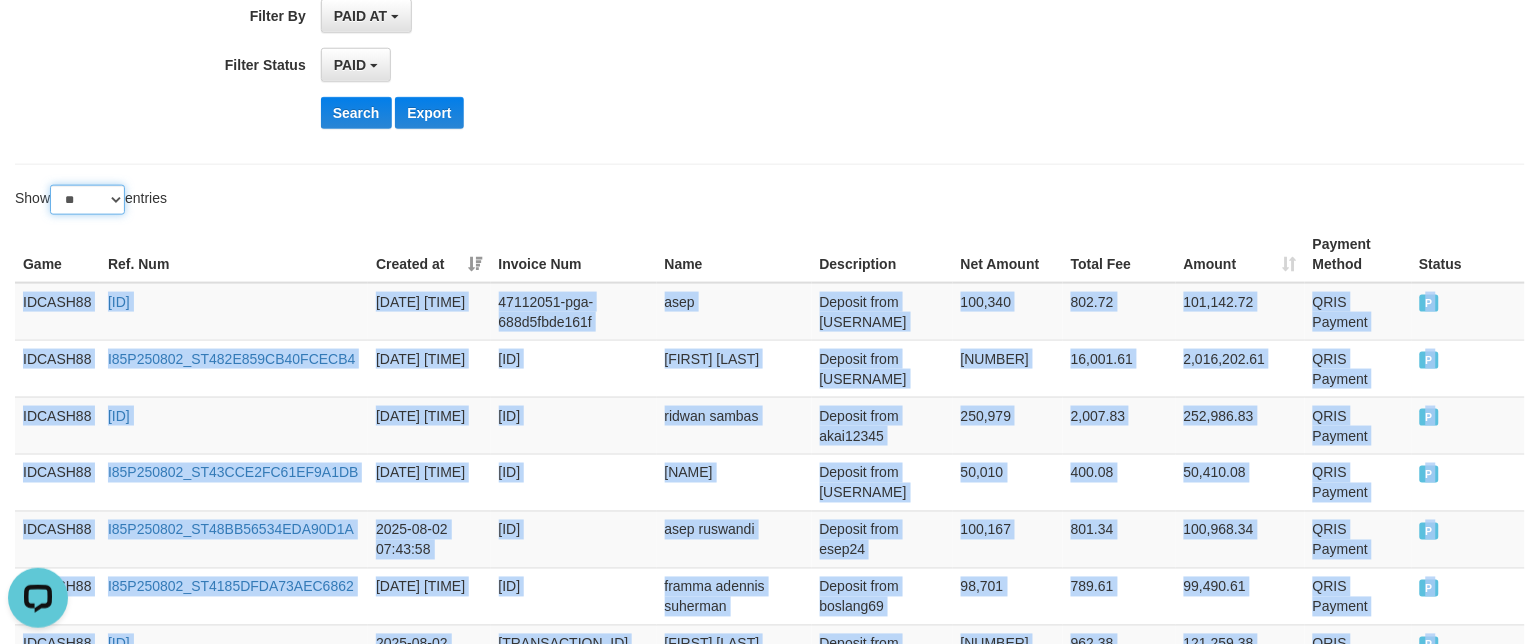 click on "** ** ** ***" at bounding box center (87, 200) 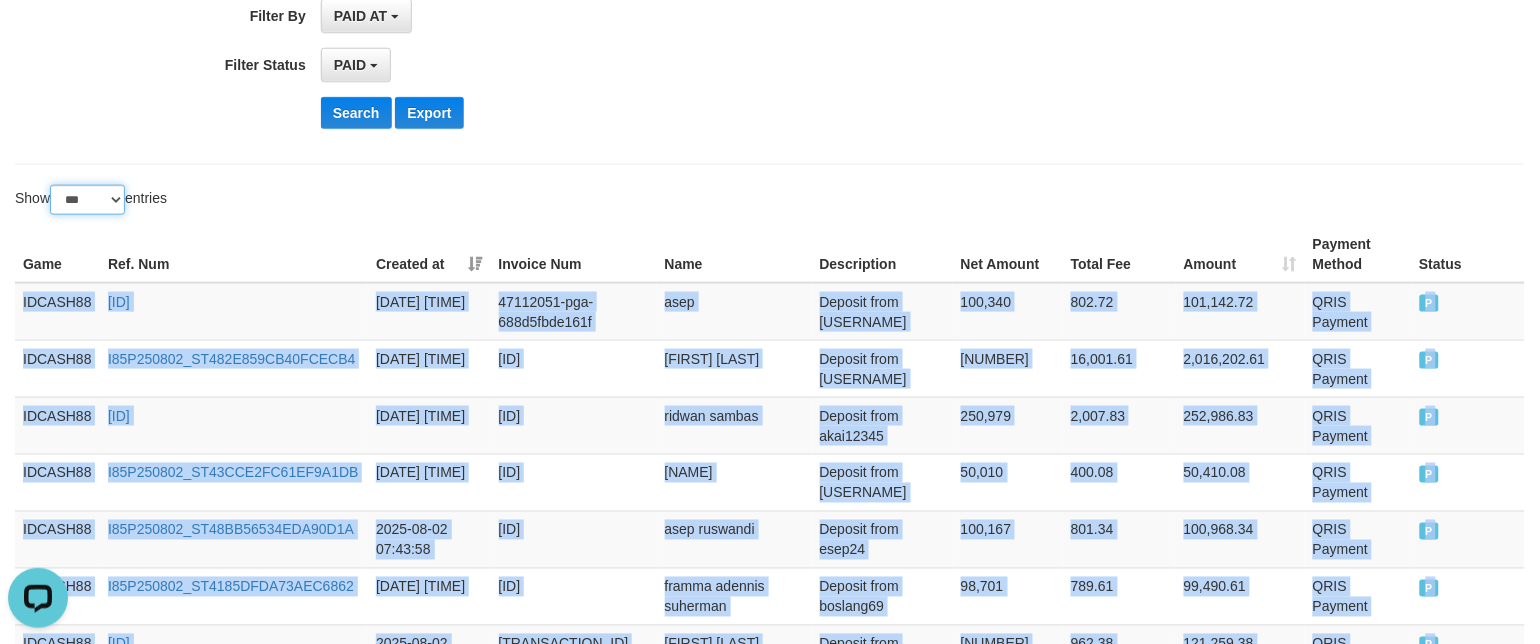 click on "** ** ** ***" at bounding box center (87, 200) 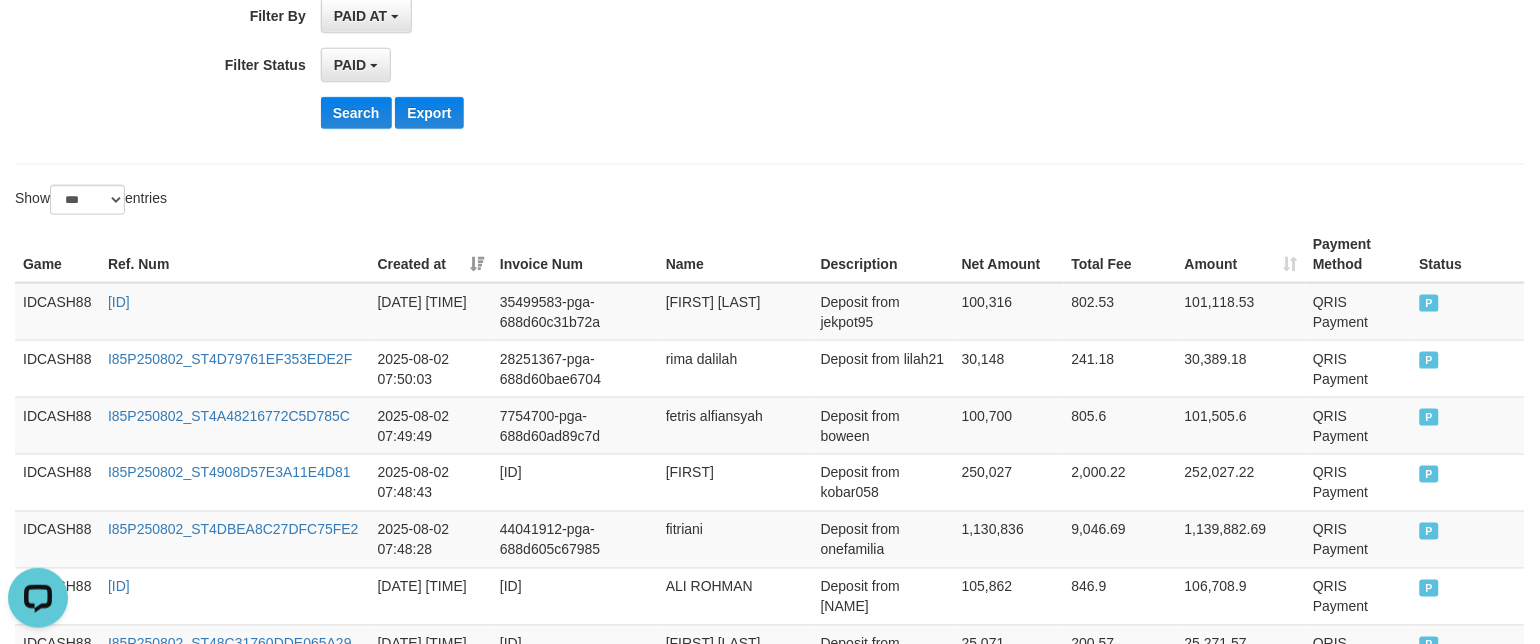 click on "Name" at bounding box center (735, 254) 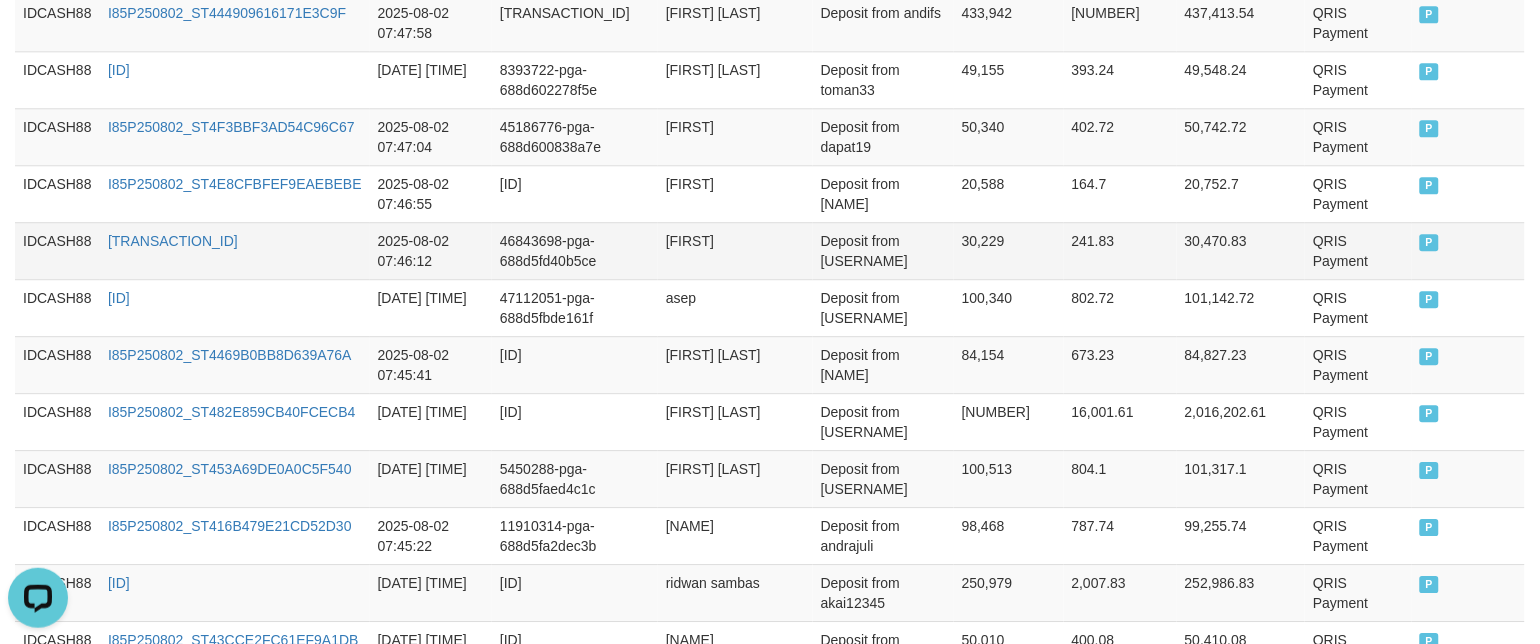 click on "P" at bounding box center (1468, 250) 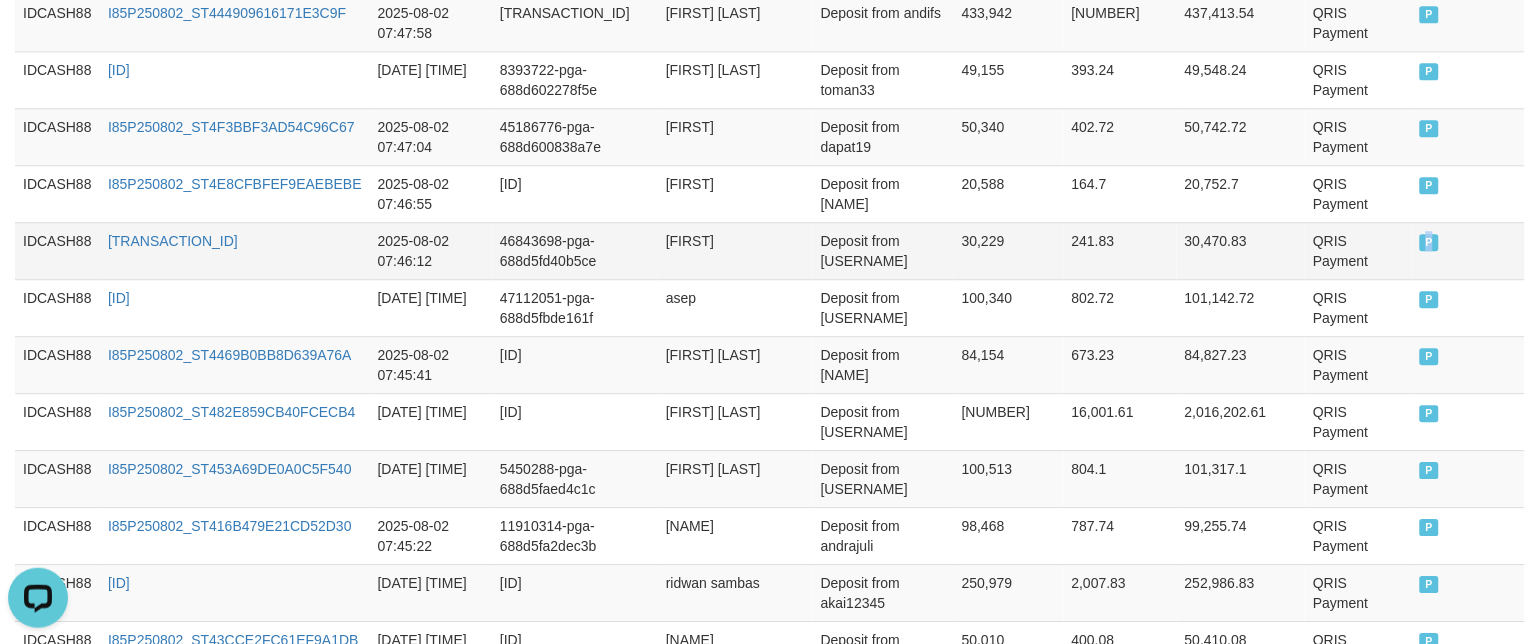 click on "P" at bounding box center (1468, 250) 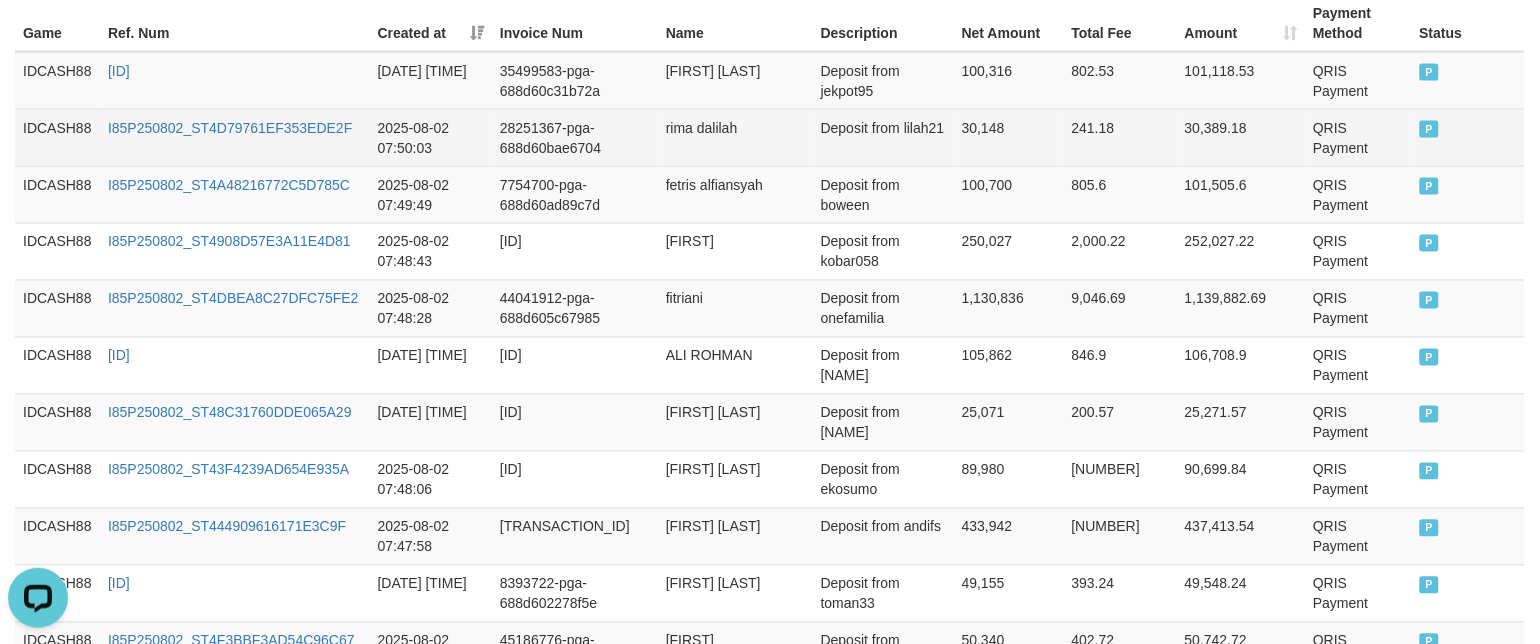 scroll, scrollTop: 491, scrollLeft: 0, axis: vertical 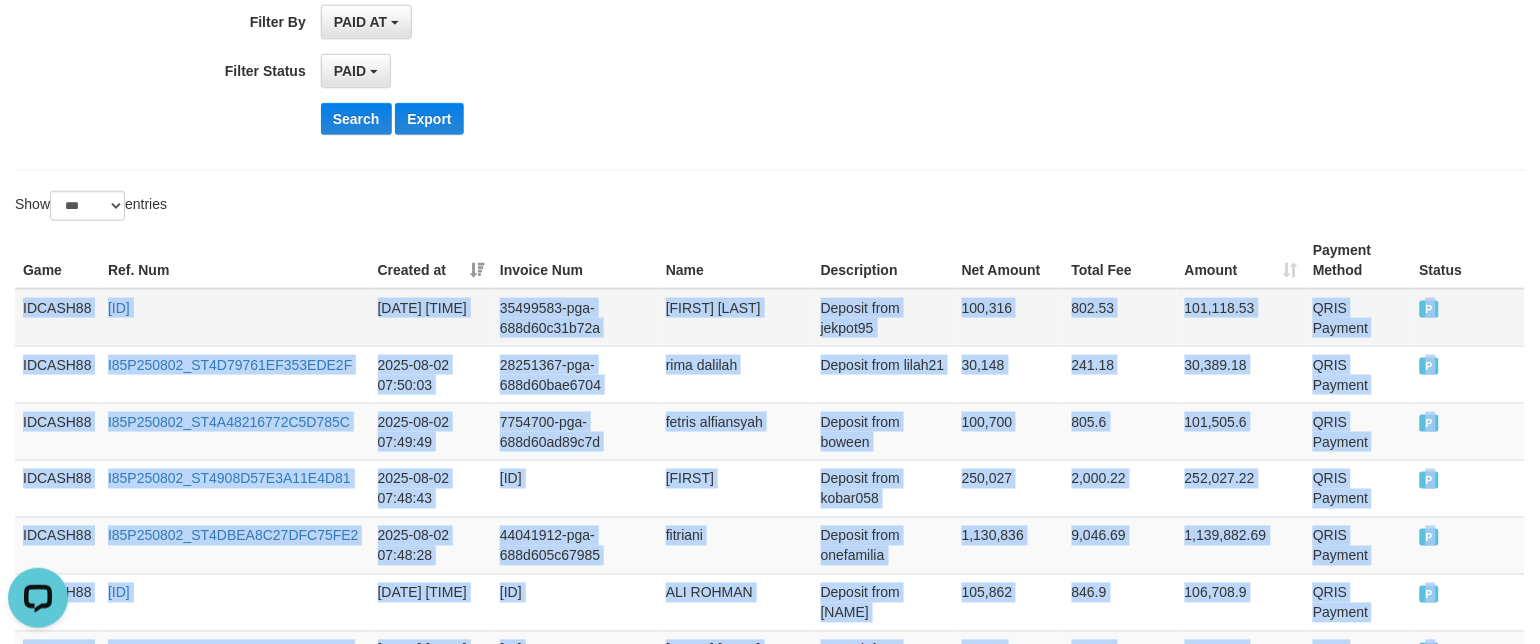 click on "IDCASH88" at bounding box center [57, 318] 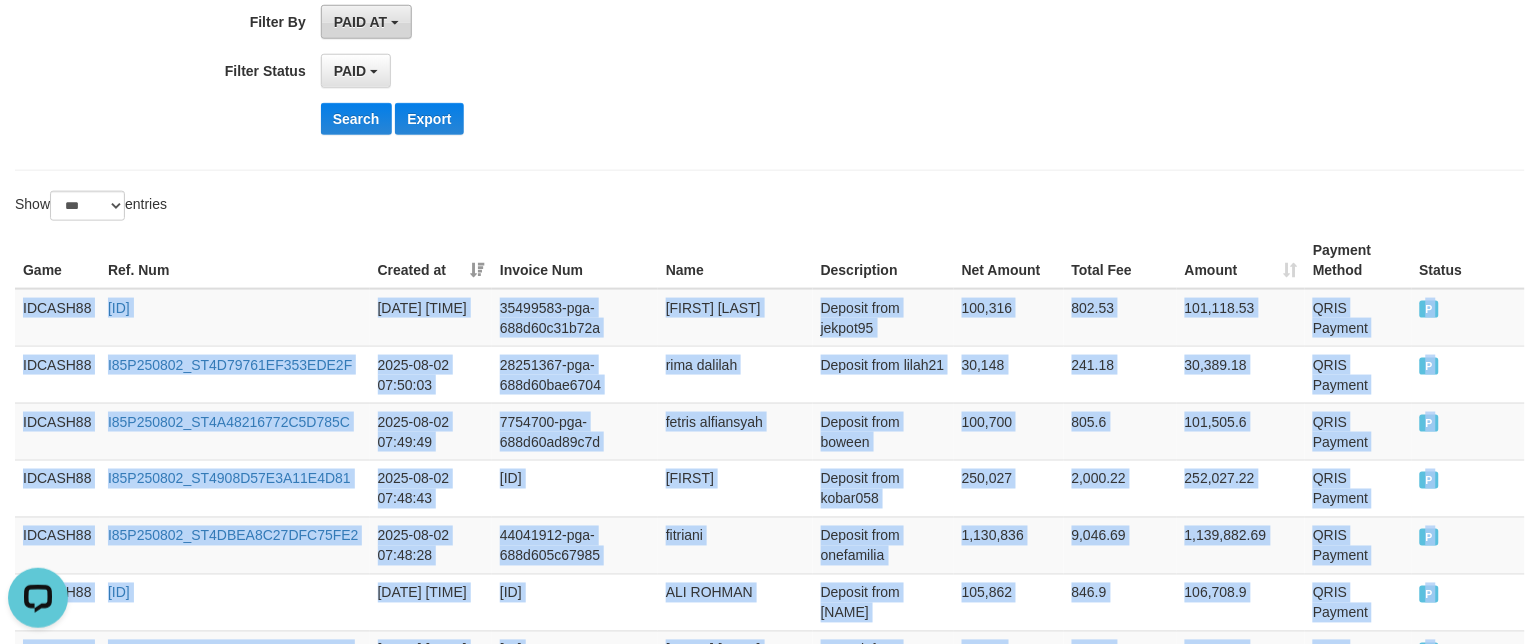 copy on "IDCASH88 [ID] [DATE] [ID] [FIRST] [LAST] Deposit from [USERNAME] [PRICE] [PRICE] [PRICE] QRIS Payment P   IDCASH88 [ID] [DATE] [ID] [FIRST] [LAST] Deposit from [USERNAME] [PRICE] [PRICE] [PRICE] QRIS Payment P   IDCASH88 [ID] [DATE] [ID] [FIRST] [LAST] Deposit from [USERNAME] [PRICE] [PRICE] [PRICE] QRIS Payment P   IDCASH88 [ID] [DATE] [ID] [FIRST] [LAST] Deposit from [USERNAME] [PRICE] [PRICE] [PRICE] QRIS Payment P   IDCASH88 [ID] [DATE] [ID] [FIRST] Deposit from [USERNAME] [PRICE] [PRICE] [PRICE] QRIS Payment P   IDCASH88 [ID] [DATE] [ID] [FIRST] [LAST] Deposit from [USERNAME] [PRICE] [PRICE] [PRICE] QRIS Payment P" 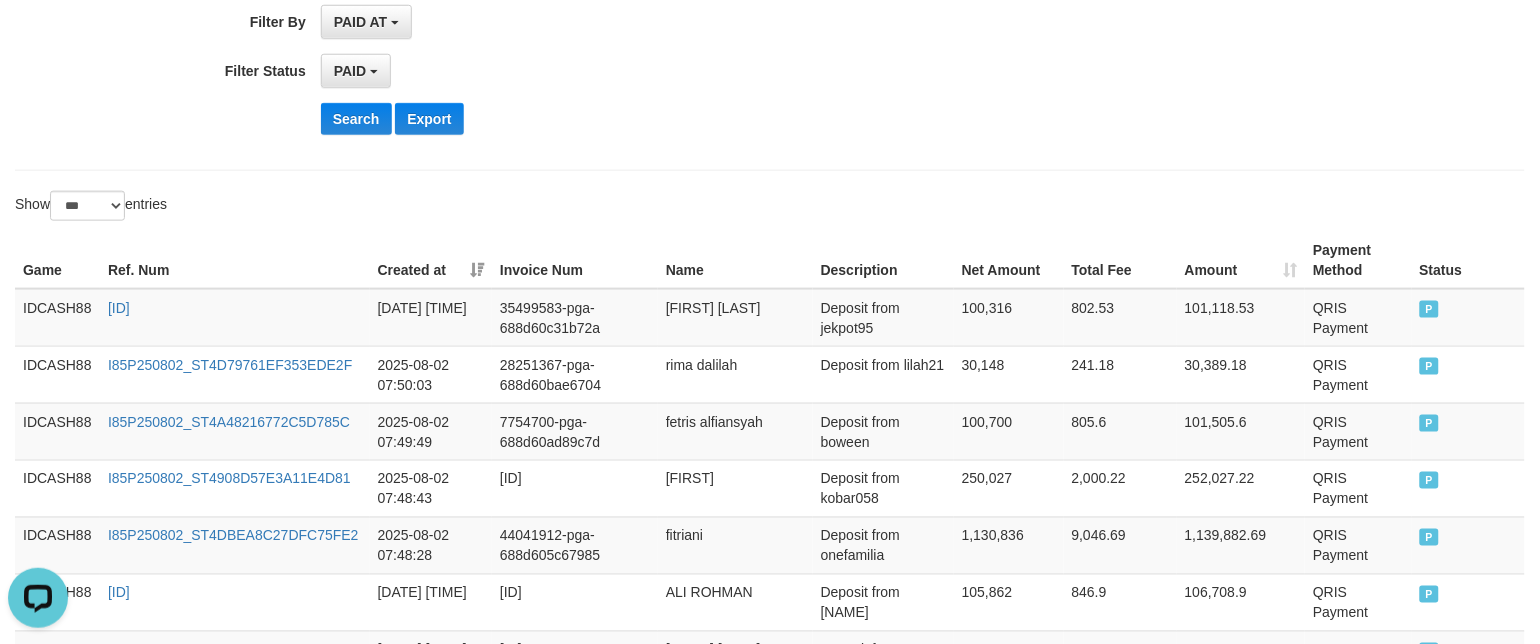 click on "**********" at bounding box center (770, 2838) 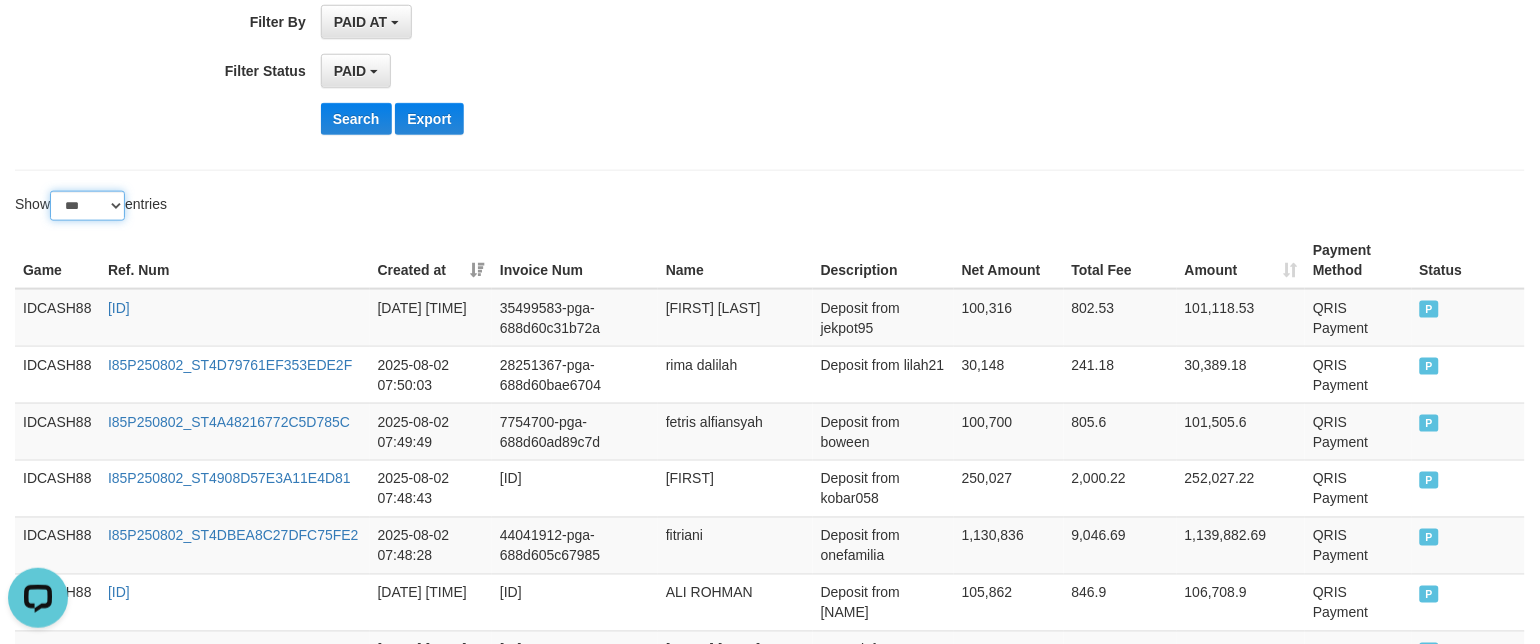 click on "** ** ** ***" at bounding box center (87, 206) 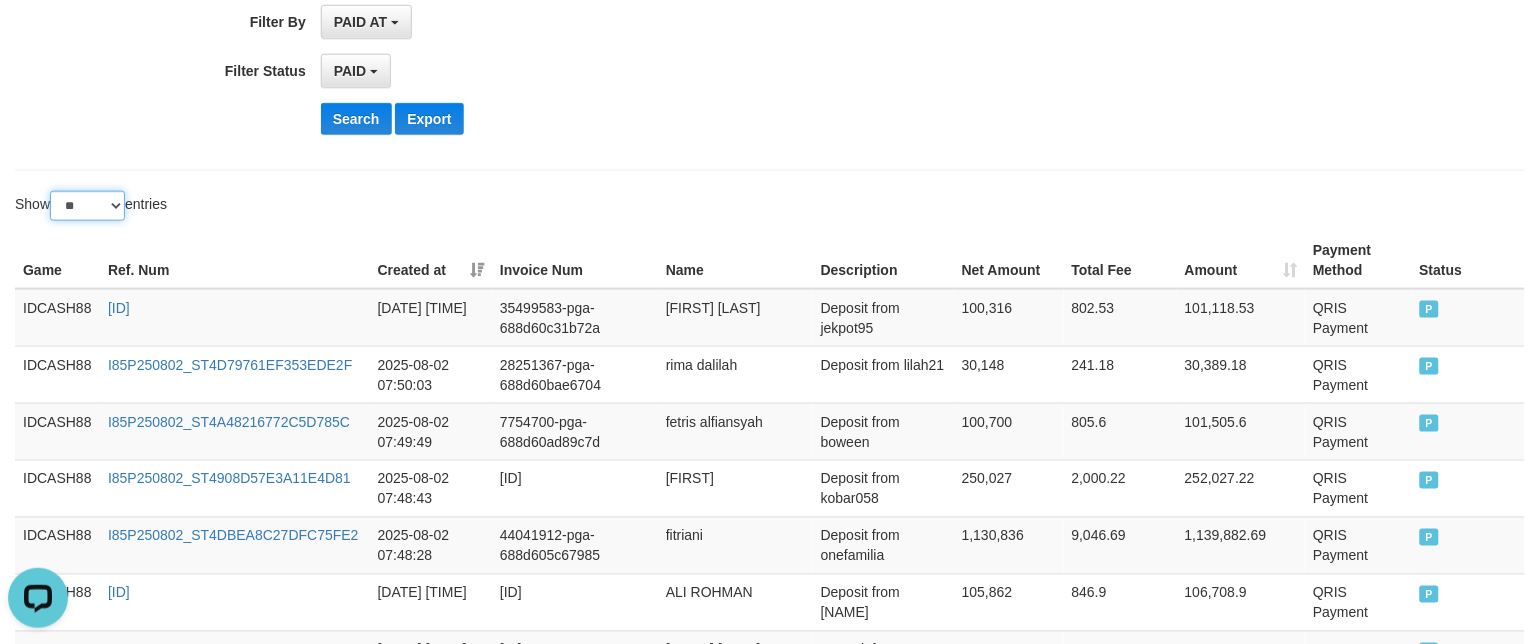 click on "** ** ** ***" at bounding box center (87, 206) 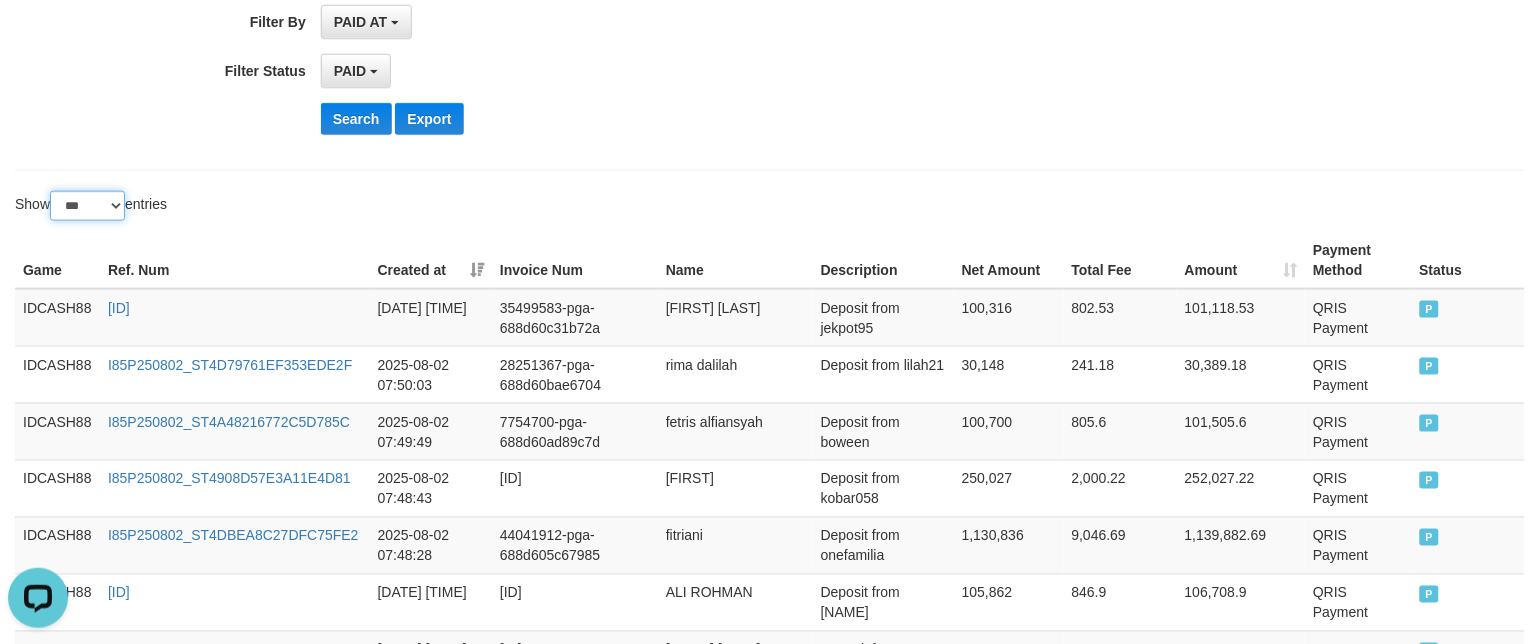 click on "** ** ** ***" at bounding box center (87, 206) 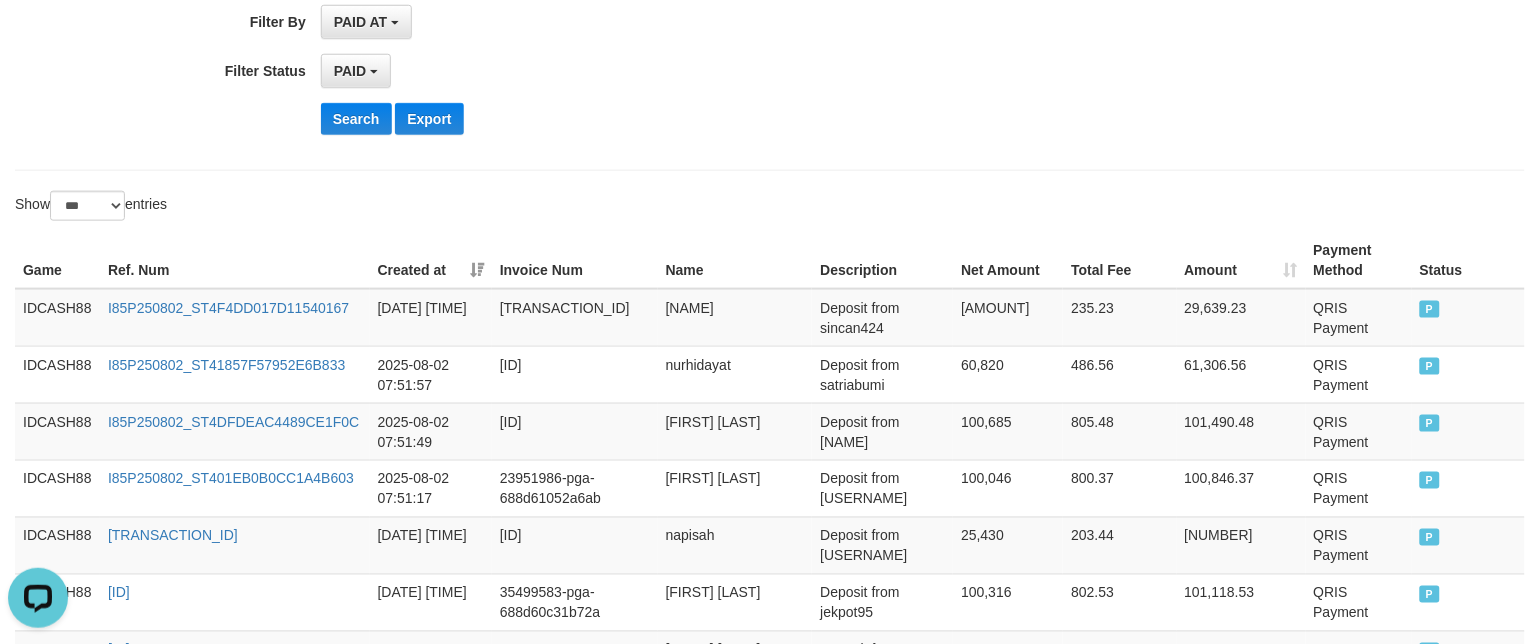 click on "Show  ** ** ** ***  entries" at bounding box center (770, 208) 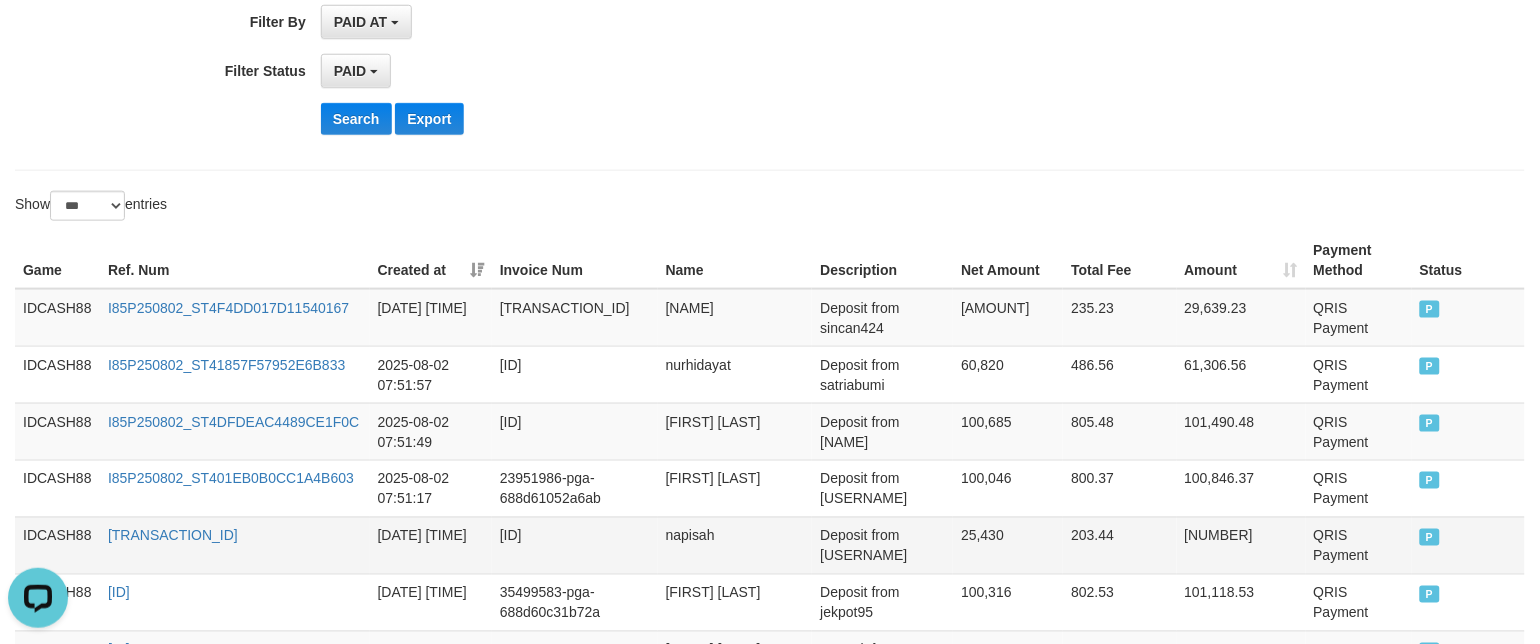 click on "P" at bounding box center (1468, 545) 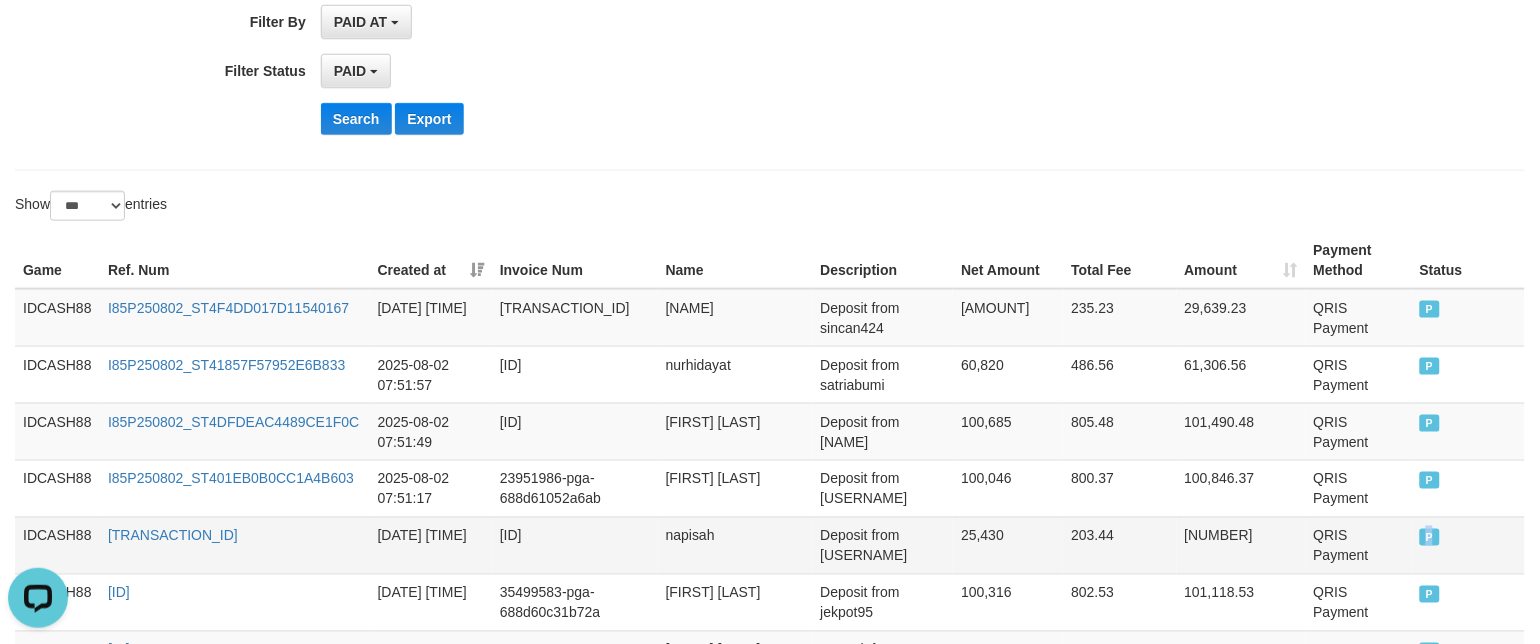 click on "P" at bounding box center (1468, 545) 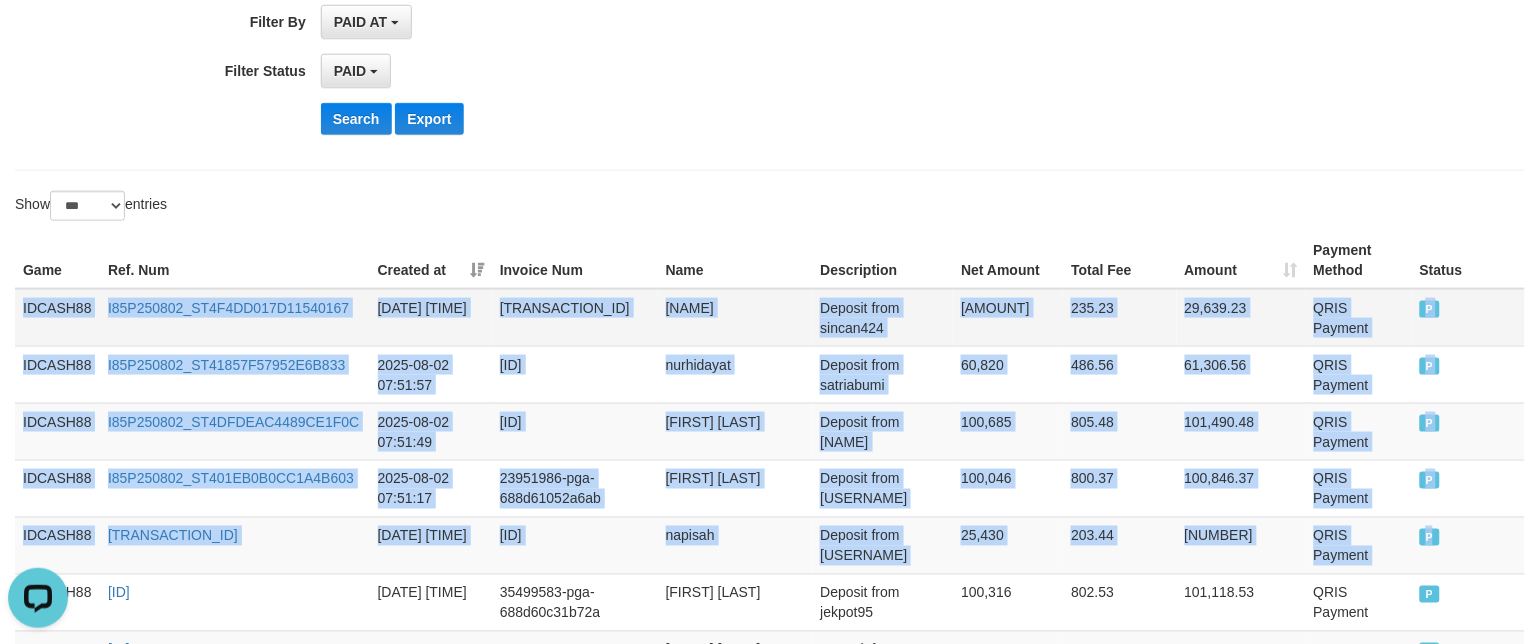 click on "IDCASH88" at bounding box center (57, 318) 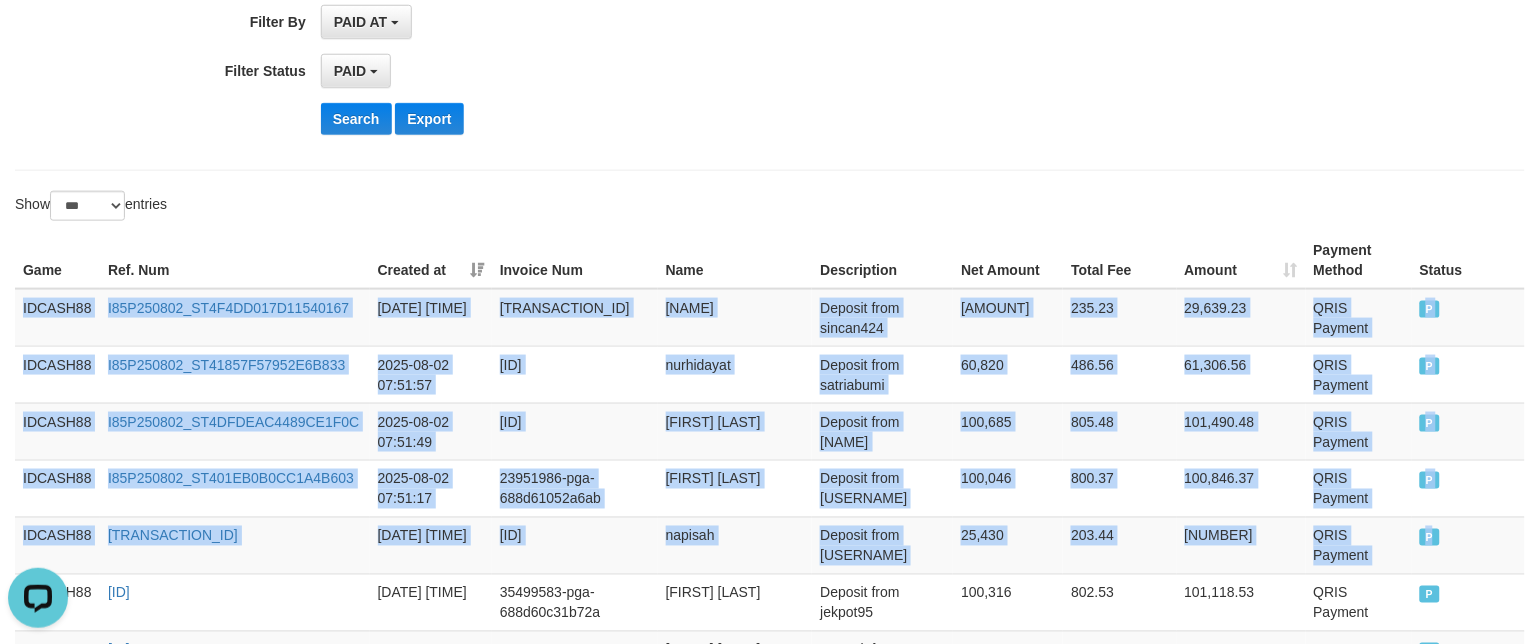 copy on "IDCASH88 I85P250802_ST4F4DD017D11540167 [TIME] [ID] [NAME] Deposit from [NAME] [AMOUNT] [AMOUNT] [AMOUNT] QRIS Payment P   IDCASH88 I85P250802_ST41857F57952E6B833 [TIME] [ID] [NAME] Deposit from [NAME] [AMOUNT] [AMOUNT] [AMOUNT] QRIS Payment P   IDCASH88 I85P250802_ST4DFDEAC4489CE1F0C [TIME] [ID] [NAME] Deposit from [NAME] [AMOUNT] [AMOUNT] [AMOUNT] QRIS Payment P   IDCASH88 I85P250802_ST401EB0B0CC1A4B603 [TIME] [ID] [NAME] Deposit from [NAME] [AMOUNT] [AMOUNT] [AMOUNT] QRIS Payment P   IDCASH88 I85P250802_ST46482CC589F0AF70F [TIME] [ID] [NAME] Deposit from [NAME] [AMOUNT] [AMOUNT] [AMOUNT] QRIS Payment P" 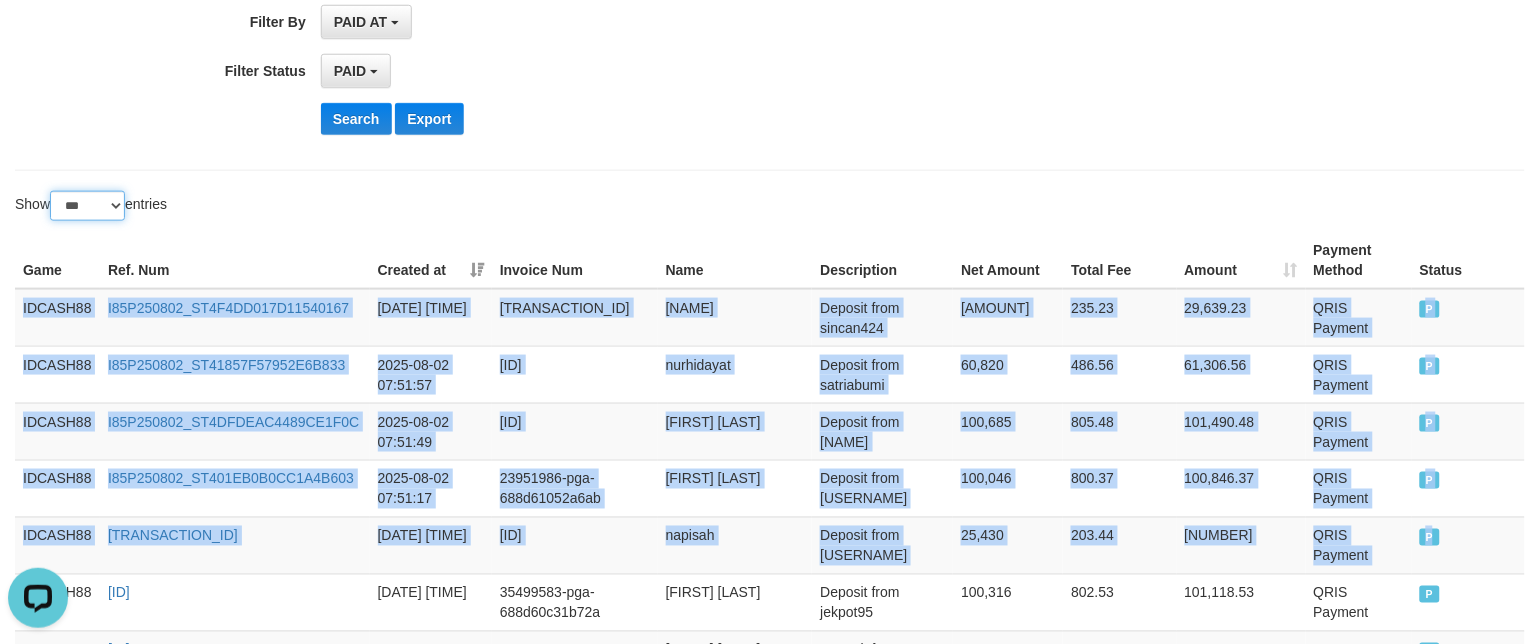 click on "** ** ** ***" at bounding box center (87, 206) 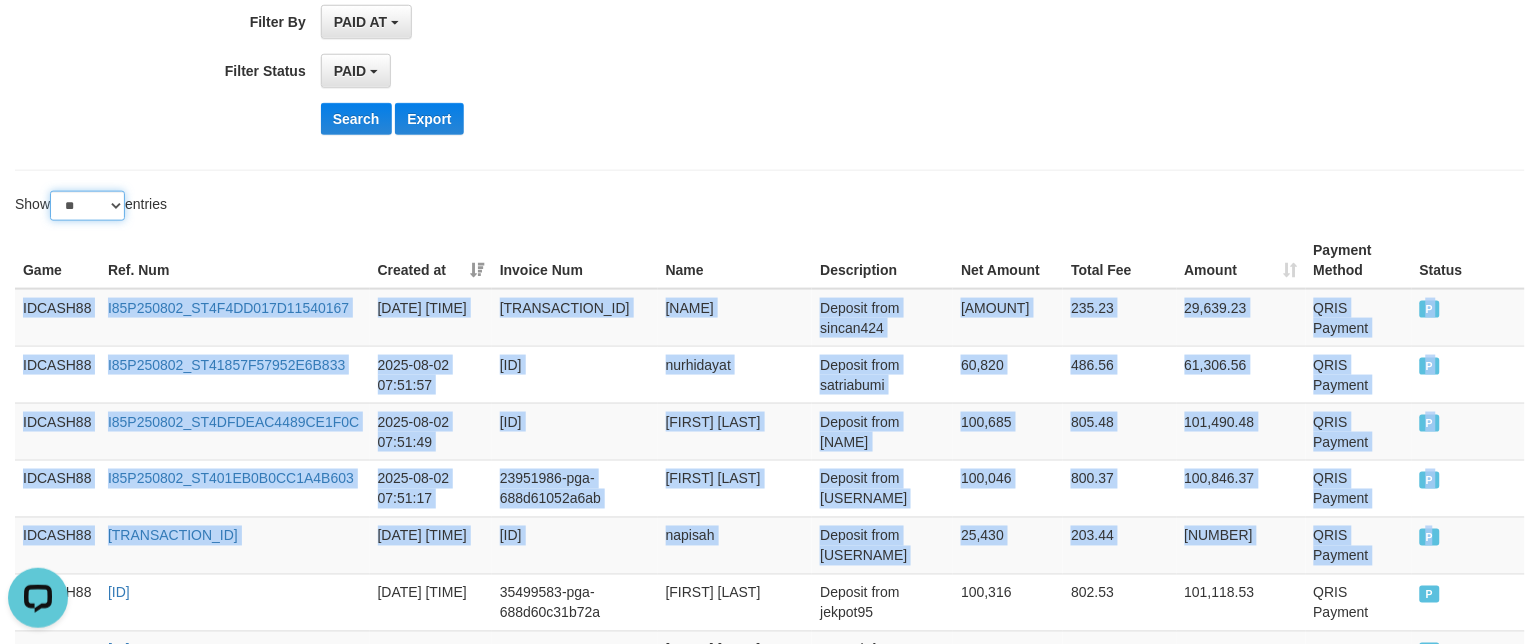 click on "** ** ** ***" at bounding box center [87, 206] 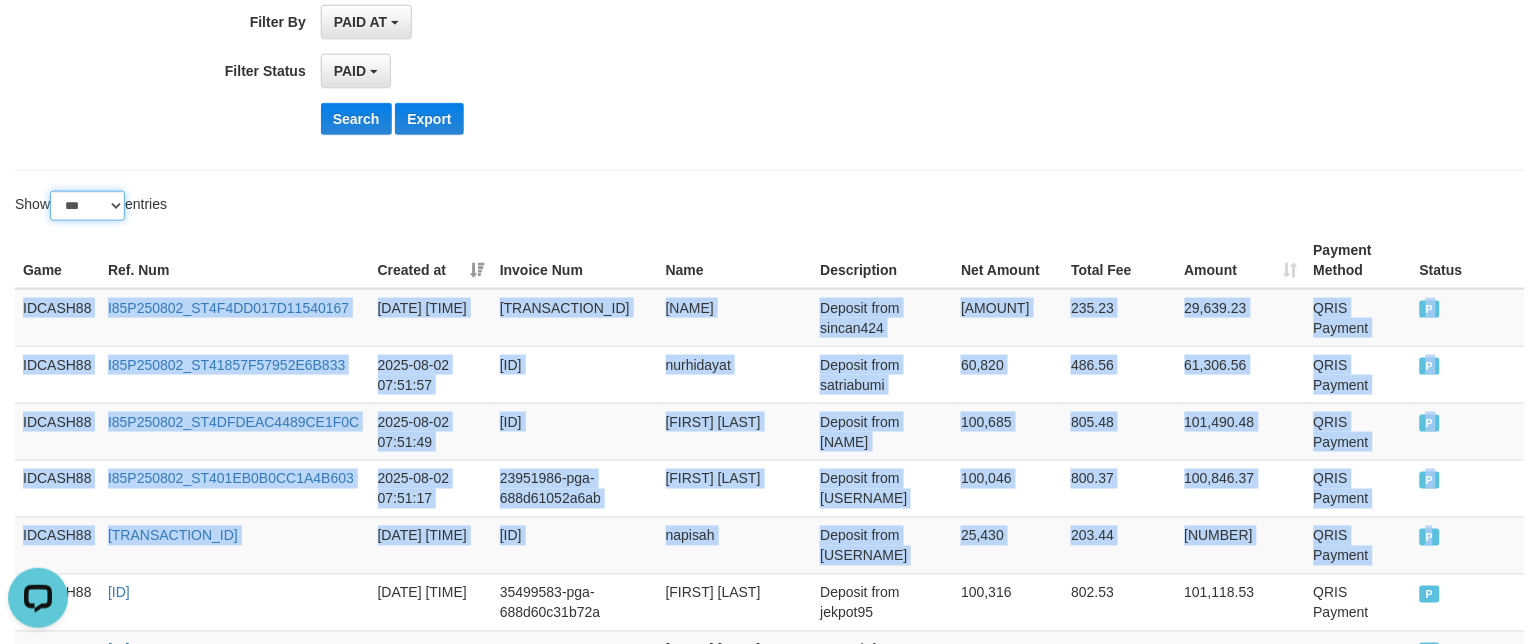 click on "** ** ** ***" at bounding box center (87, 206) 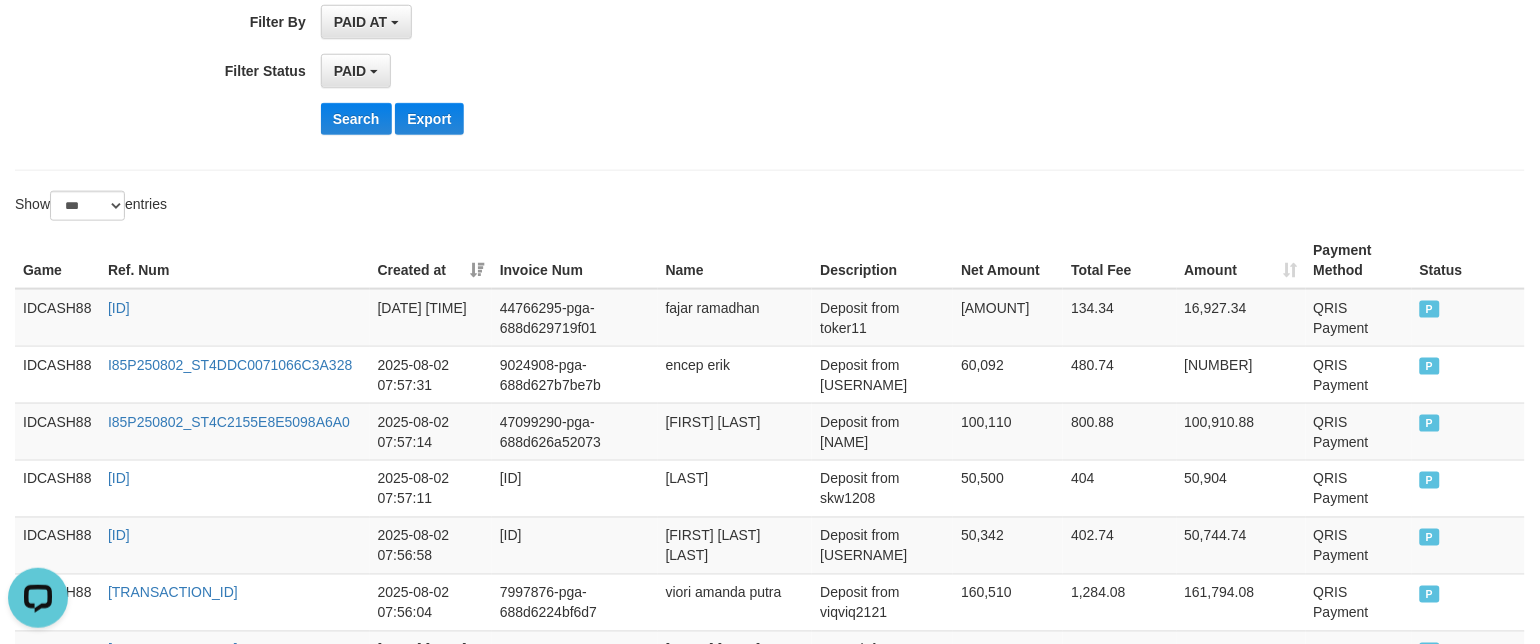 click at bounding box center (1155, 191) 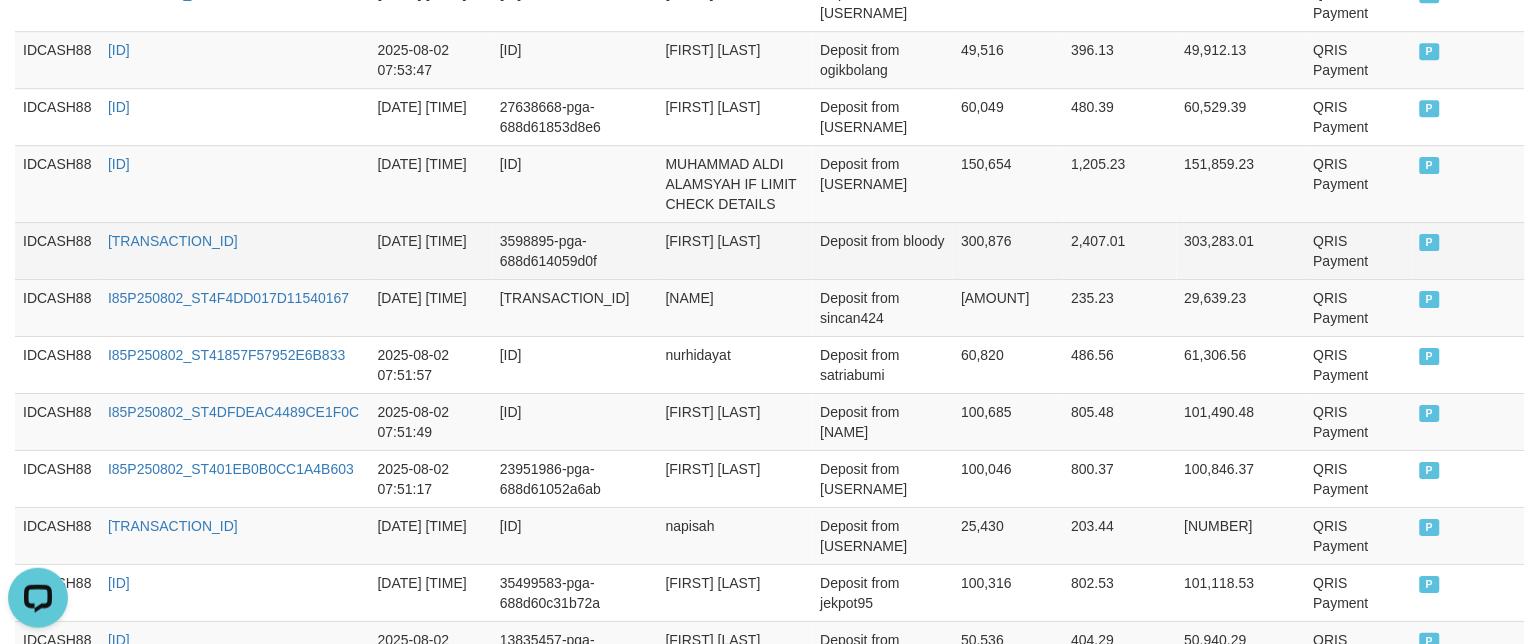 click on "P" at bounding box center (1468, 250) 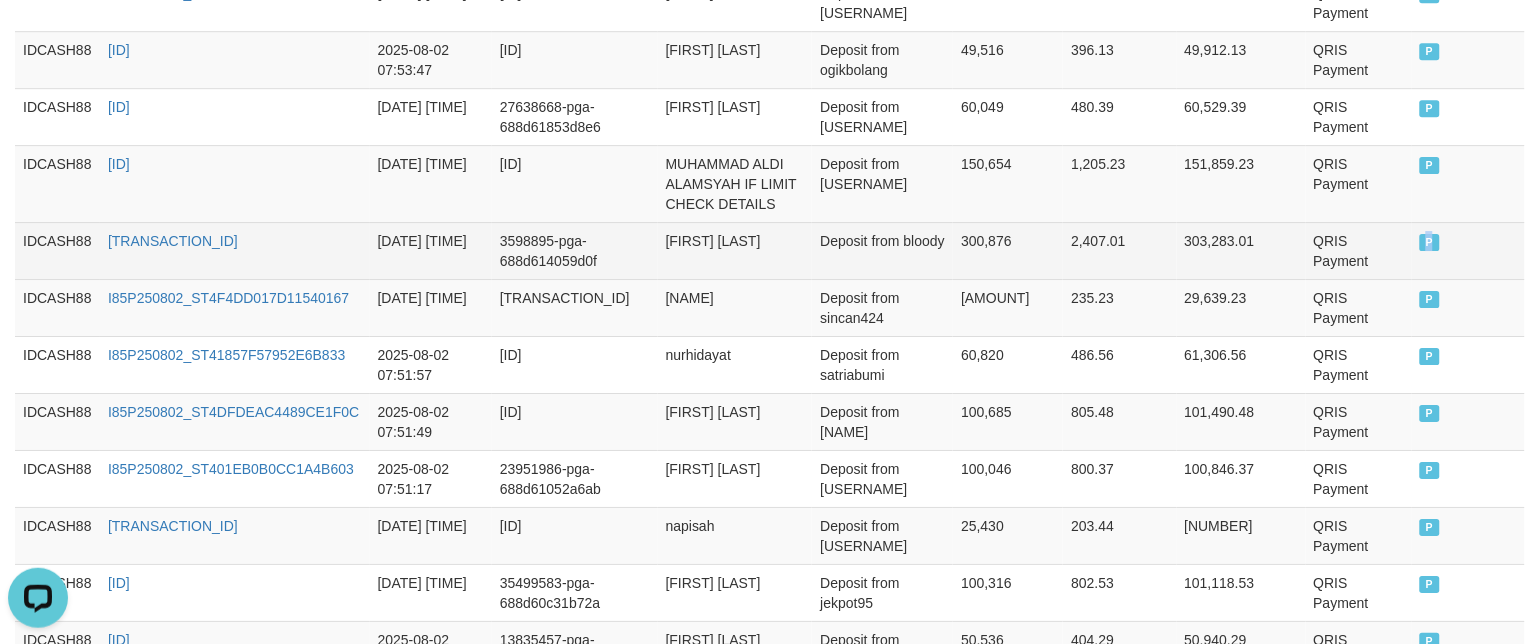 click on "P" at bounding box center (1468, 250) 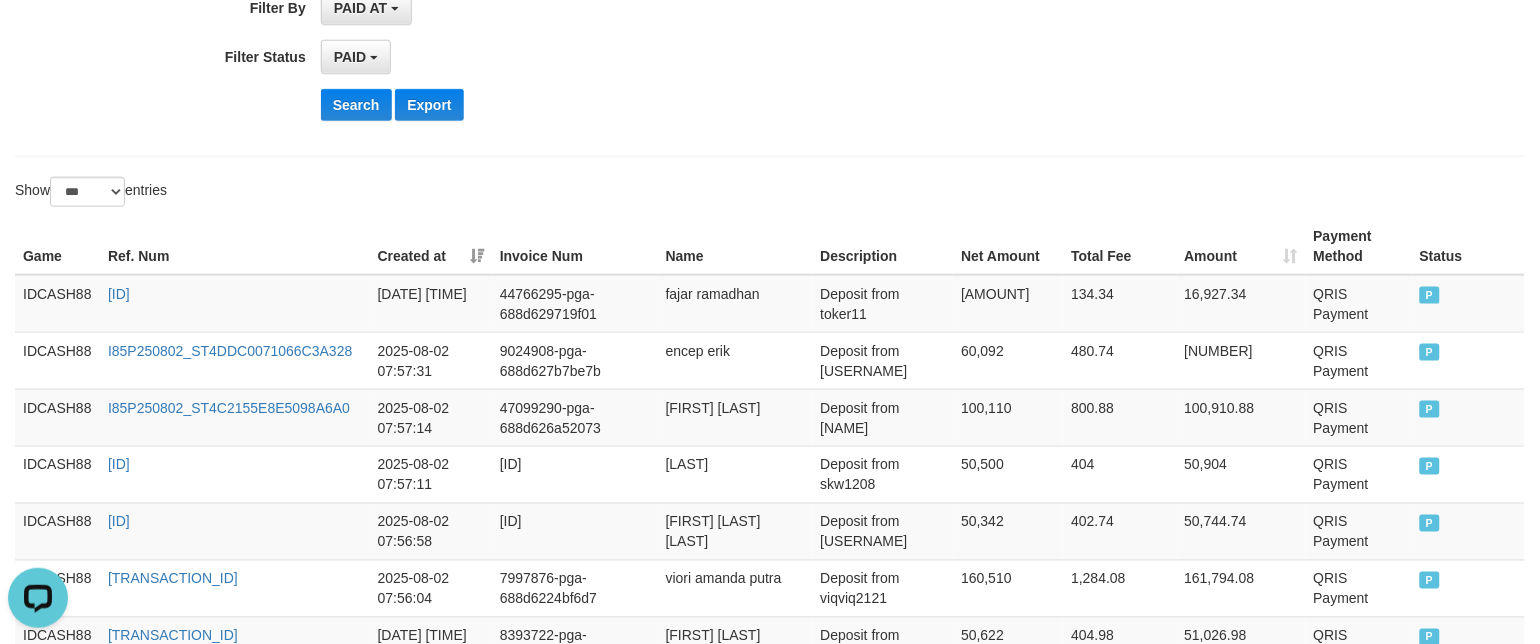 scroll, scrollTop: 497, scrollLeft: 0, axis: vertical 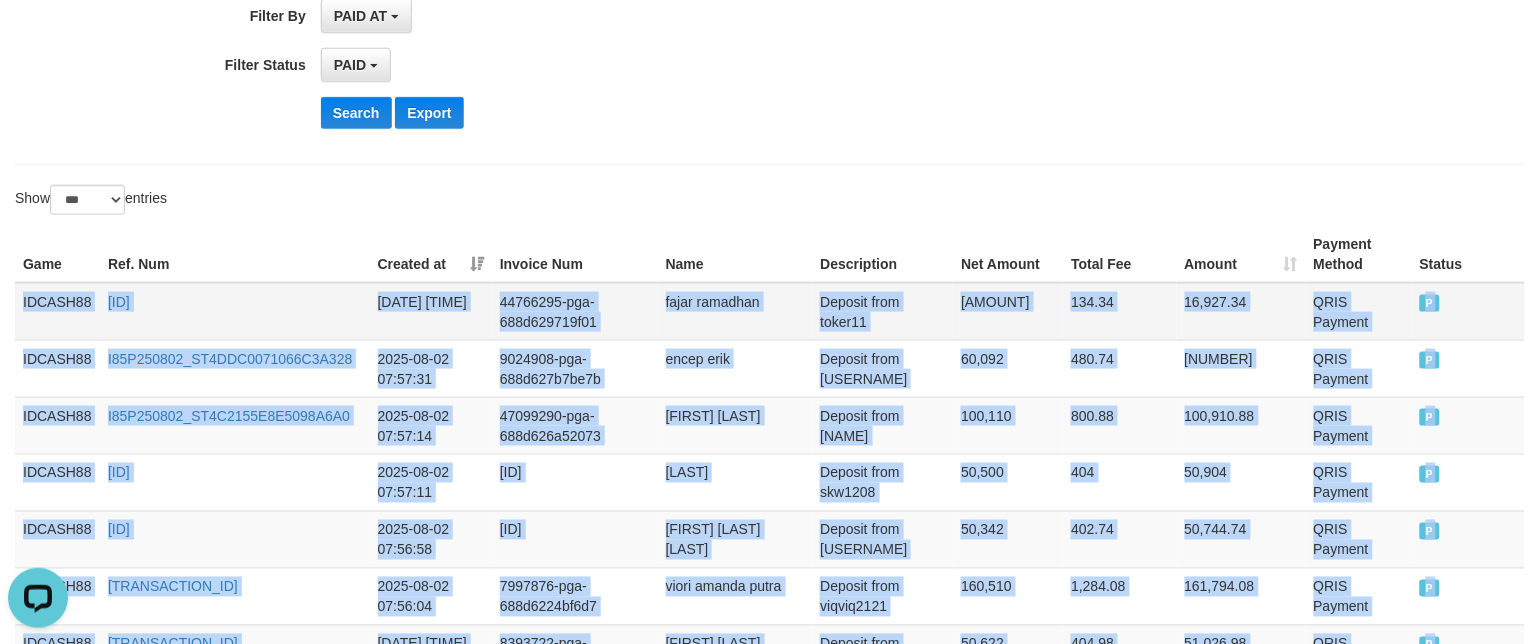 click on "IDCASH88" at bounding box center [57, 312] 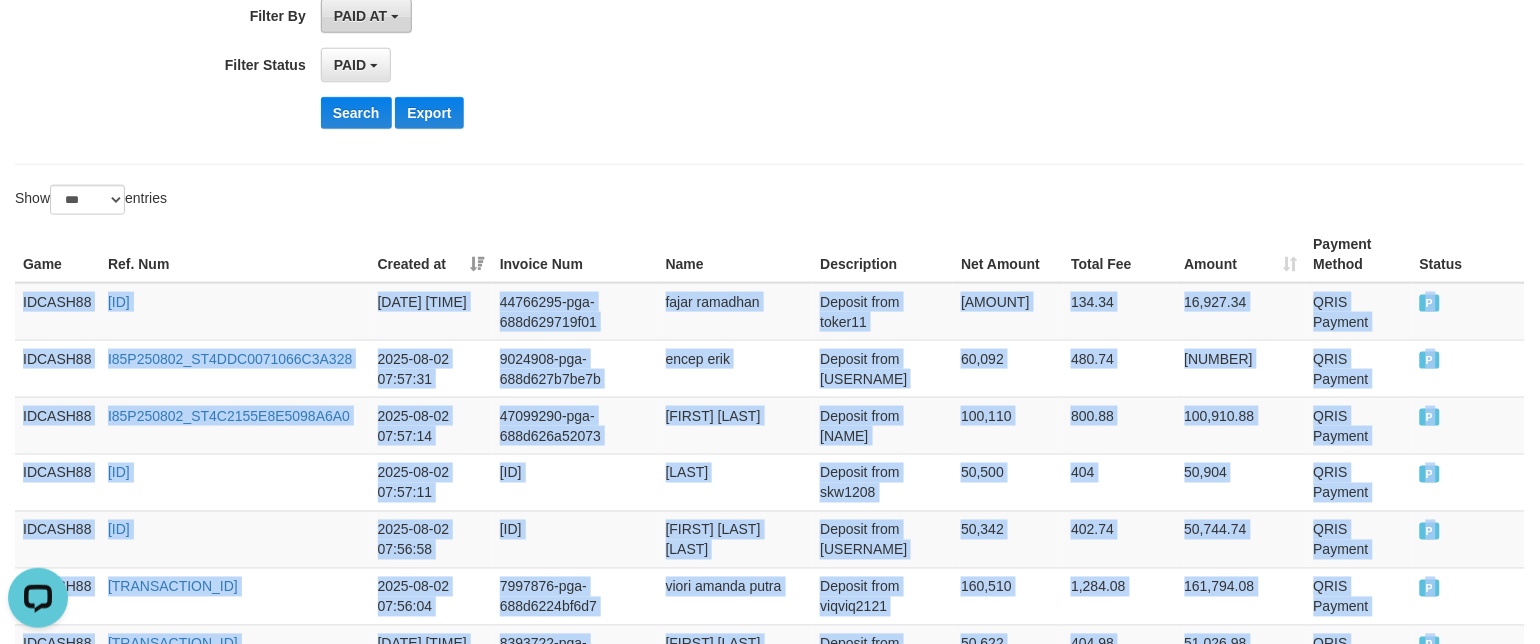 copy on "IDCASH88 [ID] [DATE] [ID] [FIRST] [LAST] Deposit from [USERNAME] [PRICE] [PRICE] [PRICE] QRIS Payment P   IDCASH88 [ID] [DATE] [ID] [FIRST] [LAST] Deposit from [USERNAME] [PRICE] [PRICE] [PRICE] QRIS Payment P   IDCASH88 [ID] [DATE] [ID] [FIRST] [LAST] Deposit from [USERNAME] [PRICE] [PRICE] [PRICE] QRIS Payment P   IDCASH88 [ID] [DATE] [ID] [FIRST] Deposit from [USERNAME] [PRICE] [PRICE] [PRICE] QRIS Payment P   IDCASH88 [ID] [DATE] [ID] [FIRST] [LAST] Deposit from [USERNAME] [PRICE] [PRICE] [PRICE] QRIS Payment P   IDCASH88 [ID] [DATE] [ID] [FIRST] [LAST] Deposit from [USERNAME] [PRICE] [PRICE] [PRICE] QRIS Payment P" 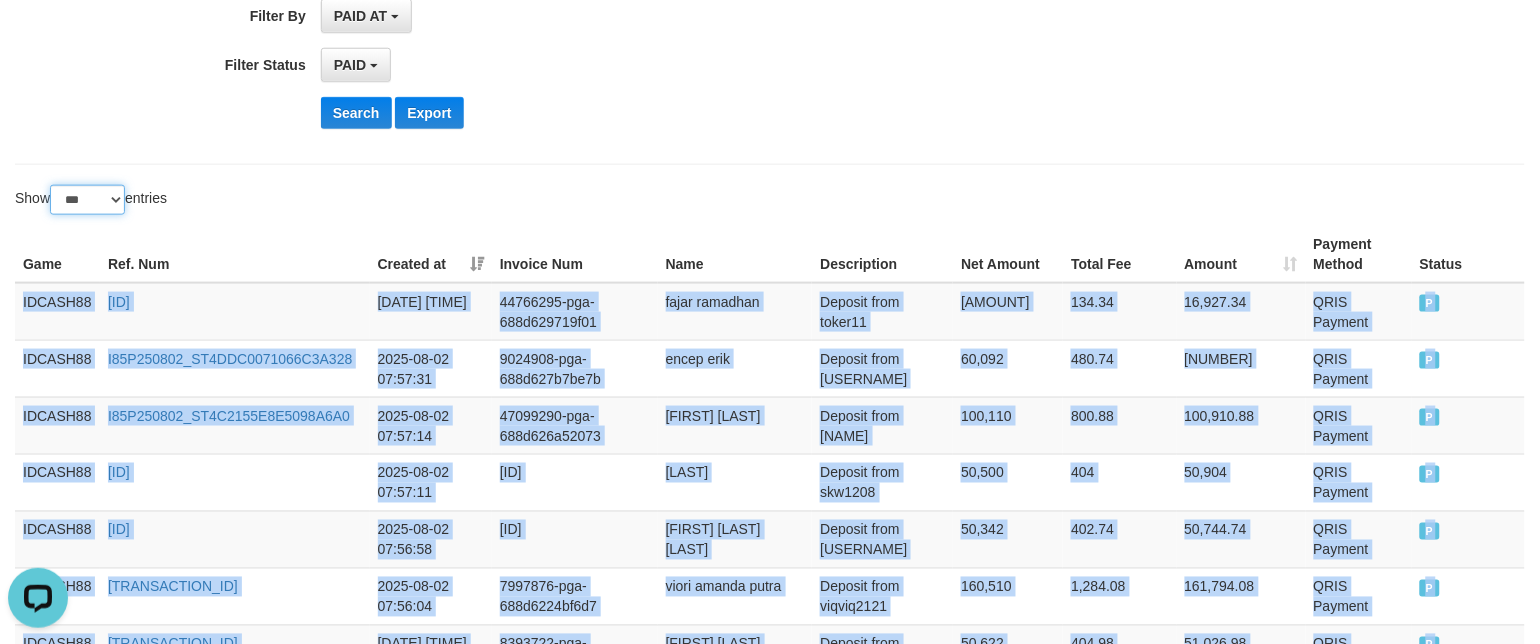 click on "** ** ** ***" at bounding box center (87, 200) 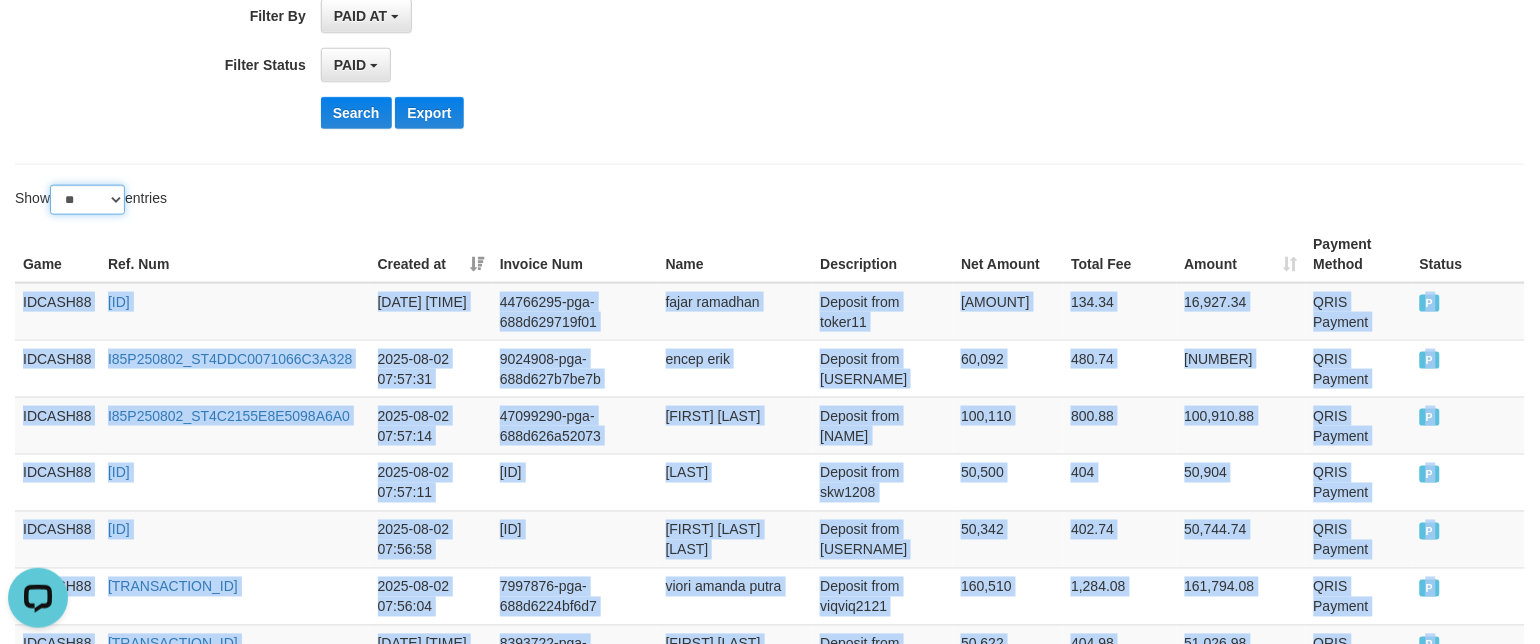 click on "** ** ** ***" at bounding box center [87, 200] 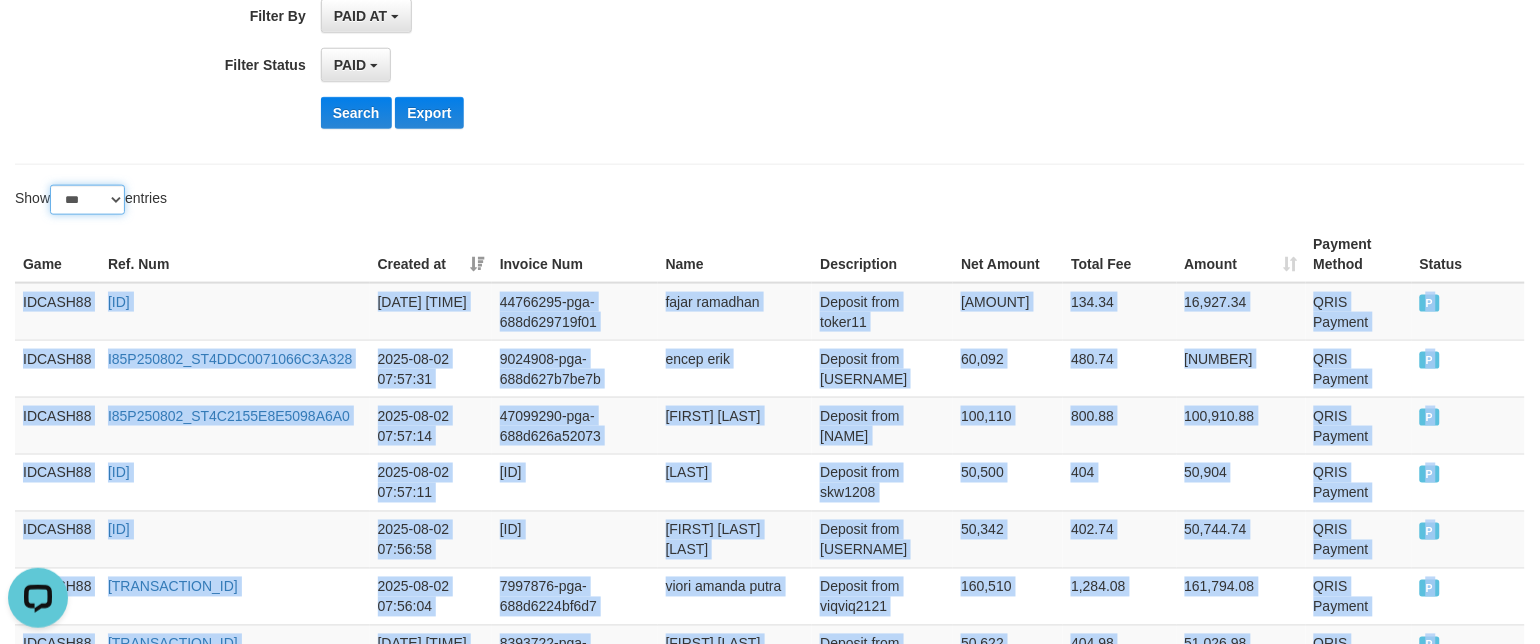 click on "** ** ** ***" at bounding box center (87, 200) 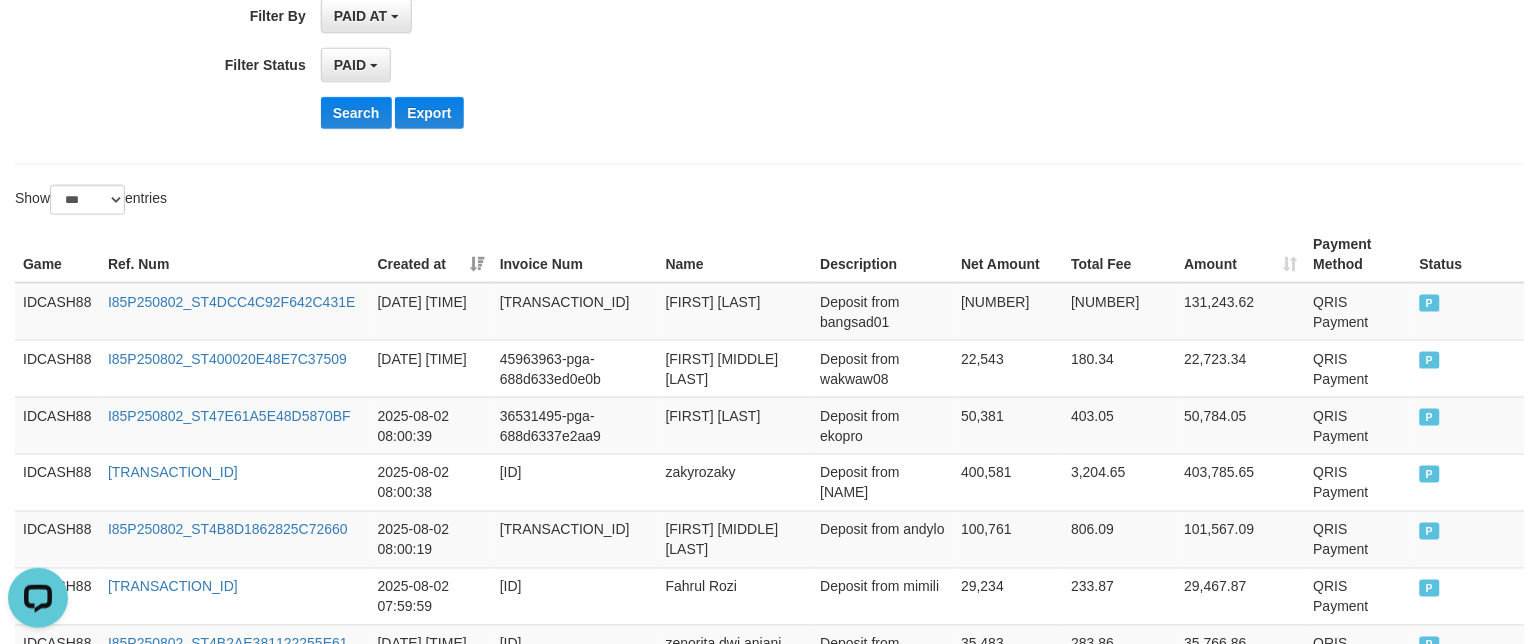 click on "Description" at bounding box center [882, 254] 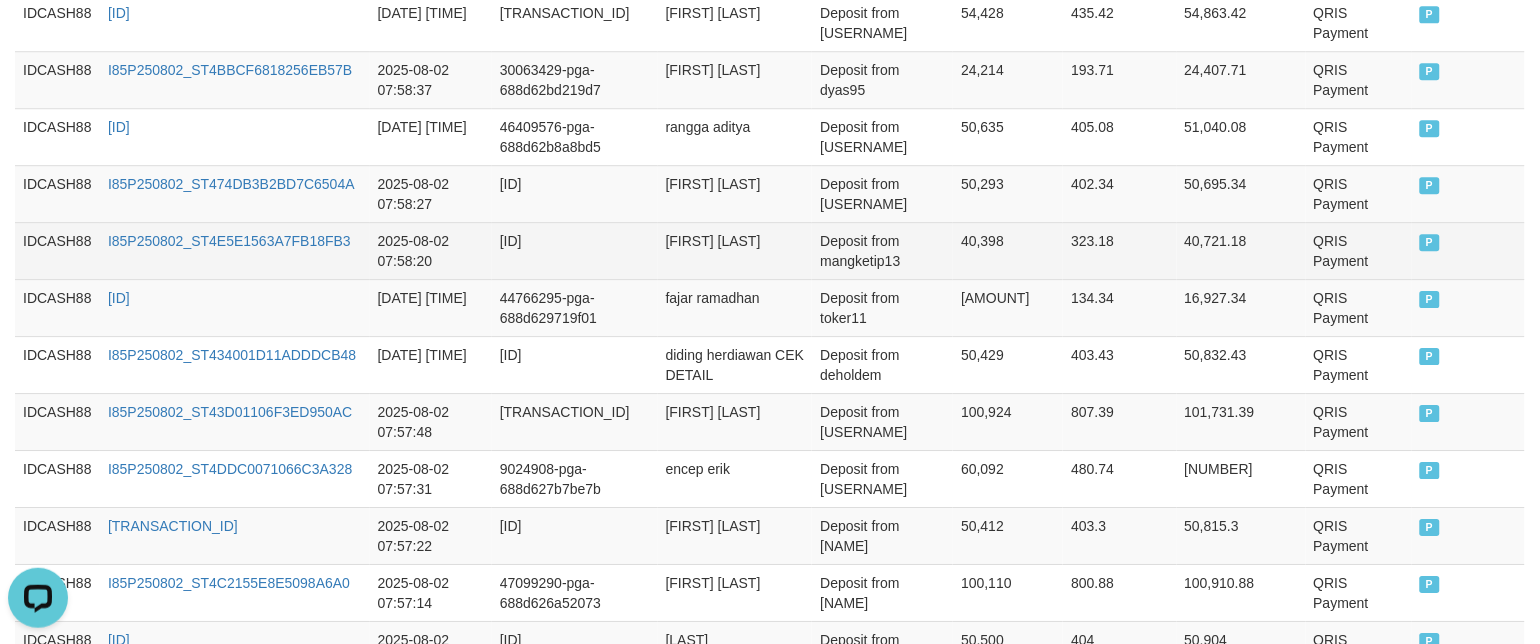 click on "P" at bounding box center (1468, 250) 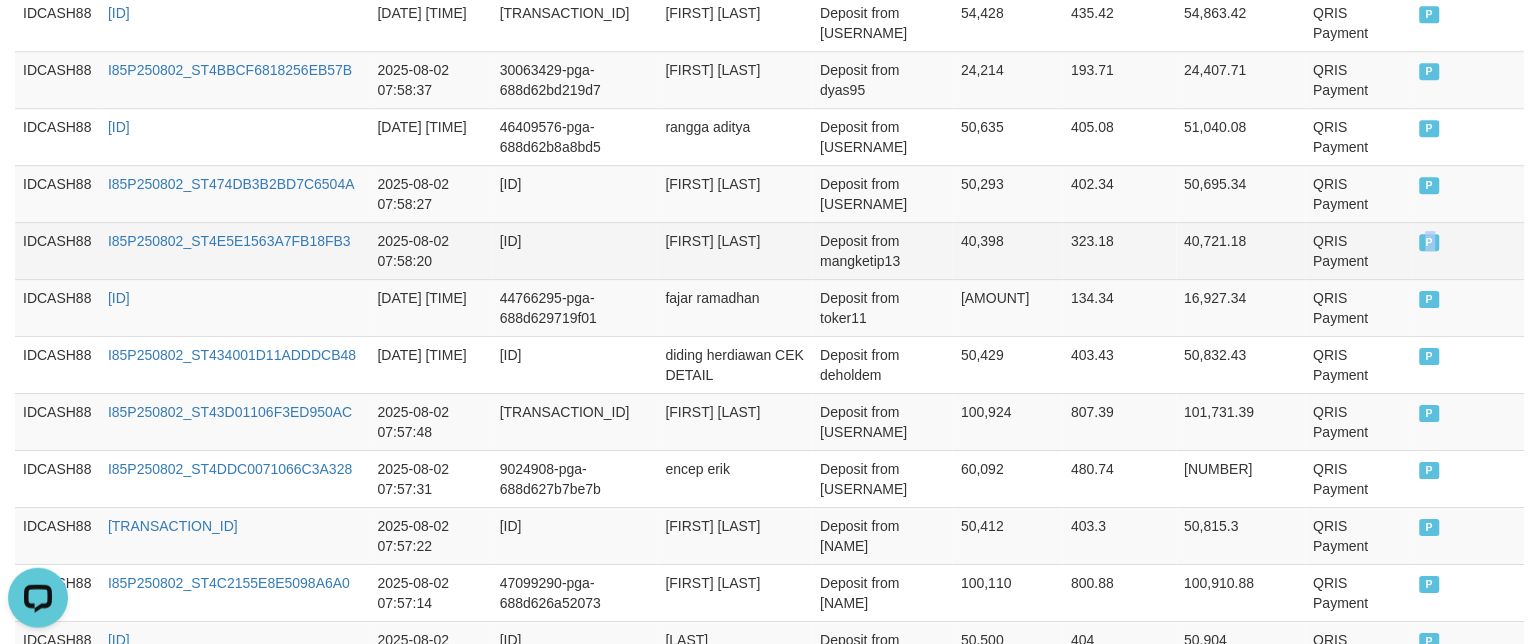 click on "P" at bounding box center [1468, 250] 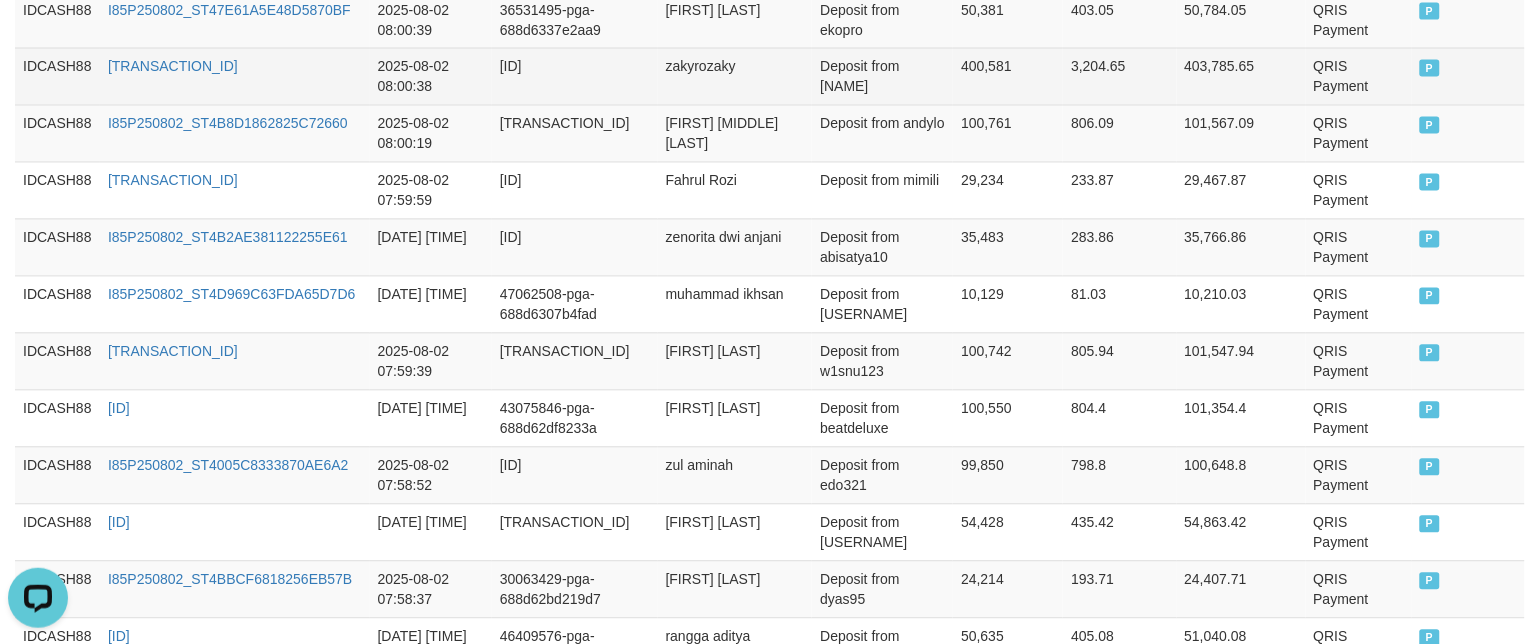 scroll, scrollTop: 663, scrollLeft: 0, axis: vertical 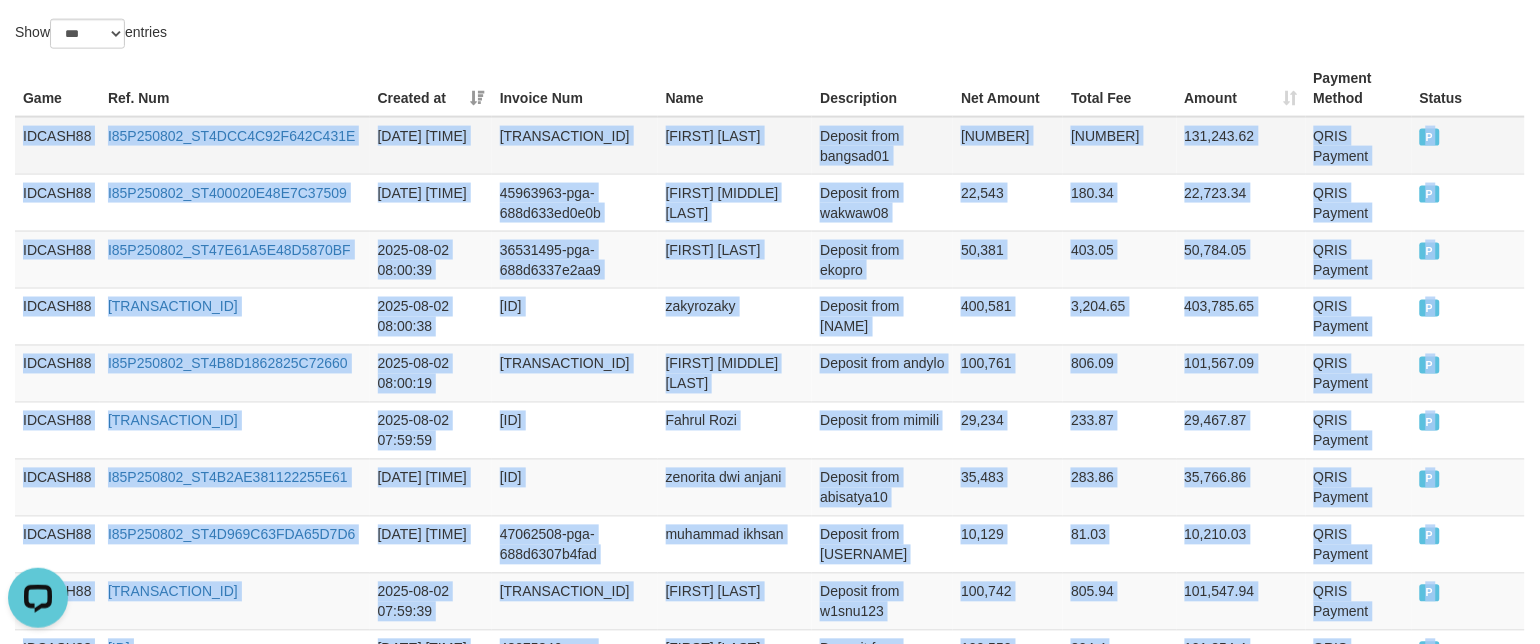 click on "IDCASH88" at bounding box center [57, 146] 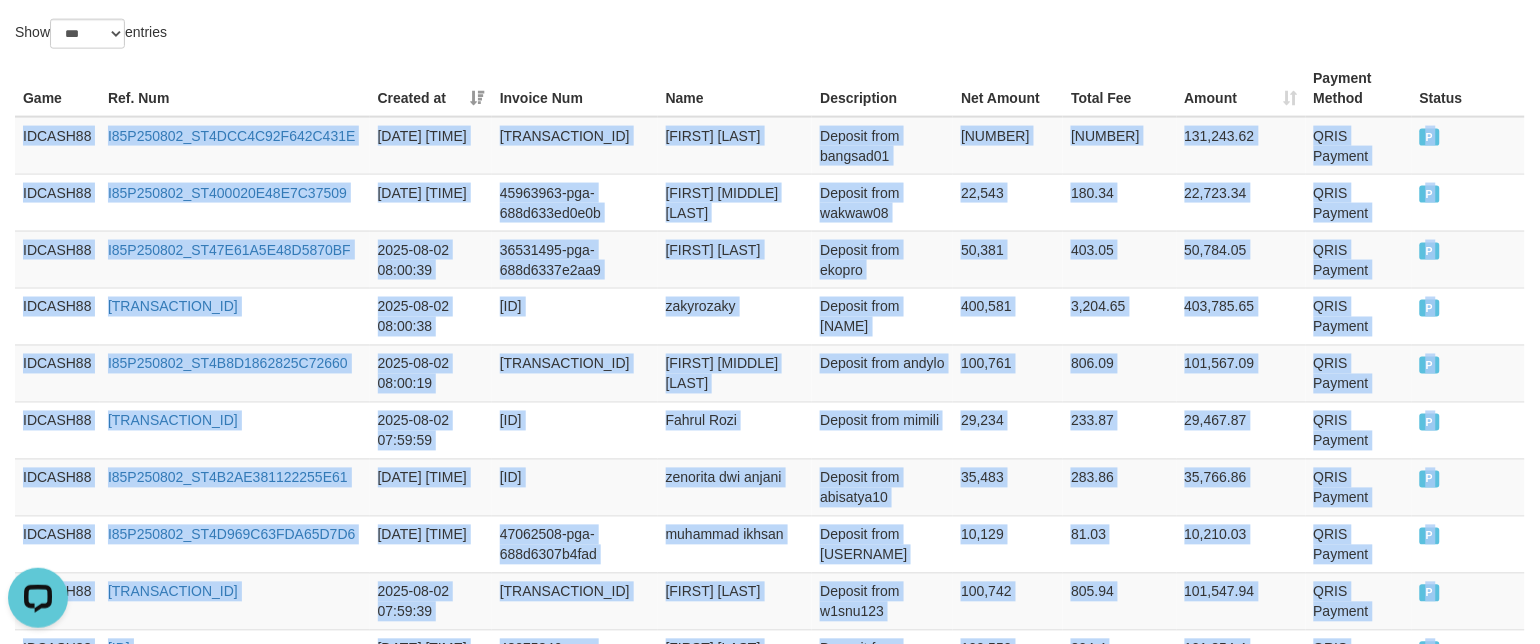 copy on "IDCASH88 I85P250802_ST4DCC4C92F642C431E [DATE] [TIME] [PGA_ID] [FIRST] [LAST] Deposit from [USERNAME] [AMOUNT] [AMOUNT] [AMOUNT] QRIS Payment P   IDCASH88 I85P250802_ST400020E48E7C37509 [DATE] [TIME] [PGA_ID] [FIRST] [LAST] Deposit from [USERNAME] [AMOUNT] [AMOUNT] [AMOUNT] QRIS Payment P   IDCASH88 I85P250802_ST47E61A5E48D5870BF [DATE] [TIME] [PGA_ID] [FIRST] [LAST] Deposit from [USERNAME] [AMOUNT] [AMOUNT] [AMOUNT] QRIS Payment P   IDCASH88 I85P250802_ST441755E632F782E57 [DATE] [TIME] [PGA_ID] [FIRST] [LAST] Deposit from [USERNAME] [AMOUNT] [AMOUNT] [AMOUNT] QRIS Payment P   IDCASH88 I85P250802_ST4B8D1862825C72660 [DATE] [TIME] [PGA_ID] [FIRST] [LAST] Deposit from [USERNAME] [AMOUNT] [AMOUNT] [AMOUNT] QRIS Payment P   IDCASH88 I85P250802_ST42480A6CA181646A5 [DATE] [TIME] [PGA_ID] [FIRST] [LAST] Deposit from [USERNAME] [AMOUNT] [AMOUNT] [AMOUNT] QRIS Payment P   IDCASH88 I85P250802_..." 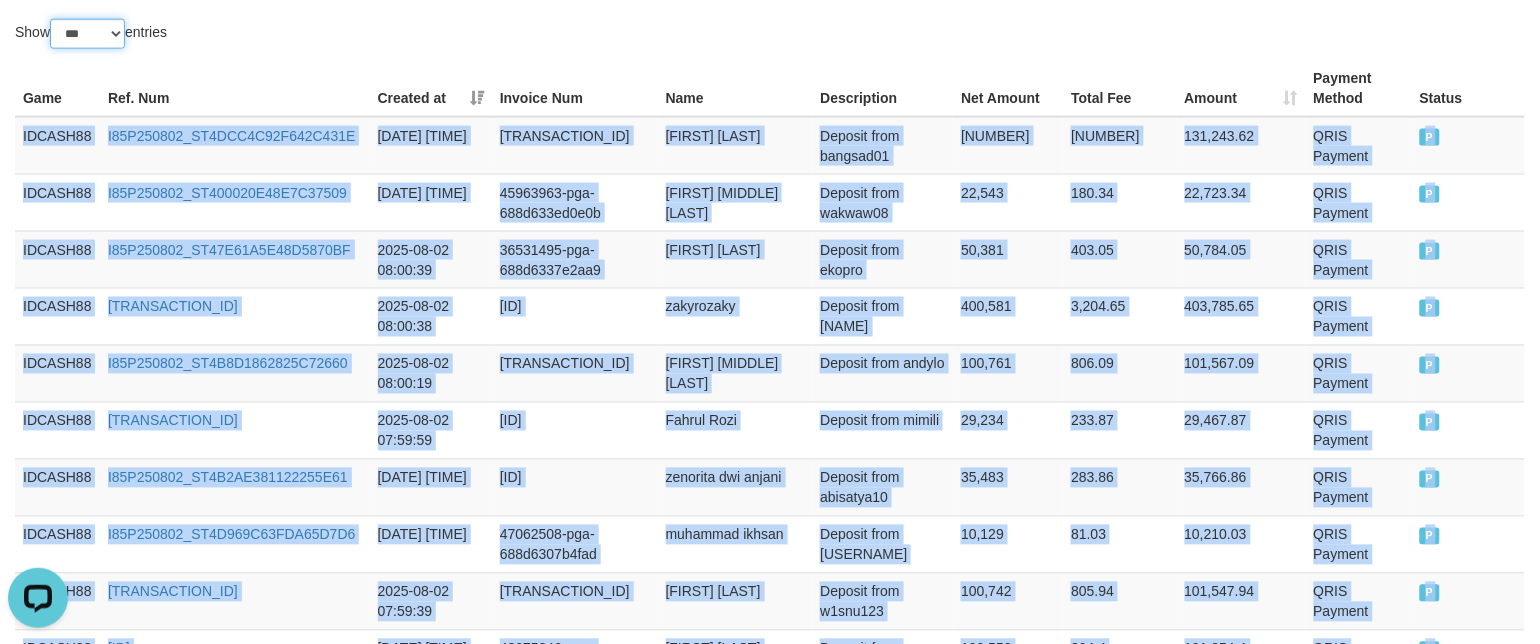 drag, startPoint x: 97, startPoint y: 26, endPoint x: 92, endPoint y: 43, distance: 17.720045 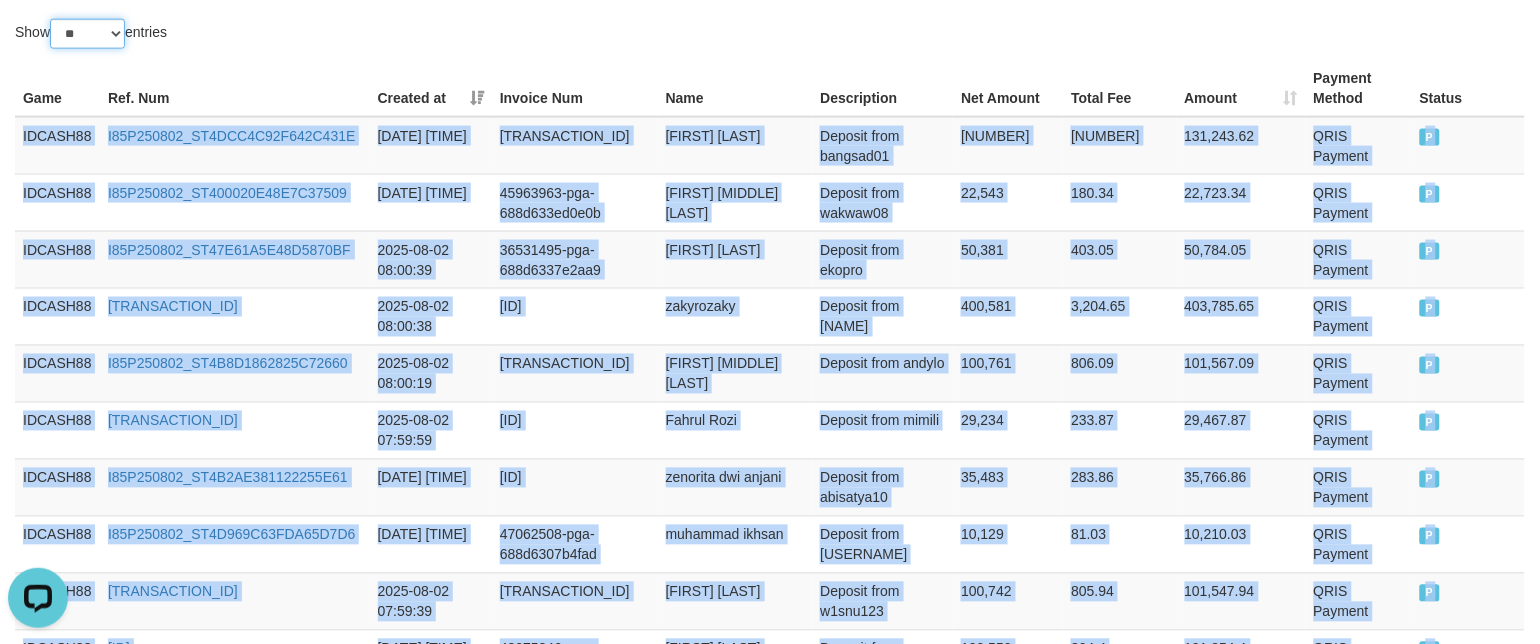 click on "** ** ** ***" at bounding box center [87, 34] 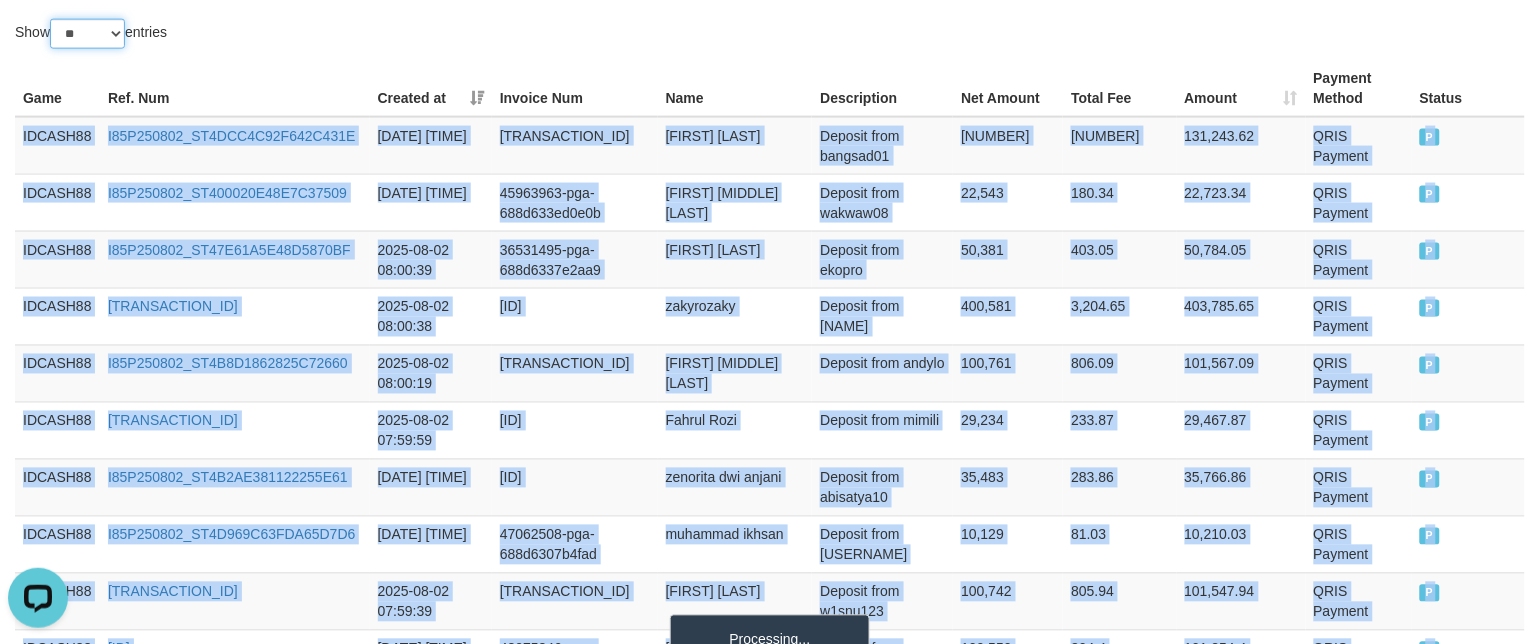 drag, startPoint x: 104, startPoint y: 26, endPoint x: 103, endPoint y: 43, distance: 17.029387 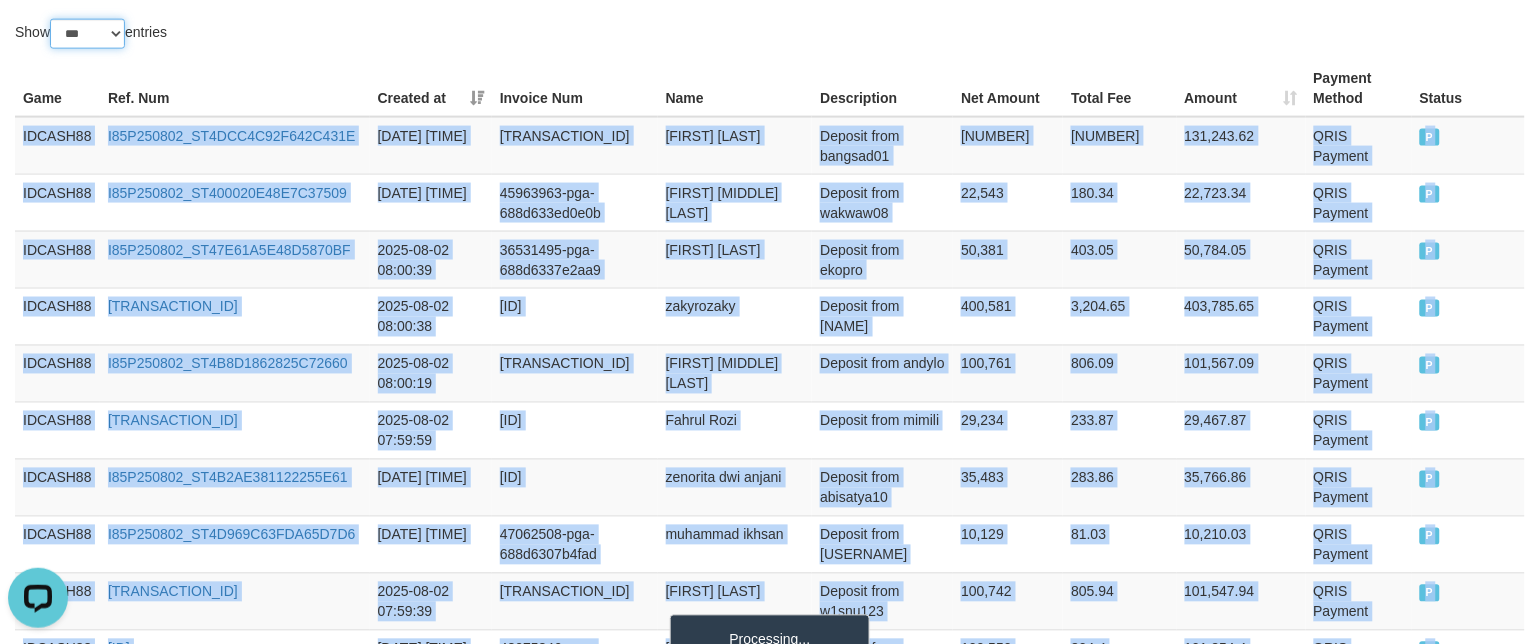click on "** ** ** ***" at bounding box center [87, 34] 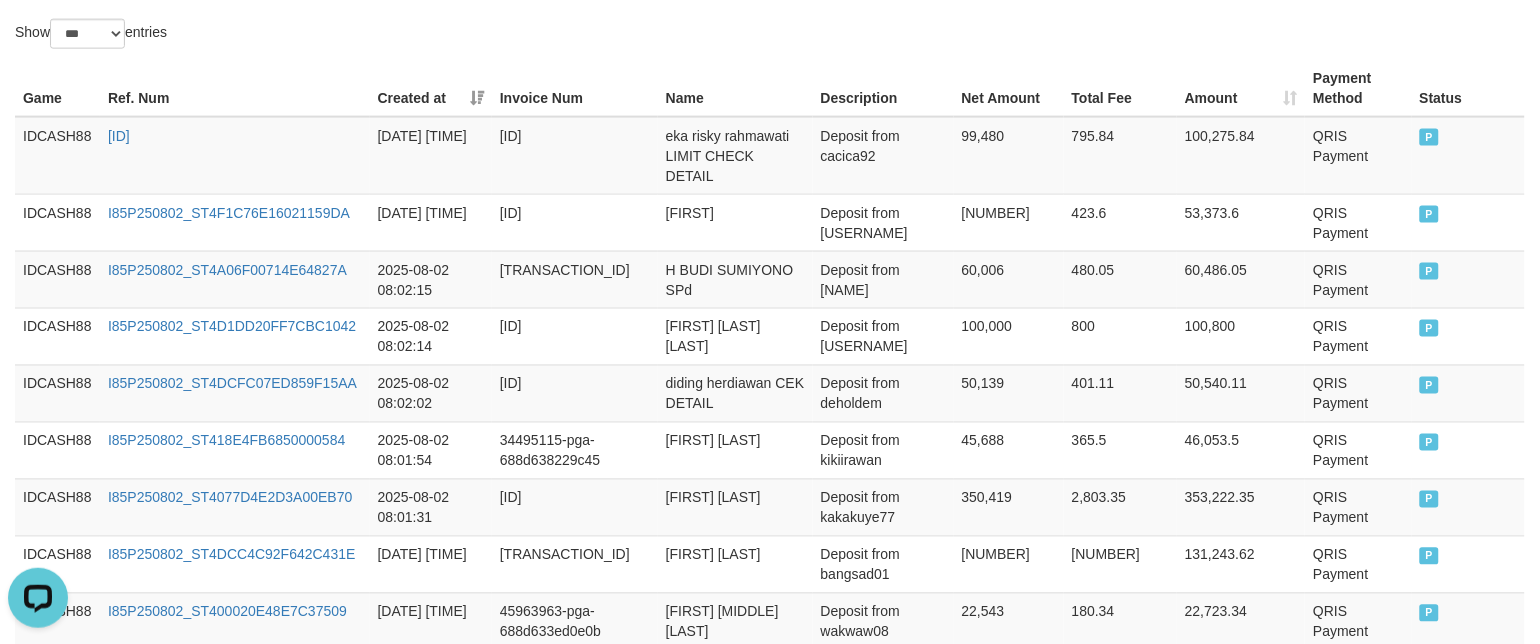 click on "[FIRST]" at bounding box center [735, 222] 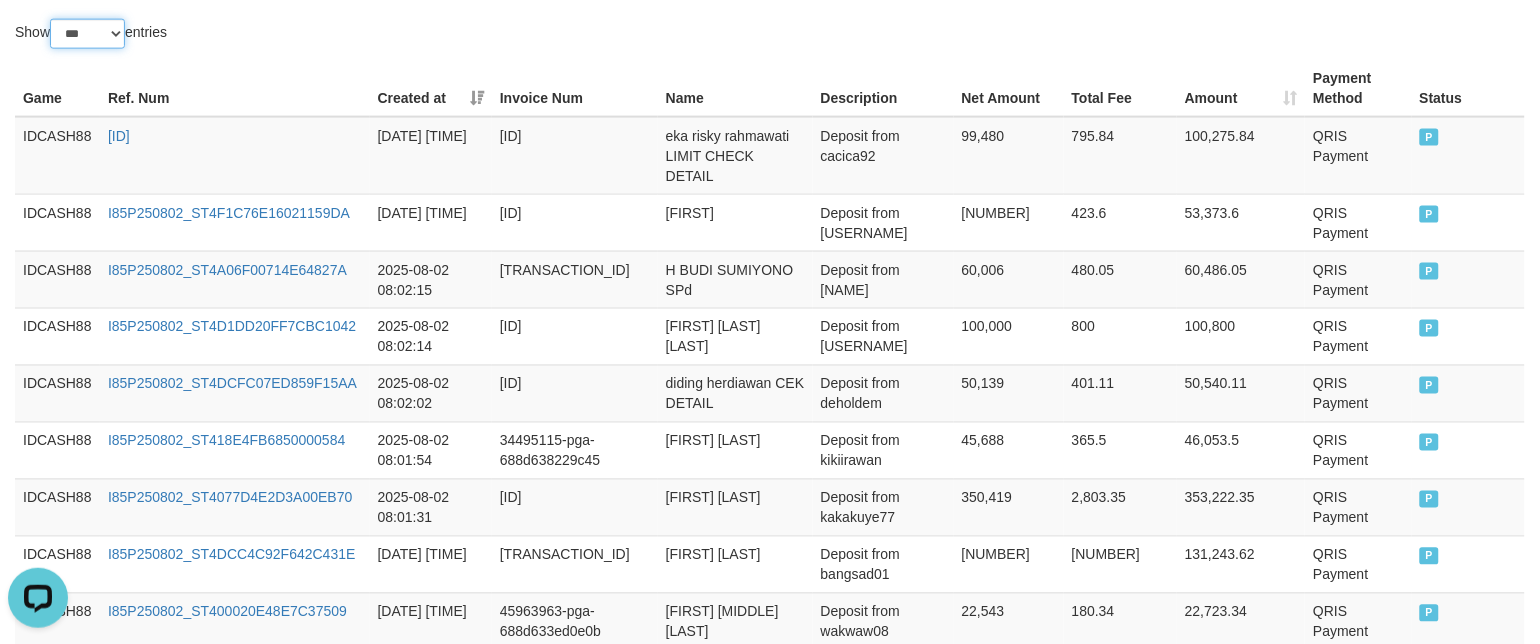 click on "** ** ** ***" at bounding box center [87, 34] 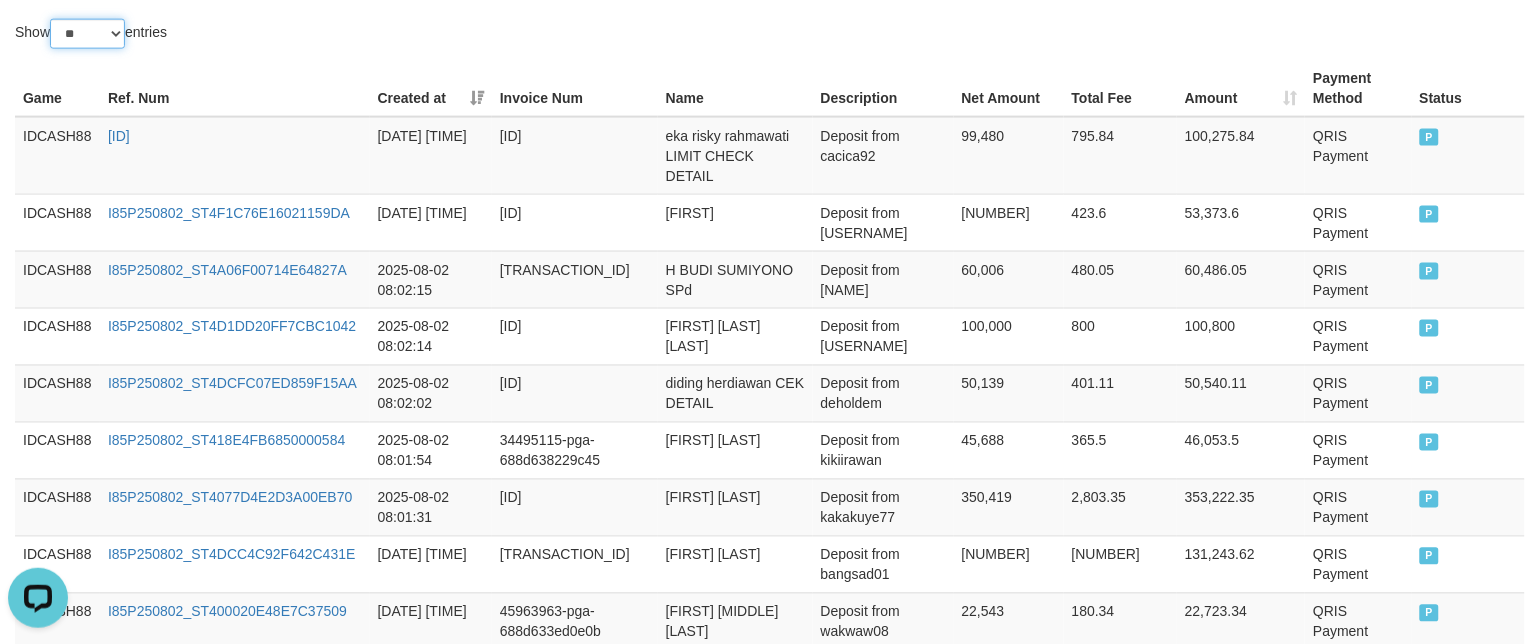 click on "** ** ** ***" at bounding box center (87, 34) 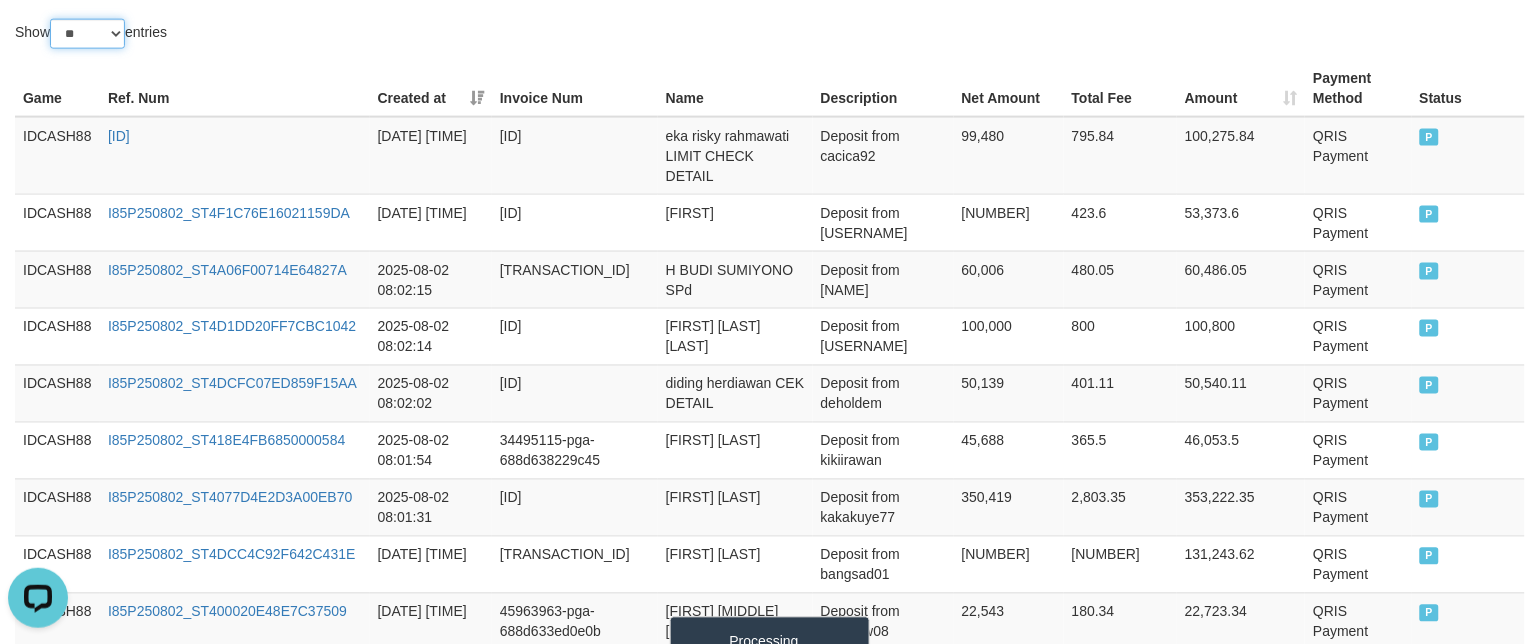 click on "** ** ** ***" at bounding box center [87, 34] 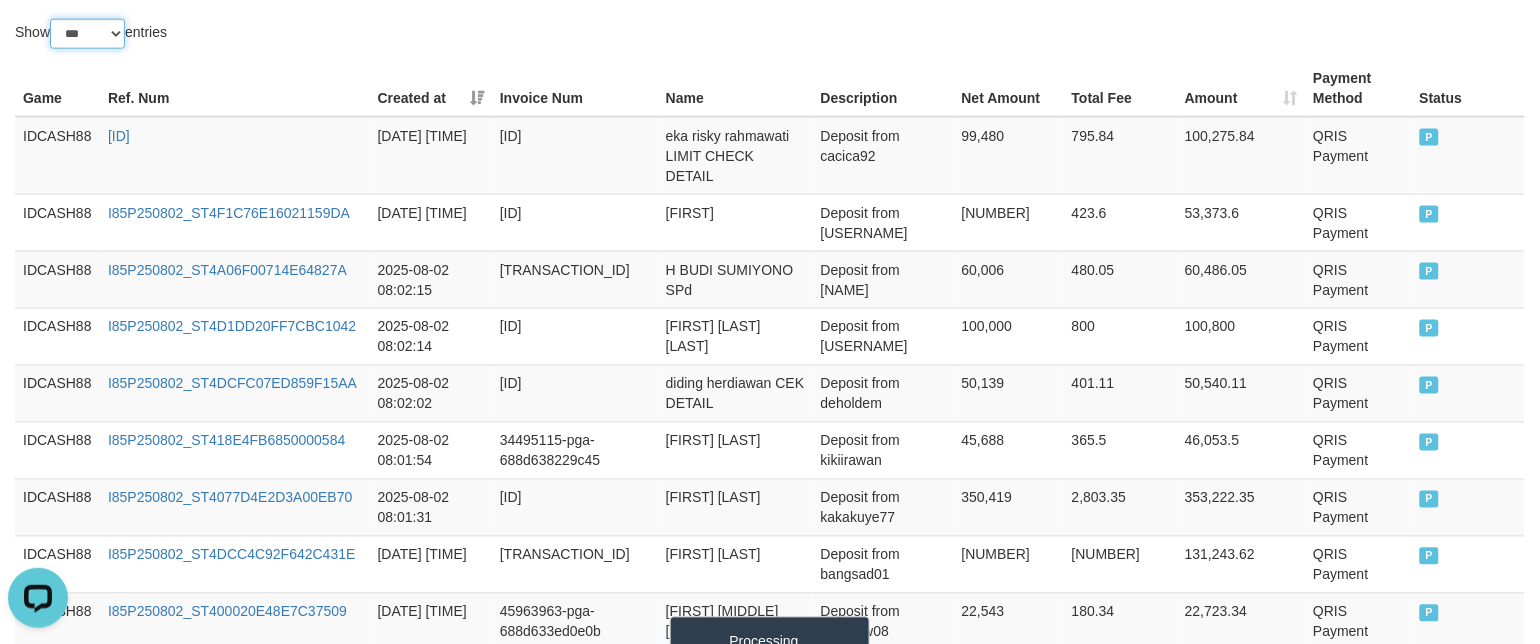 click on "** ** ** ***" at bounding box center [87, 34] 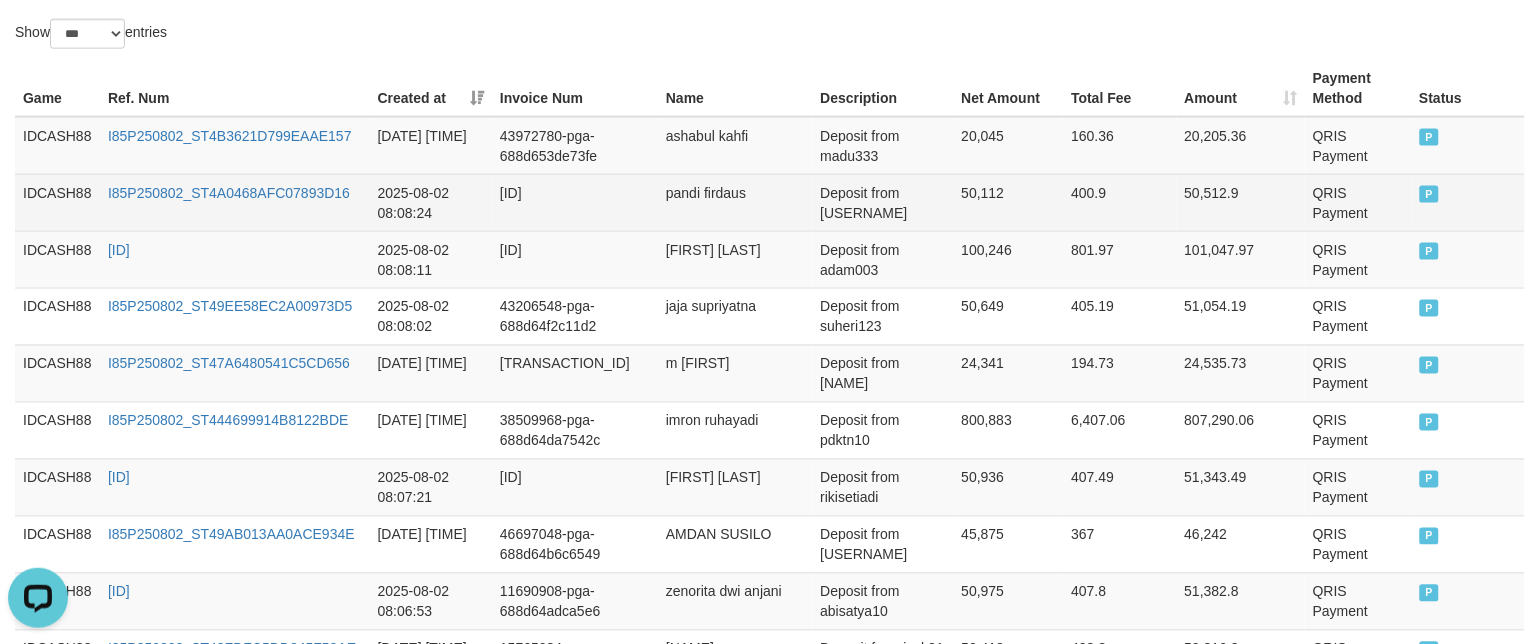 click on "[ID]" at bounding box center (575, 202) 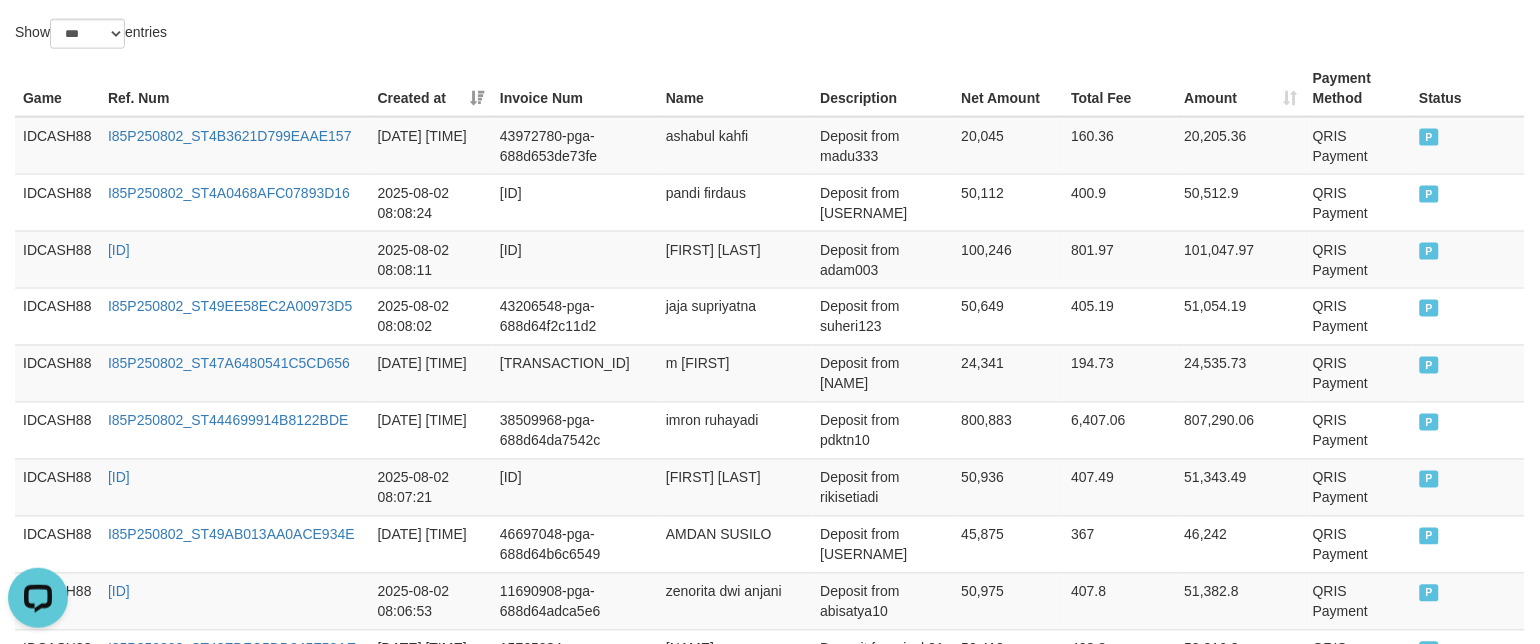 scroll, scrollTop: 2176, scrollLeft: 0, axis: vertical 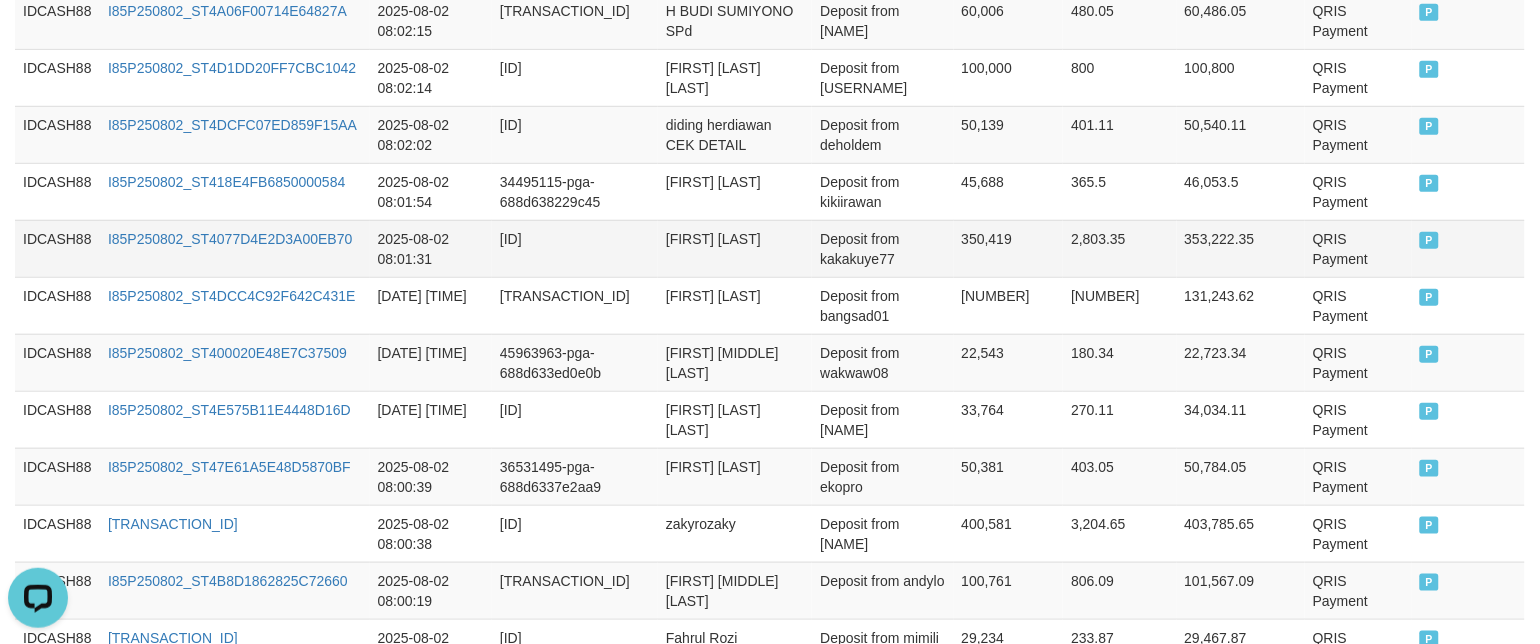click on "P" at bounding box center [1468, 248] 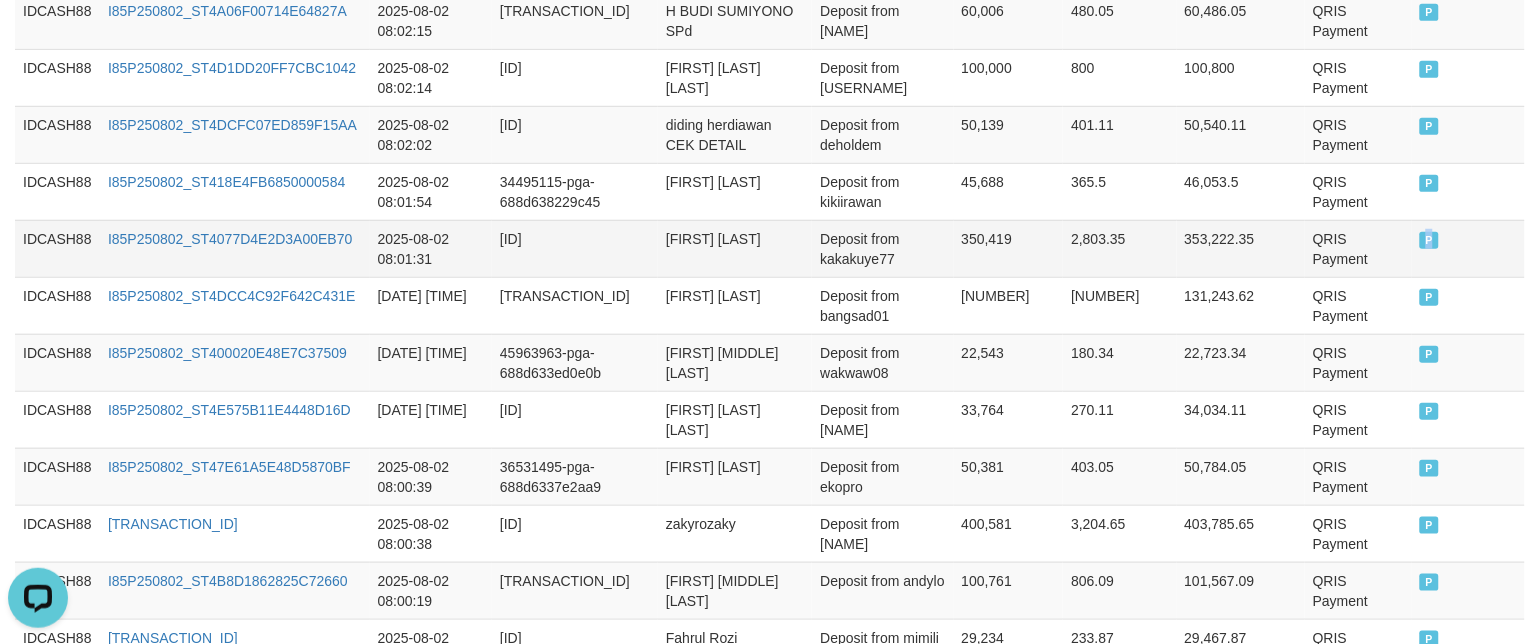 click on "P" at bounding box center [1468, 248] 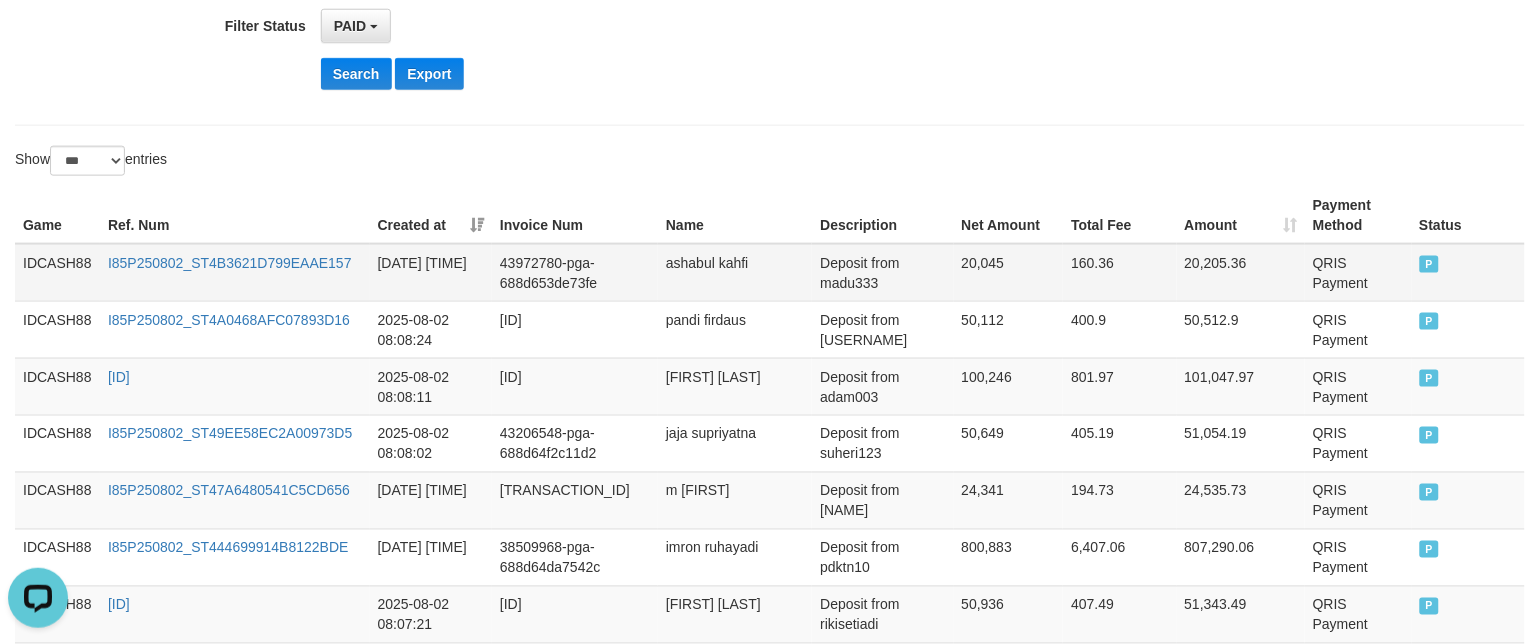 scroll, scrollTop: 526, scrollLeft: 0, axis: vertical 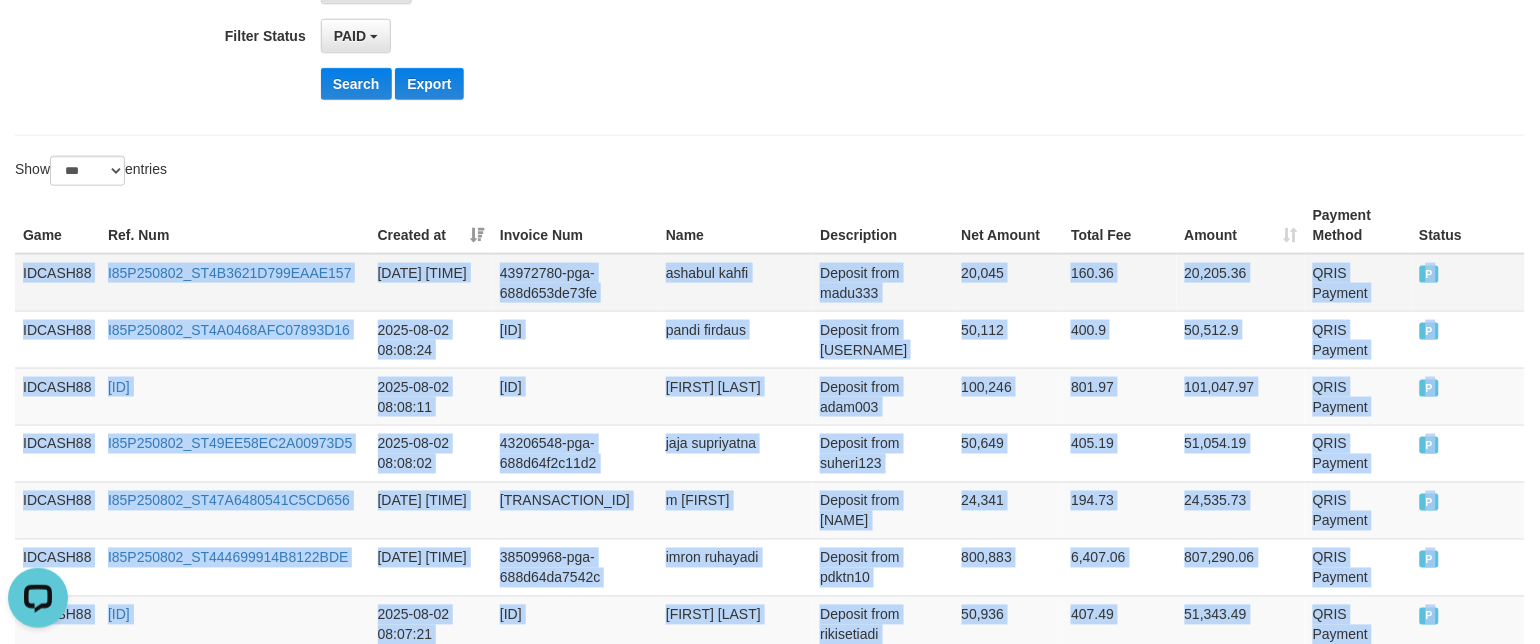 click on "IDCASH88" at bounding box center [57, 283] 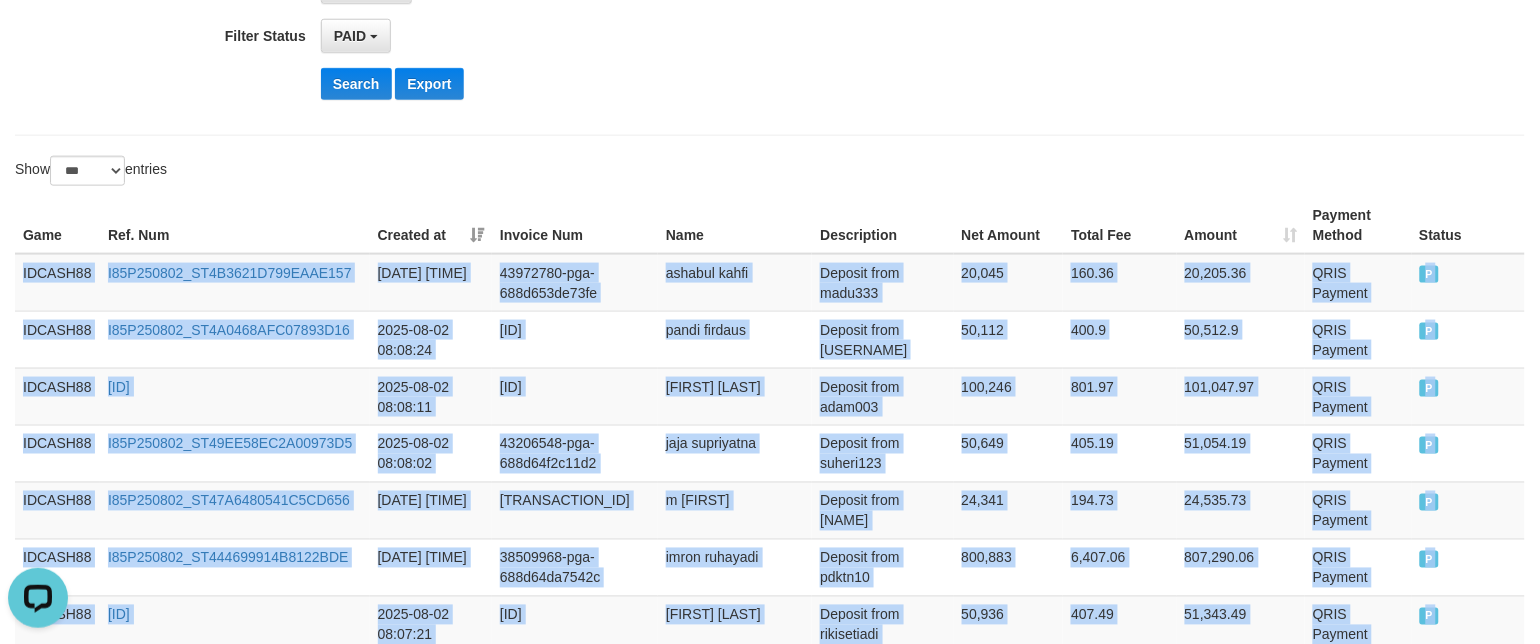 copy on "IDCASH88 [ID] [DATE] [TIME] [ID] [FIRST] [LAST] Deposit from [USERNAME] [NUMBER] [NUMBER] [NUMBER] QRIS Payment P IDCASH88 [ID] [DATE] [TIME] [ID] [FIRST] [LAST] Deposit from [USERNAME] [NUMBER] [NUMBER] [NUMBER] QRIS Payment P IDCASH88 [ID] [DATE] [TIME] [ID] [FIRST] [LAST] Deposit from [USERNAME] [NUMBER] [NUMBER] [NUMBER] QRIS Payment P IDCASH88 [ID] [DATE] [TIME] [ID] [FIRST] [LAST] Deposit from [USERNAME] [NUMBER] [NUMBER] [NUMBER] QRIS Payment P IDCASH88 [ID] [DATE] [TIME] [ID] [FIRST] [LAST] Deposit from [USERNAME] [NUMBER] [NUMBER] [NUMBER] QRIS Payment P IDCASH88 [ID] [DATE] [TIME] [ID] [FIRST] [LAST] Deposit from [USERNAME] [NUMBER] [NUMBER] [NUMBER] QRIS Payment P IDCASH88 [ID] [NUMBER]" 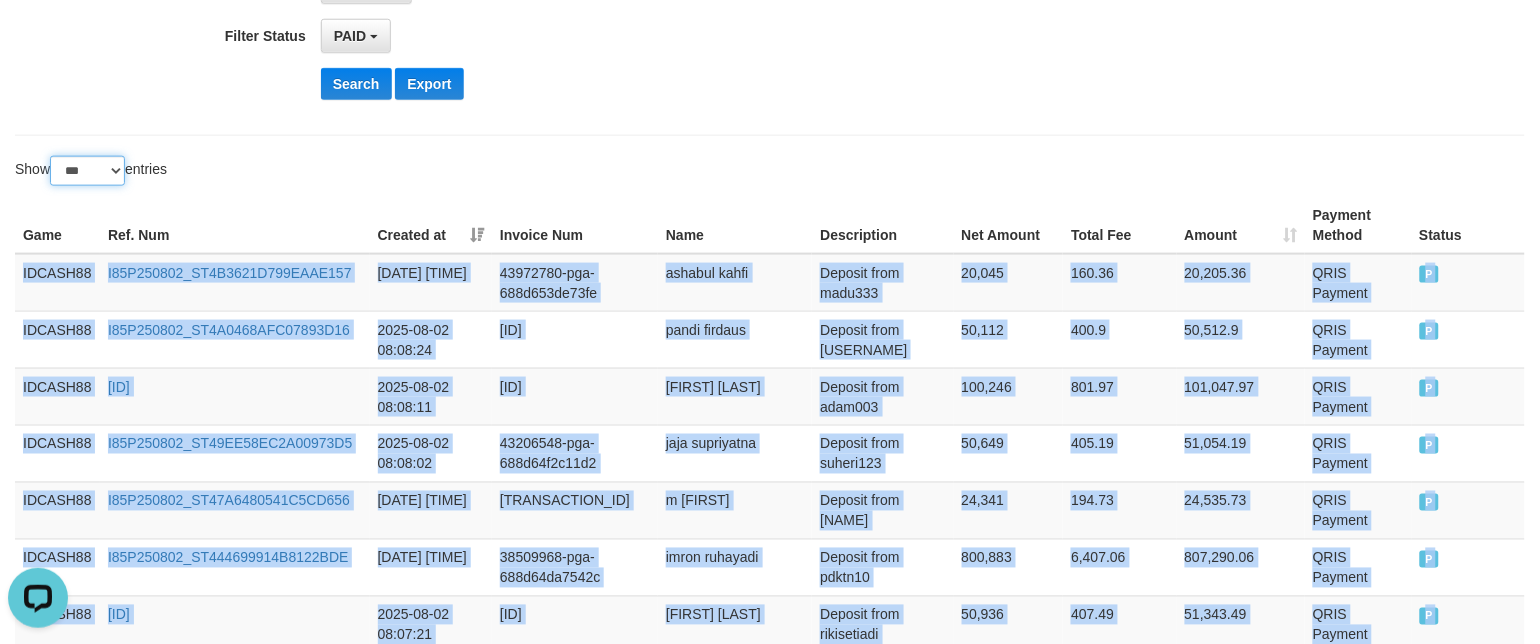 click on "** ** ** ***" at bounding box center [87, 171] 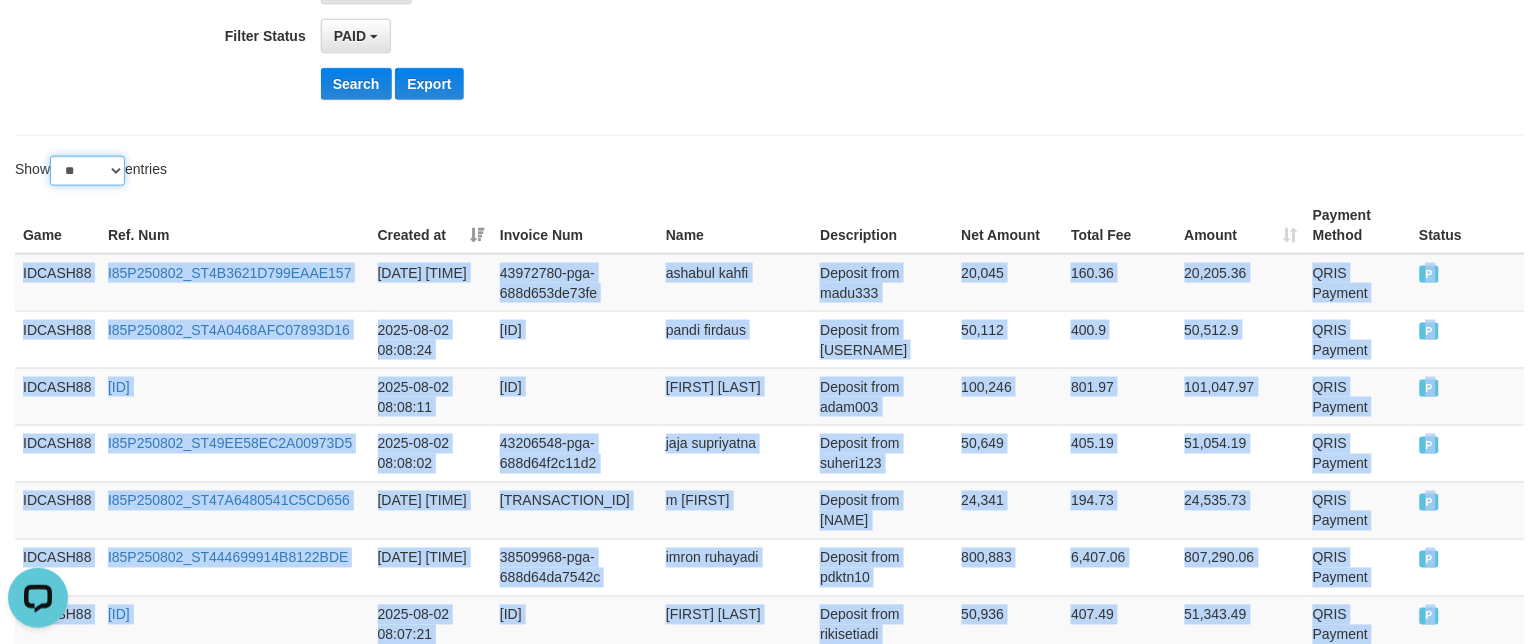 click on "** ** ** ***" at bounding box center (87, 171) 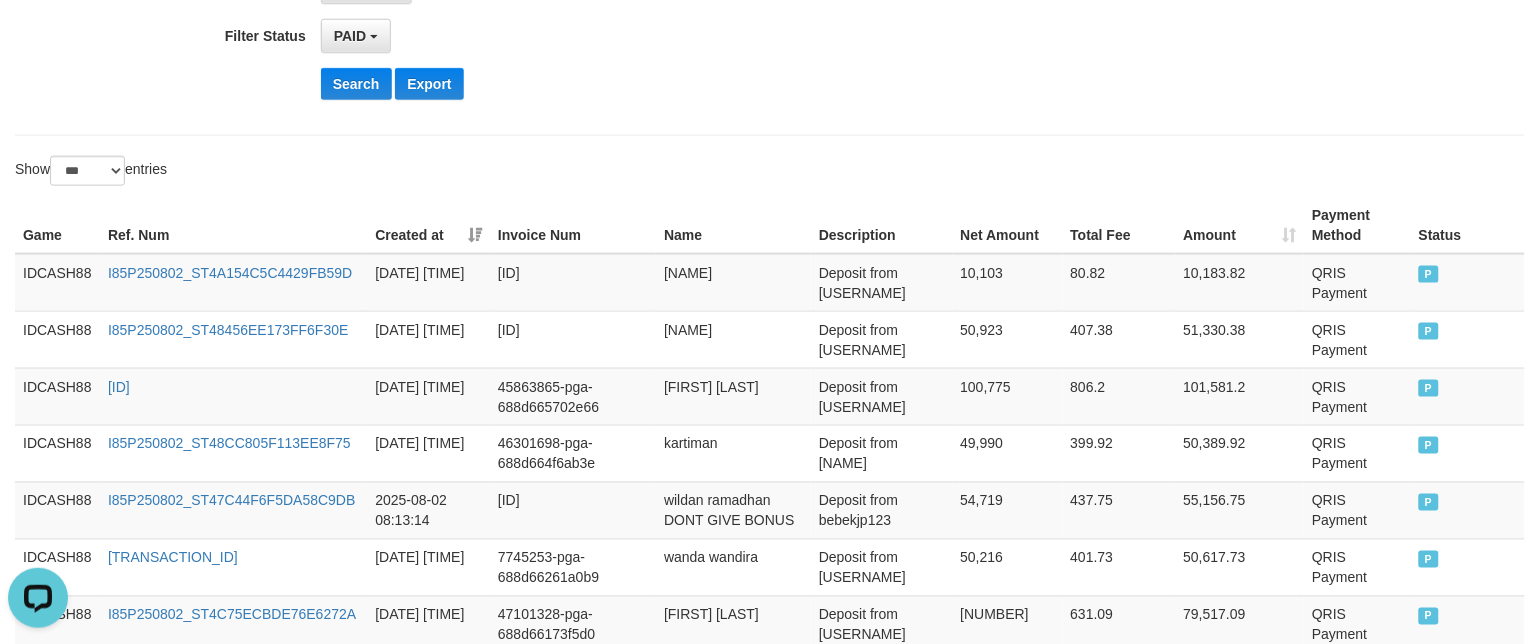 click on "Description" at bounding box center [881, 225] 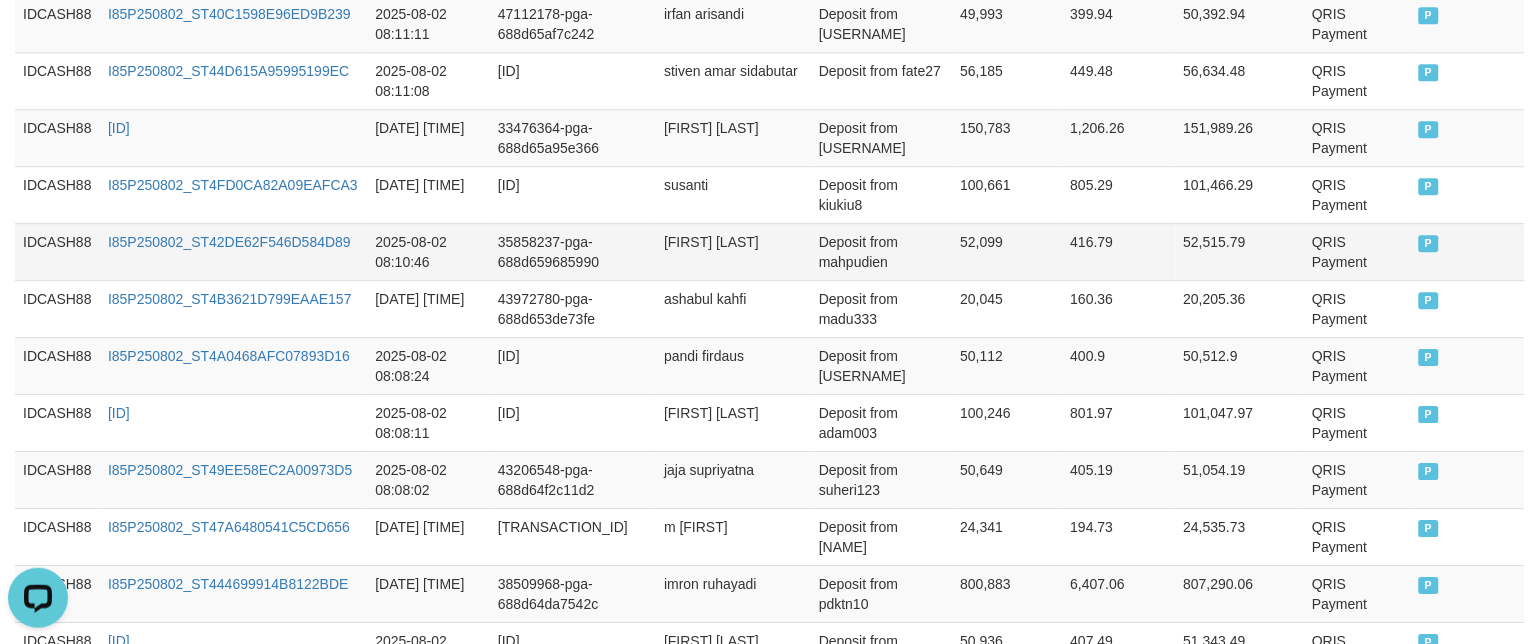 click on "QRIS Payment" at bounding box center (1357, 251) 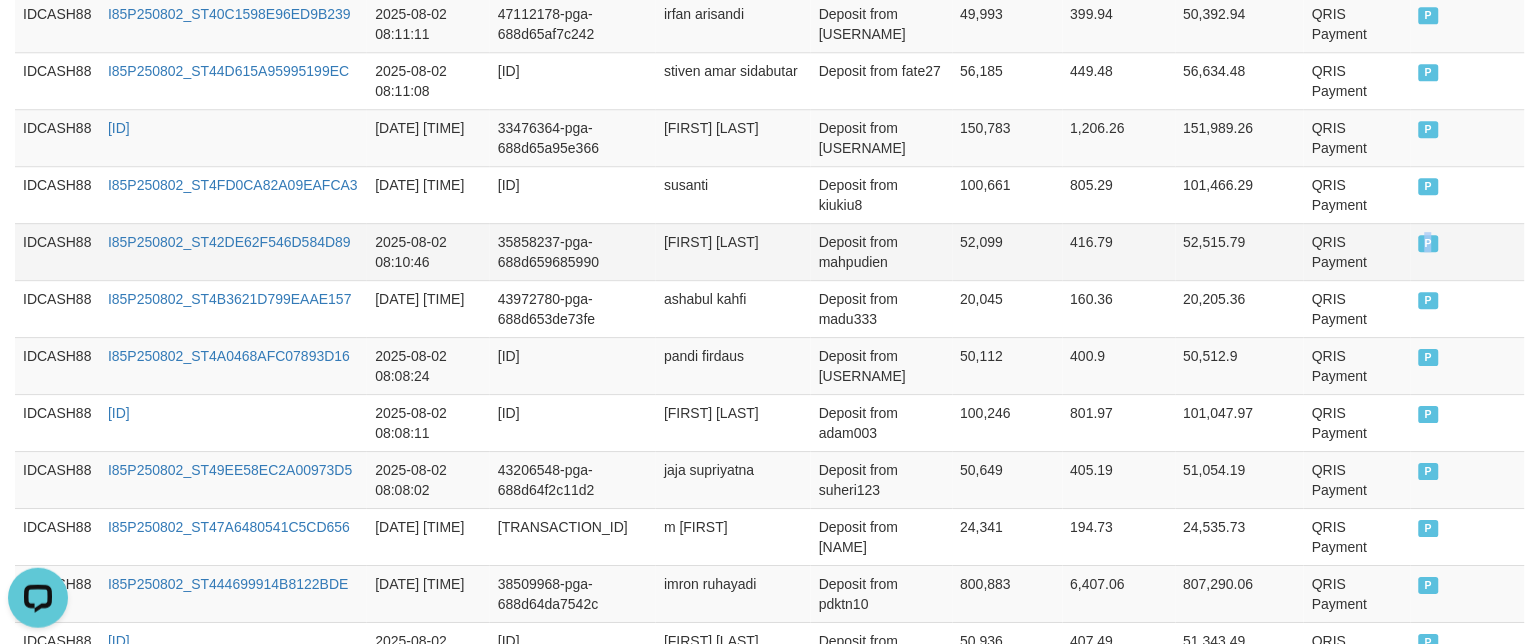 click on "P" at bounding box center (1468, 251) 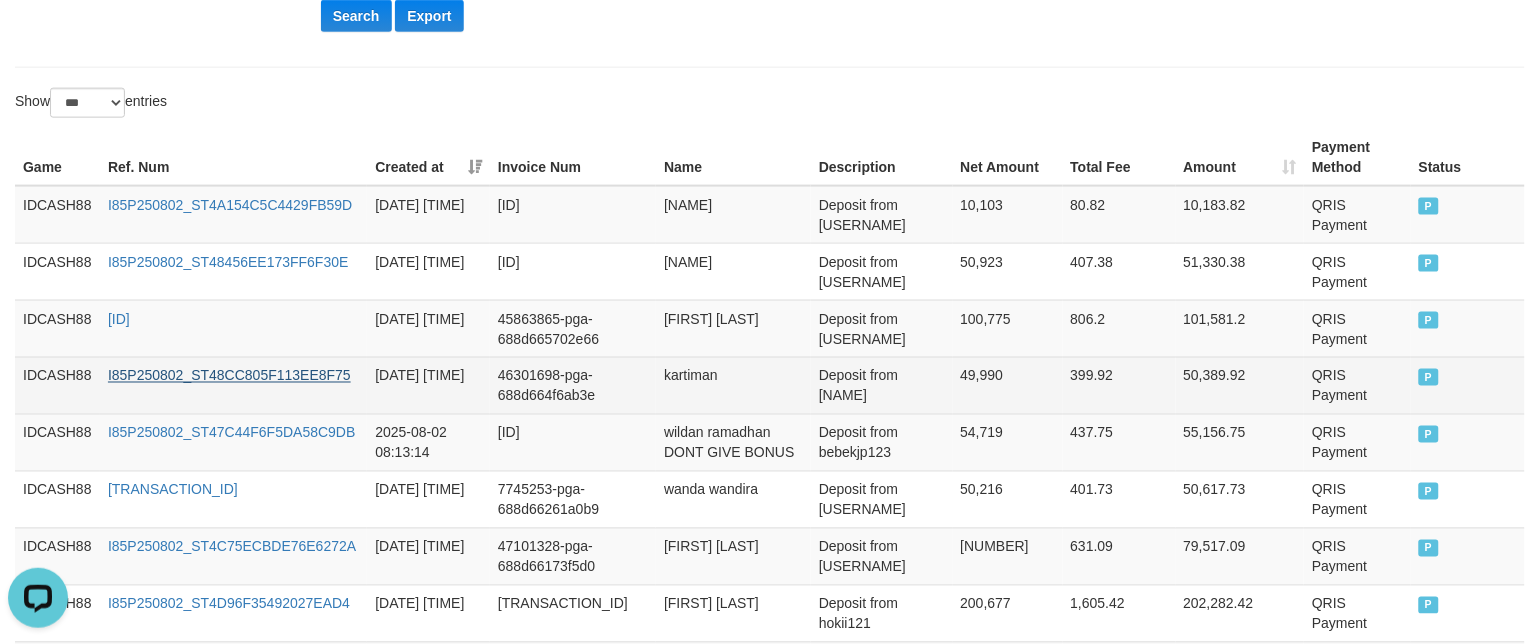 scroll, scrollTop: 606, scrollLeft: 0, axis: vertical 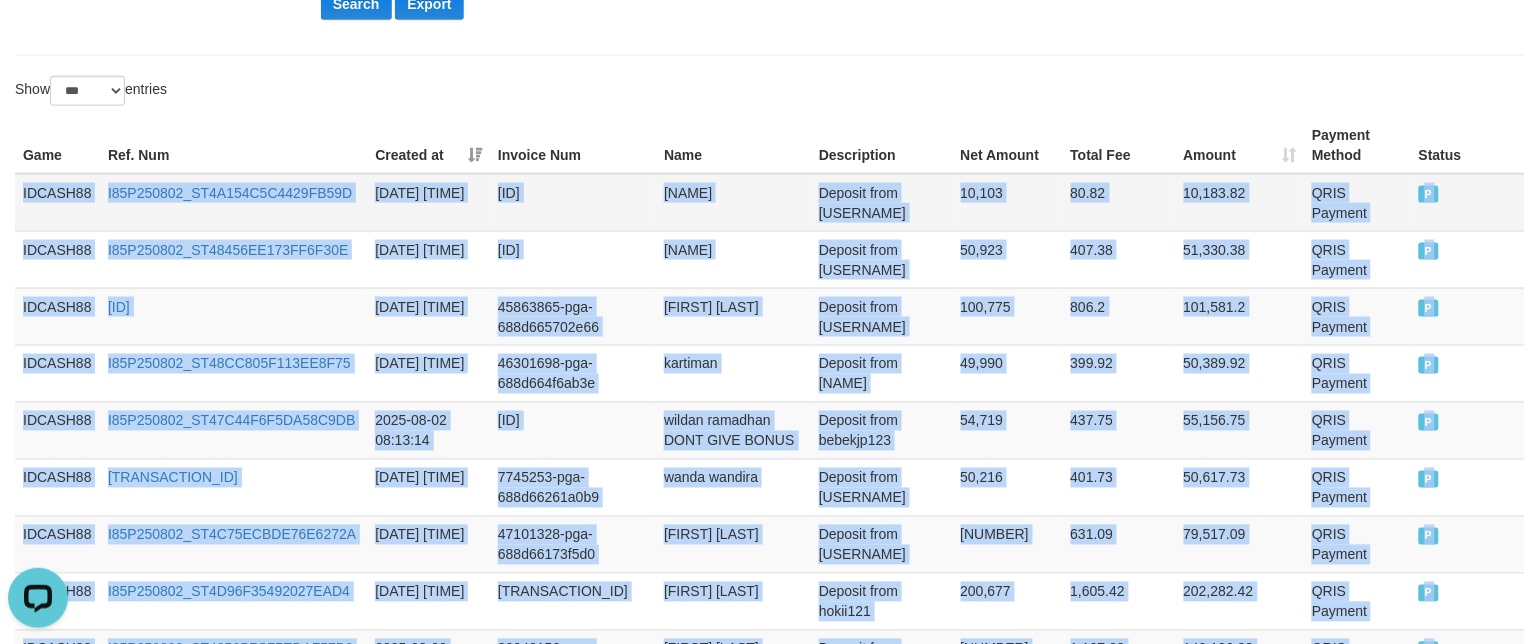 click on "IDCASH88" at bounding box center [57, 203] 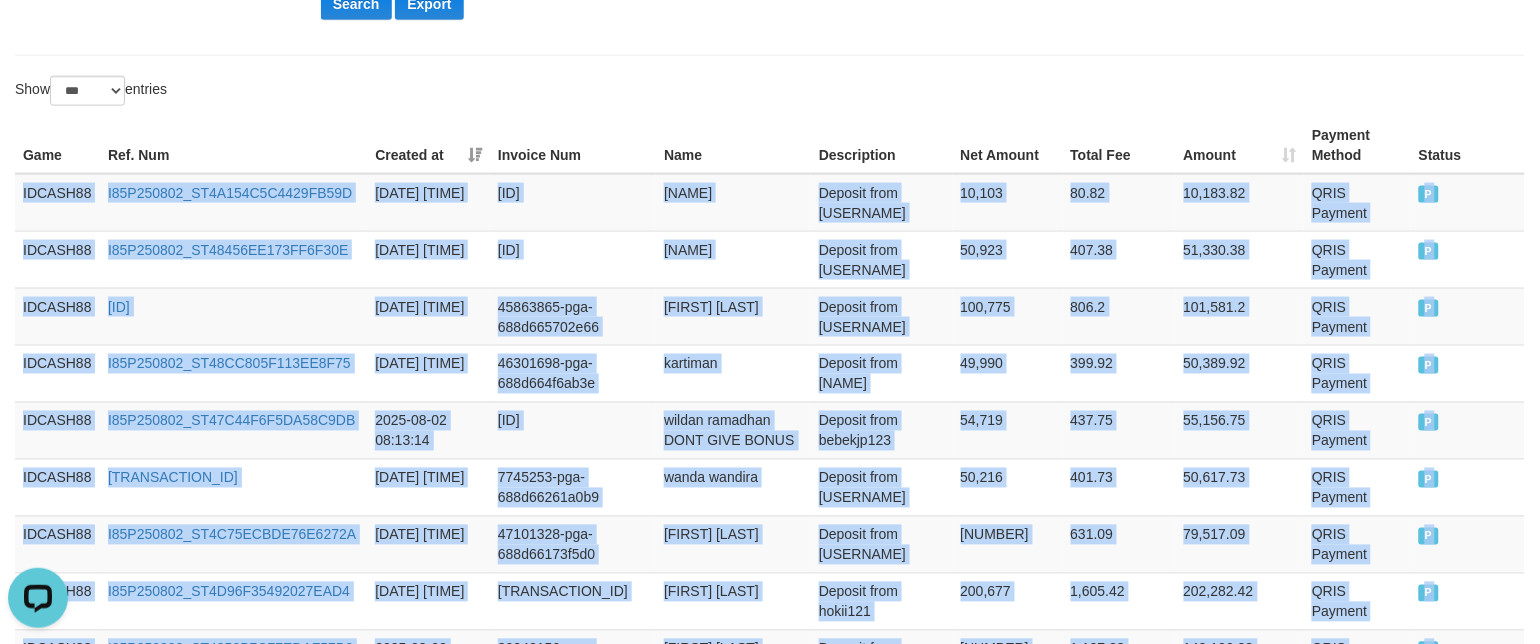copy on "IDCASH88 I85P250802_ST4A154C5C4429FB59D 2025-08-02 08:14:42 33644388-pga-688d668281c72 [FIRST] [LAST] Deposit from aseptiannnn 10,103 80.82 10,183.82 QRIS Payment P   IDCASH88 I85P250802_ST48456EE173FF6F30E 2025-08-02 08:14:39 6741889-pga-688d667f3248f [FIRST] [LAST] Deposit from yasinchakim 50,923 407.38 51,330.38 QRIS Payment P   IDCASH88 I85P250802_ST456446C86031D1111 2025-08-02 08:13:59 45863865-pga-688d665702e66 [FIRST] [LAST] Deposit from santo880 100,775 806.2 101,581.2 QRIS Payment P   IDCASH88 I85P250802_ST48CC805F113EE8F75 2025-08-02 08:13:51 46301698-pga-688d664f6ab3e [FIRST] Deposit from imanjp7 49,990 399.92 50,389.92 QRIS Payment P   IDCASH88 I85P250802_ST47C44F6F5DA58C9DB 2025-08-02 08:13:14 15439842-pga-688d662a579e1 [FIRST] [LAST] DONT GIVE BONUS Deposit from bebekjp123 54,719 437.75 55,156.75 QRIS Payment P   IDCASH88 I85P250802_ST4A9FC8CC3E143B05F 2025-08-02 08:13:10 7745253-pga-688d66261a0b9 [FIRST] [LAST] Deposit from ciamis06 50,216 401.73 50,617.73 QRIS Payment P   IDCASH..." 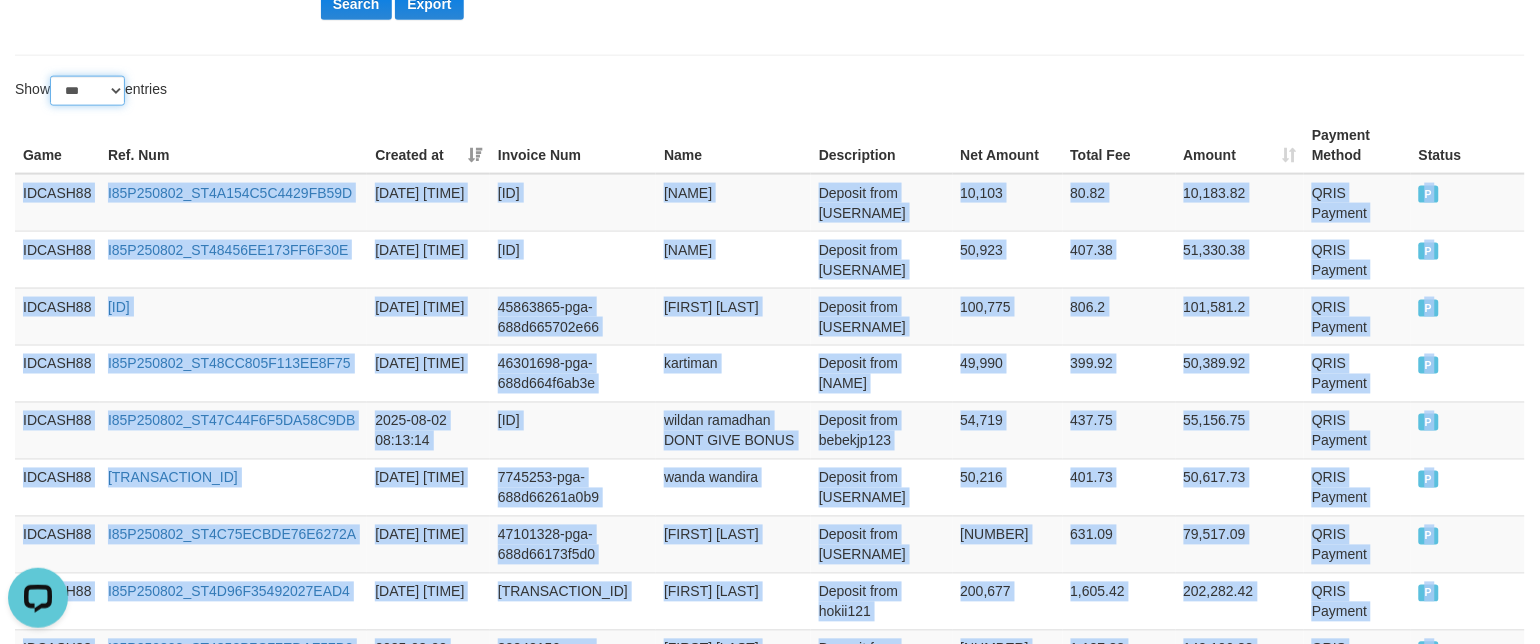 drag, startPoint x: 93, startPoint y: 86, endPoint x: 89, endPoint y: 102, distance: 16.492422 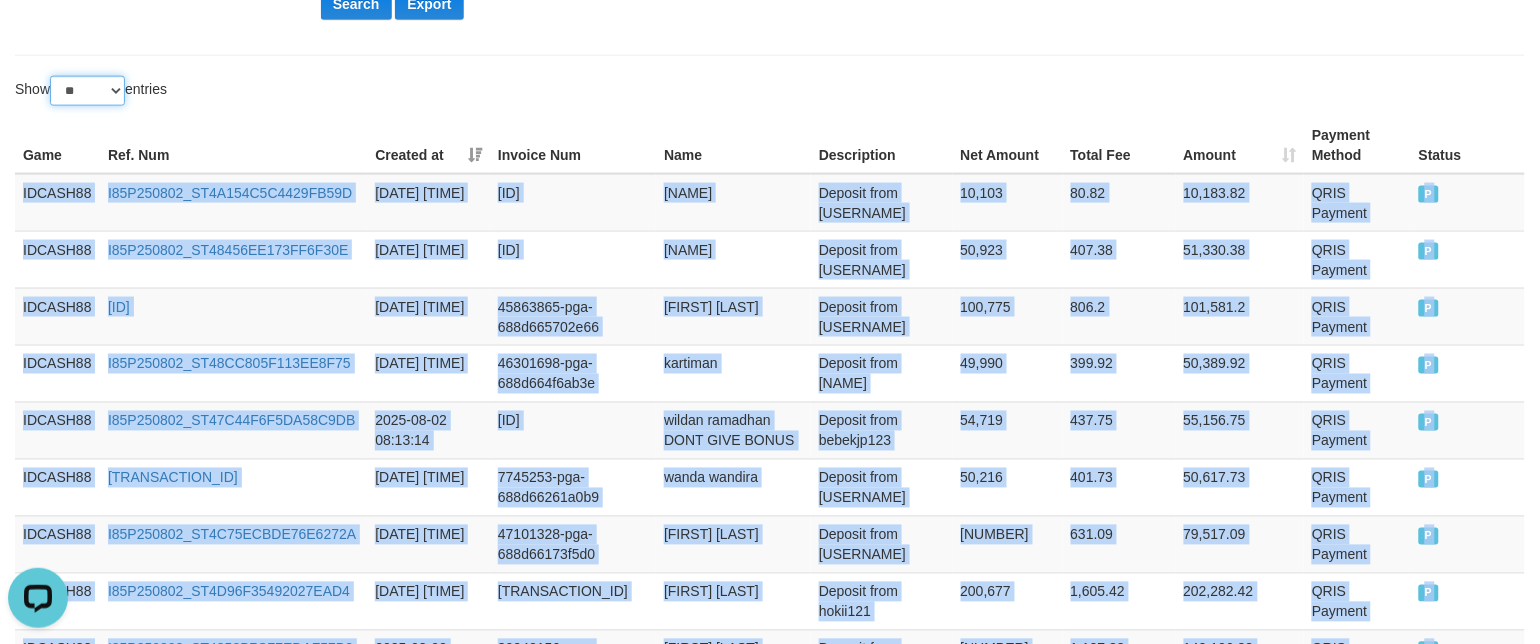 click on "** ** ** ***" at bounding box center (87, 91) 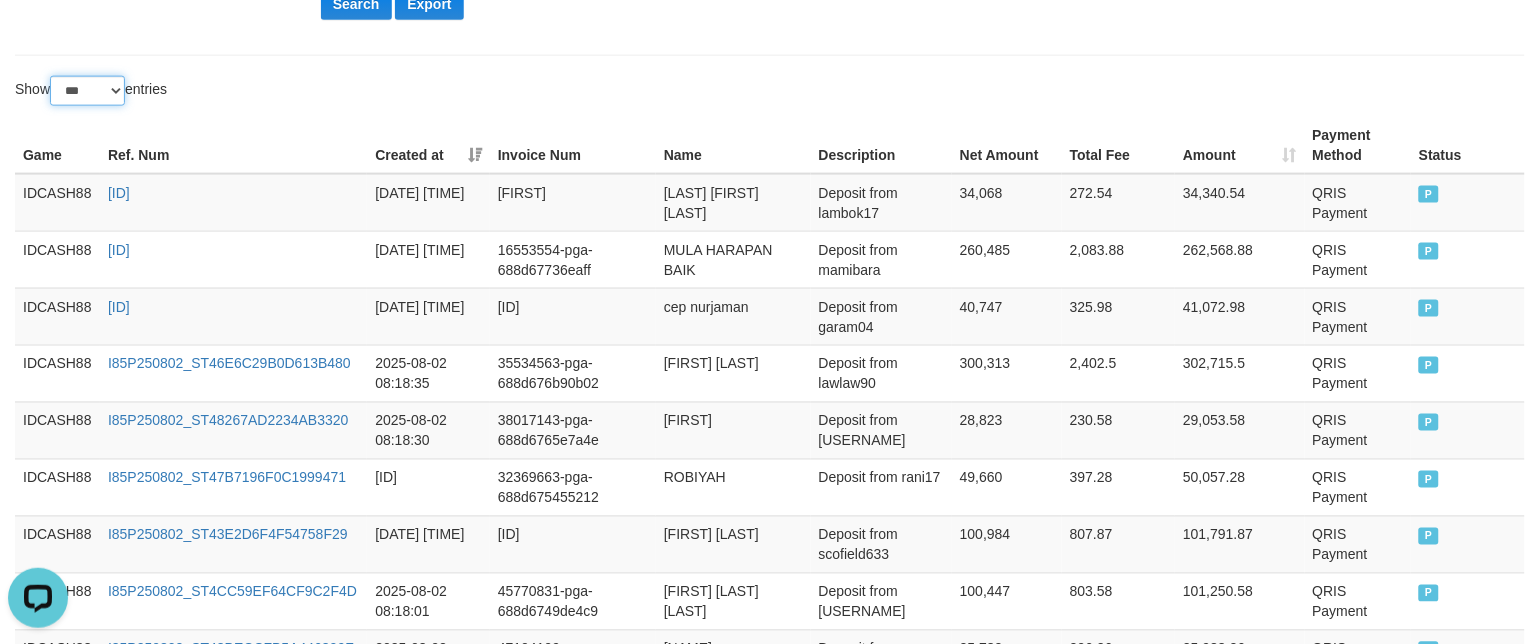click on "** ** ** ***" at bounding box center (87, 91) 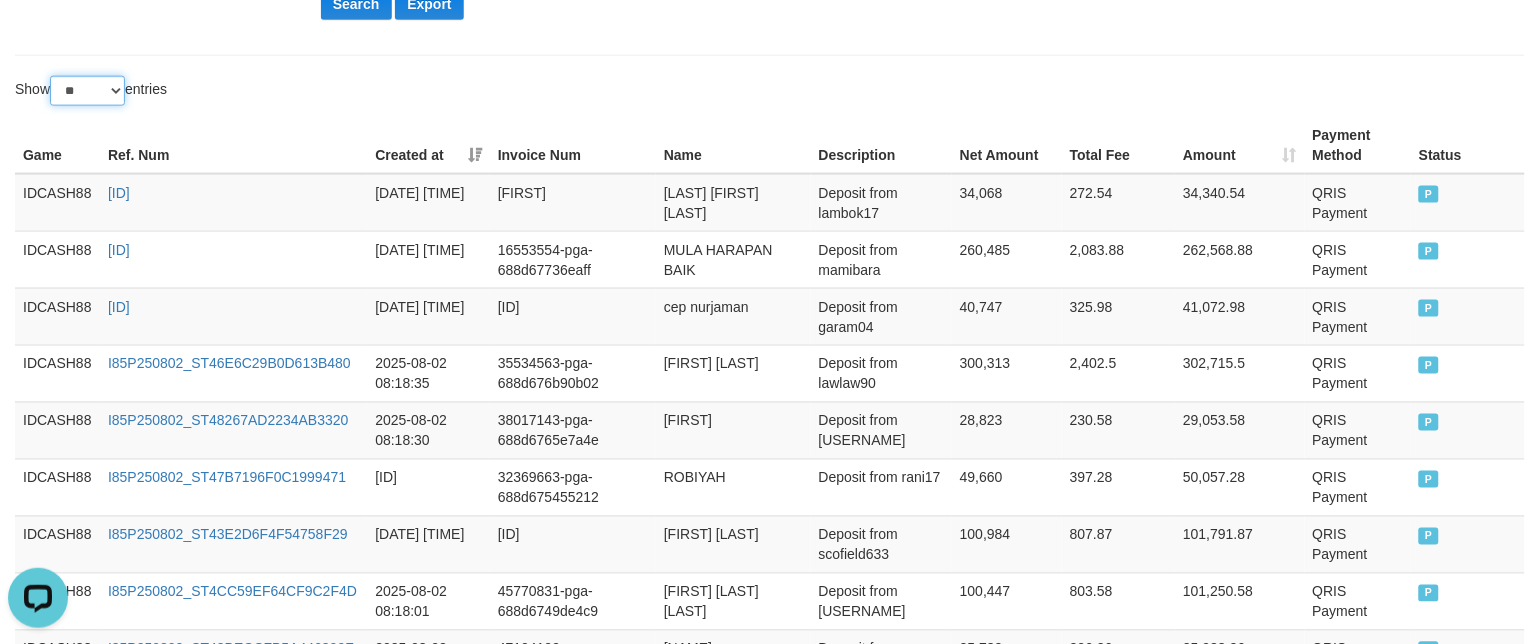 click on "** ** ** ***" at bounding box center (87, 91) 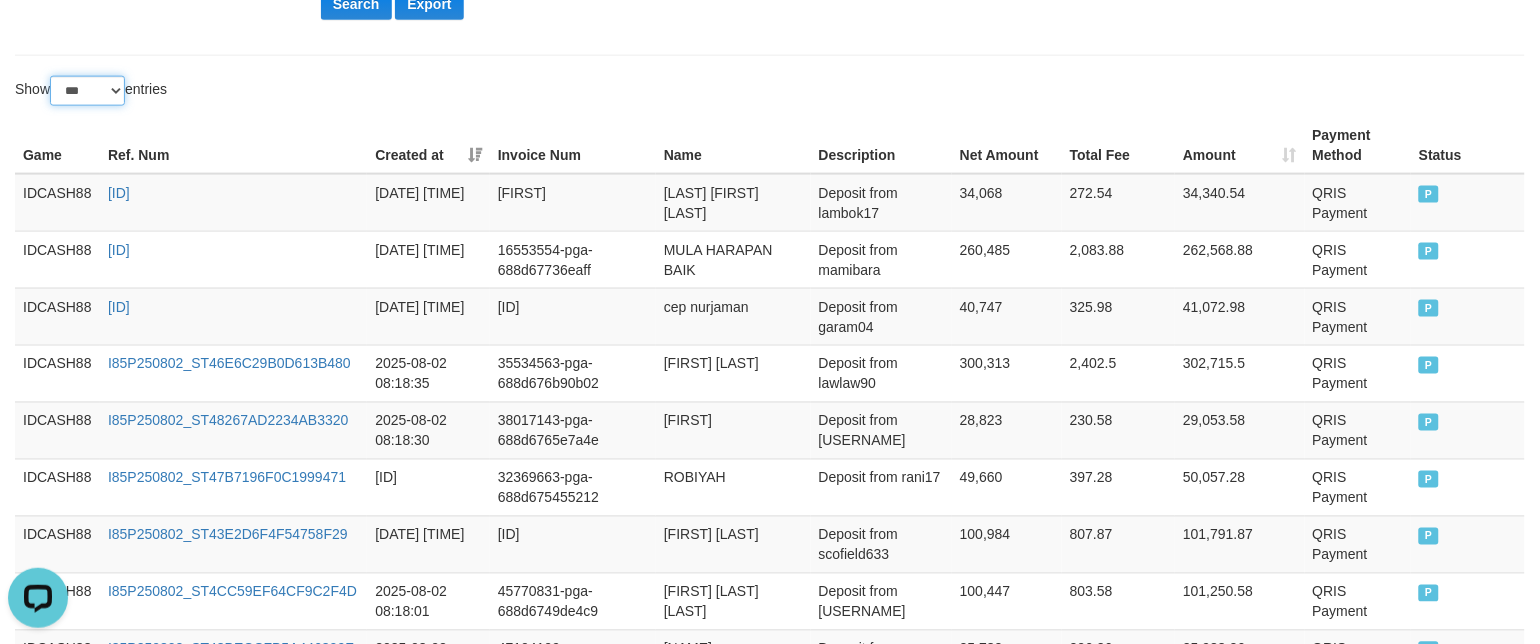 click on "** ** ** ***" at bounding box center (87, 91) 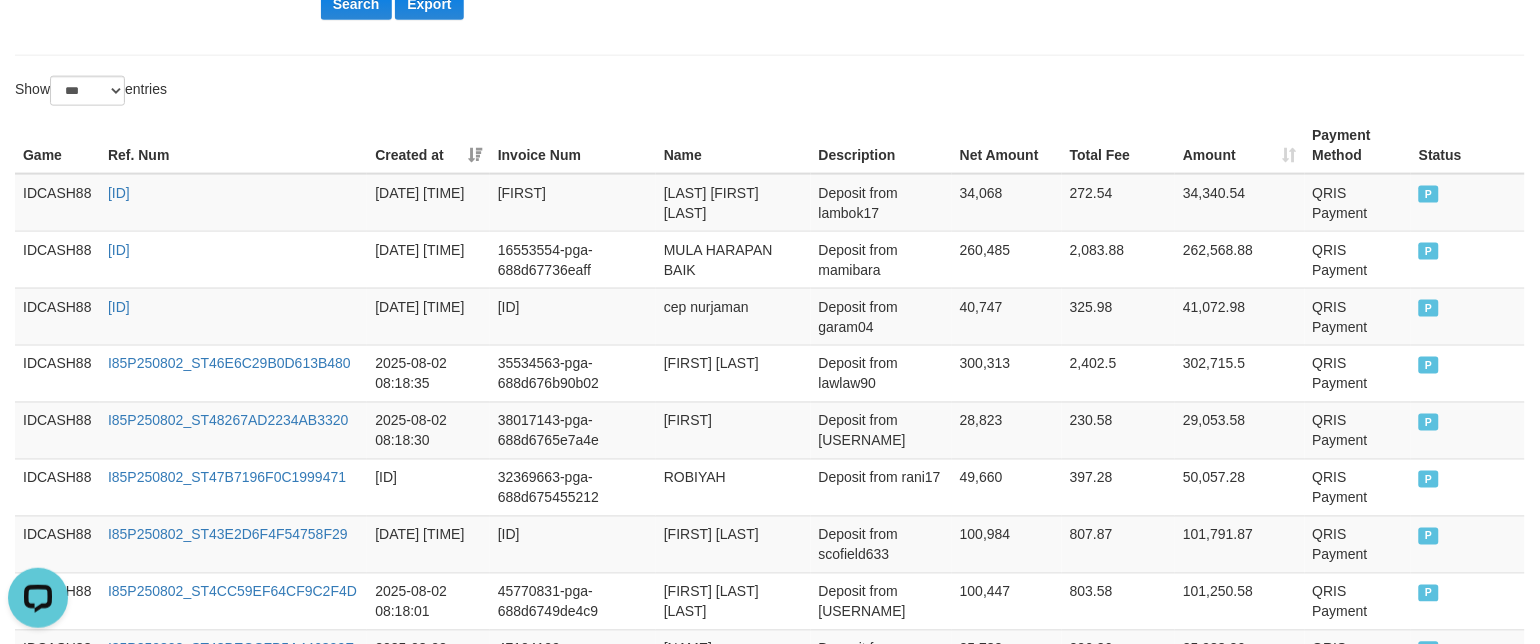 click on "Invoice Num" at bounding box center (573, 145) 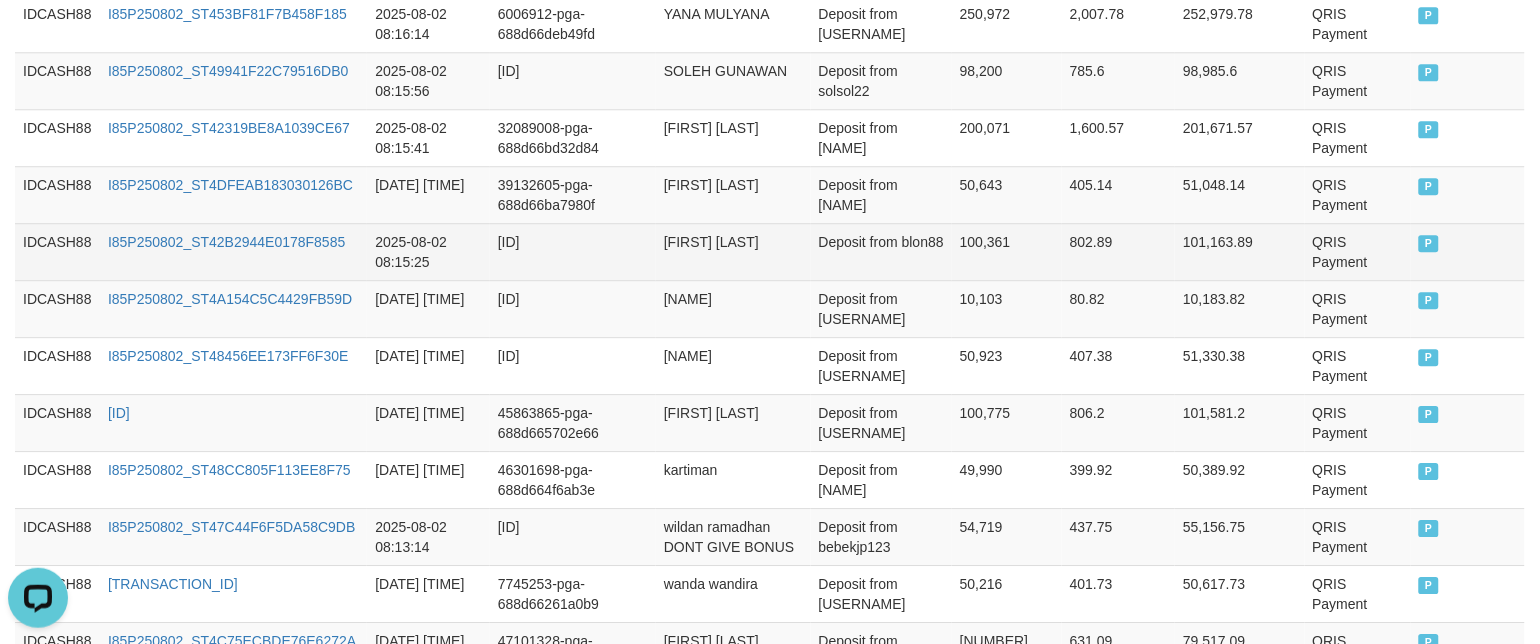 click on "P" at bounding box center (1468, 251) 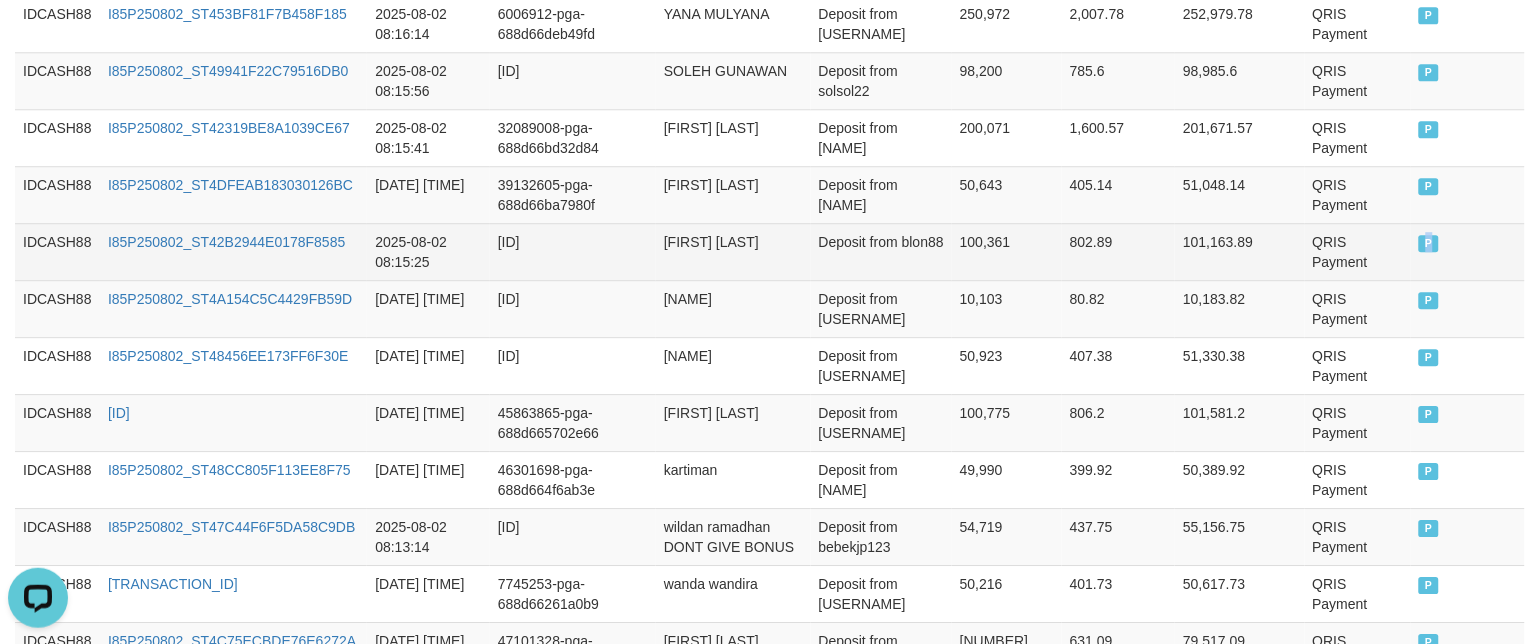 click on "P" at bounding box center (1468, 251) 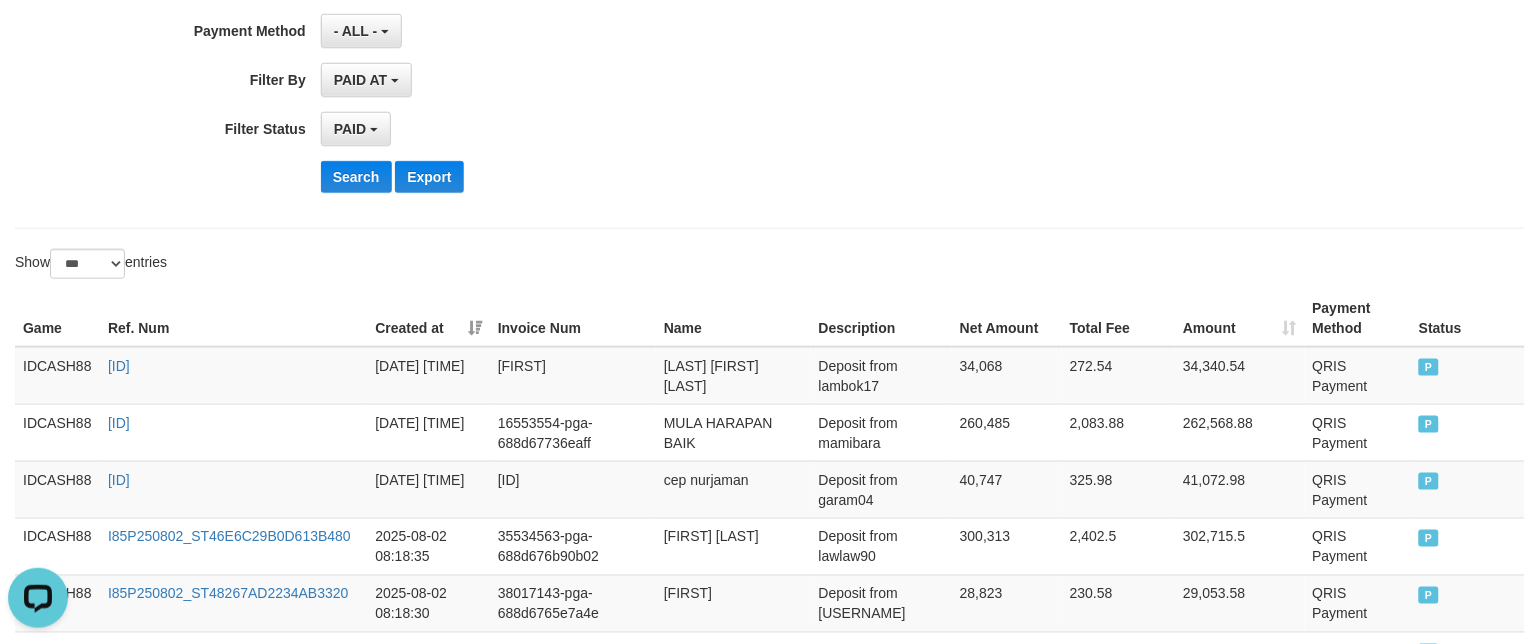 scroll, scrollTop: 398, scrollLeft: 0, axis: vertical 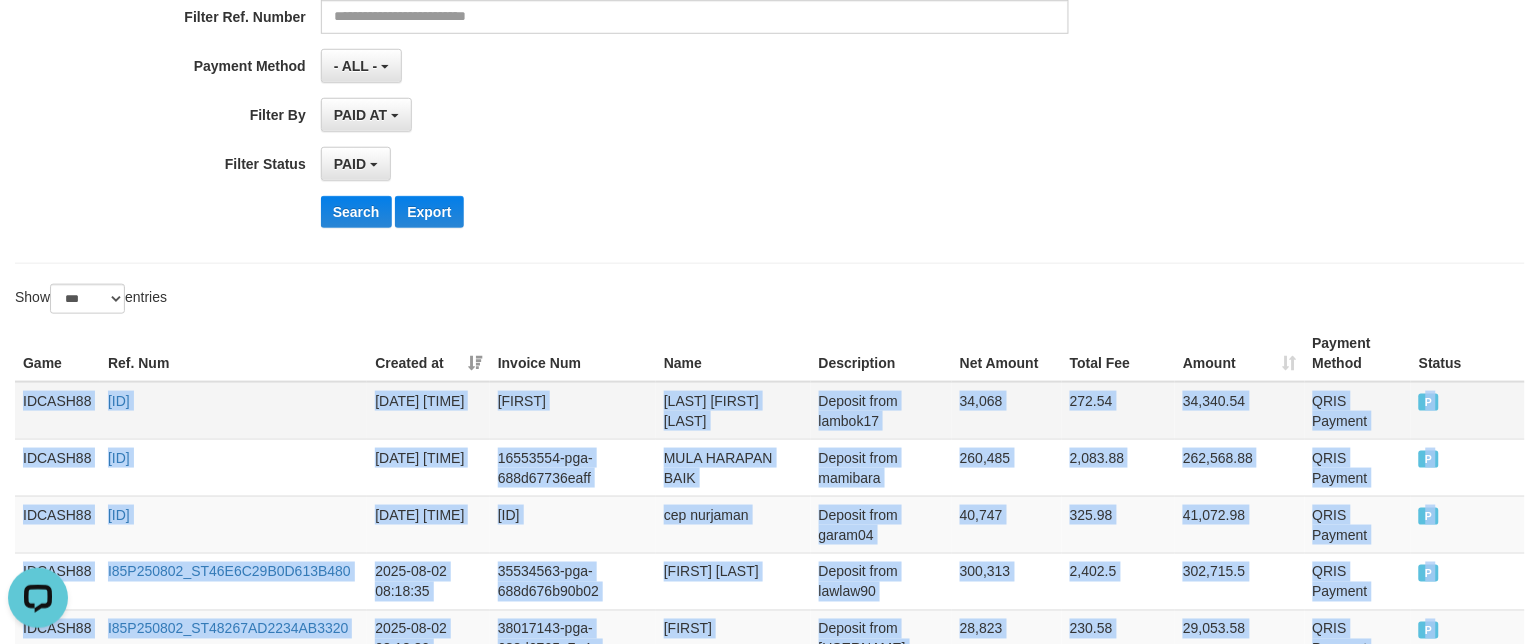 click on "IDCASH88" at bounding box center [57, 411] 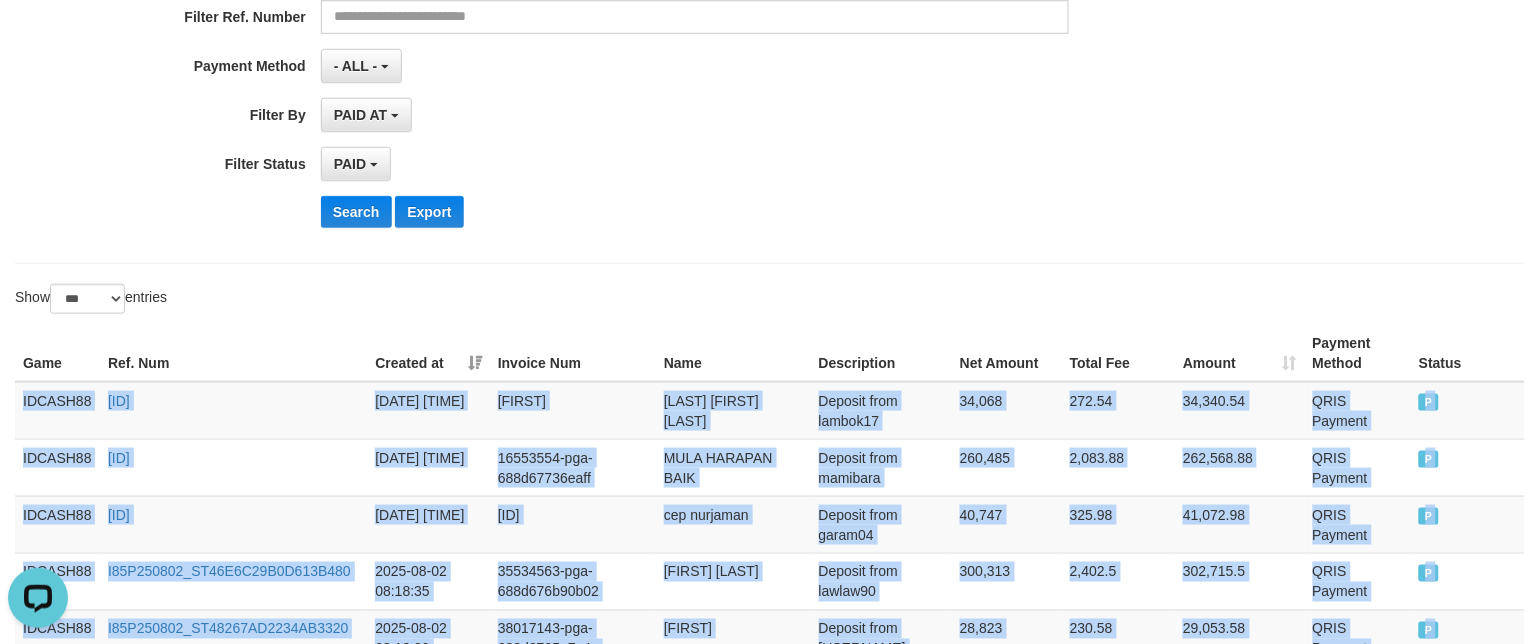 copy on "IDCASH88 I85P250802_ST460F2F7B39017374B [DATE] [TIME] [PGA_ID] [FIRST] [LAST] Deposit from [USERNAME] [AMOUNT] [AMOUNT] [AMOUNT] QRIS Payment P   IDCASH88 I85P250802_ST4B535779831D58BCC [DATE] [TIME] [PGA_ID] [FIRST] [LAST] Deposit from [USERNAME] [AMOUNT] [AMOUNT] [AMOUNT] QRIS Payment P   IDCASH88 I85P250802_ST4C94A3C57C753B1F3 [DATE] [TIME] [PGA_ID] [FIRST] [LAST] Deposit from [USERNAME] [AMOUNT] [AMOUNT] [AMOUNT] QRIS Payment P   IDCASH88 I85P250802_ST46E6C29B0D613B480 [DATE] [TIME] [PGA_ID] [FIRST] [LAST] Deposit from [USERNAME] [AMOUNT] [AMOUNT] [AMOUNT] QRIS Payment P   IDCASH88 I85P250802_ST48267AD2234AB3320 [DATE] [TIME] [PGA_ID] [FIRST] [LAST] Deposit from [USERNAME] [AMOUNT] [AMOUNT] [AMOUNT] QRIS Payment P   IDCASH88 I85P250802_ST47B7196F0C1999471 [DATE] [TIME] [PGA_ID] [FIRST] [LAST] Deposit from [USERNAME] [AMOUNT] [AMOUNT] [AMOUNT] QRIS Payment P   IDCASH88 I85P250802_ST43E2D6F4..." 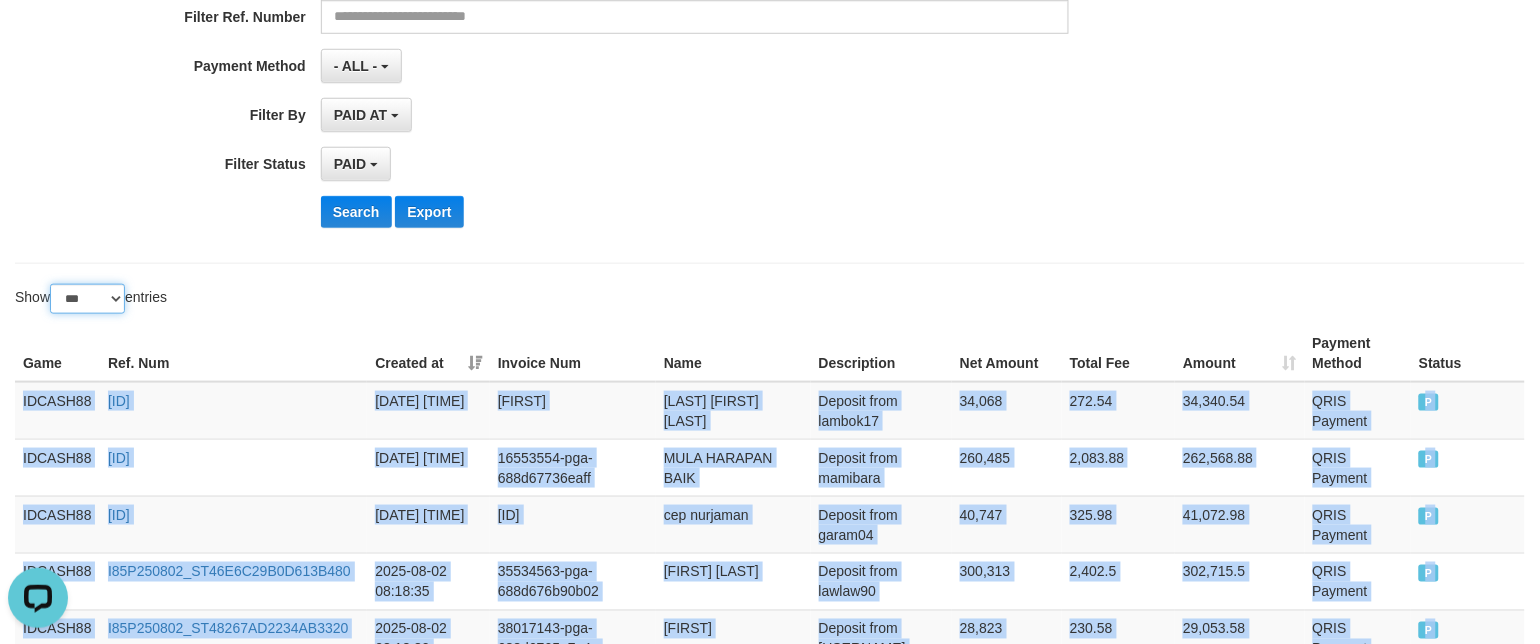 click on "** ** ** ***" at bounding box center (87, 299) 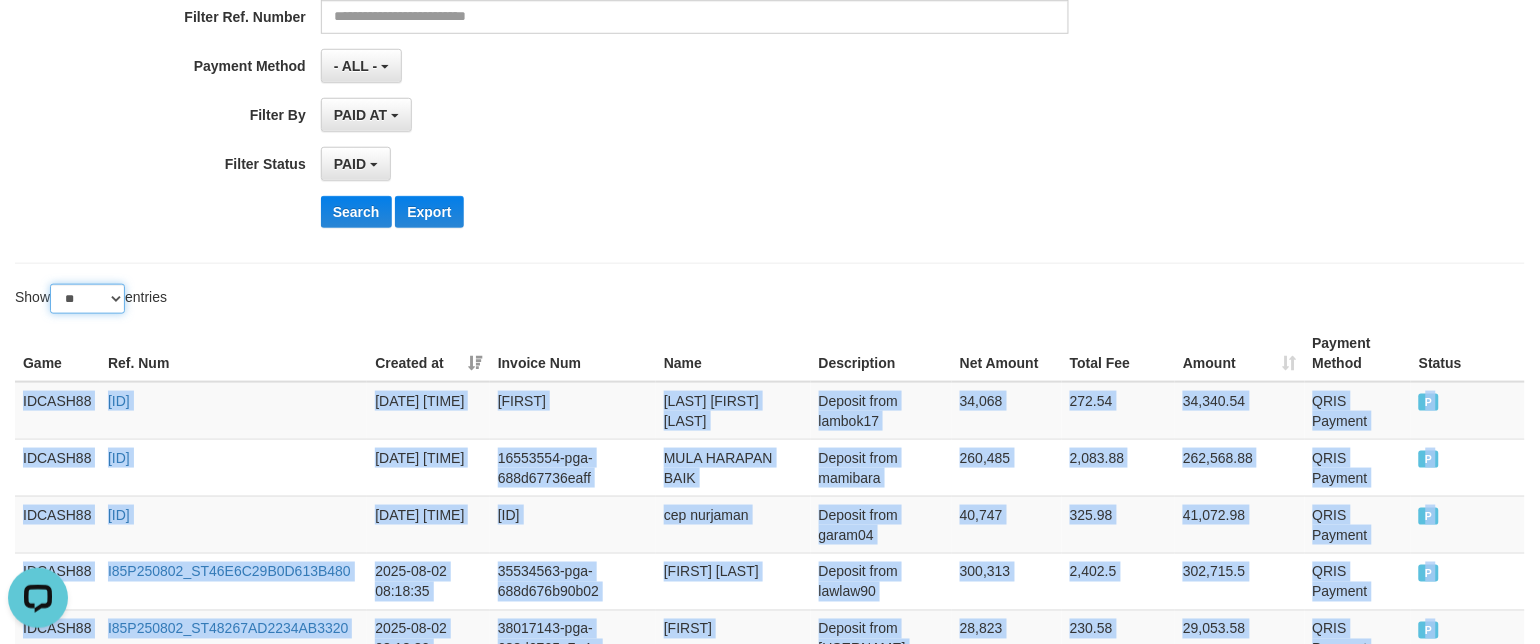 click on "** ** ** ***" at bounding box center (87, 299) 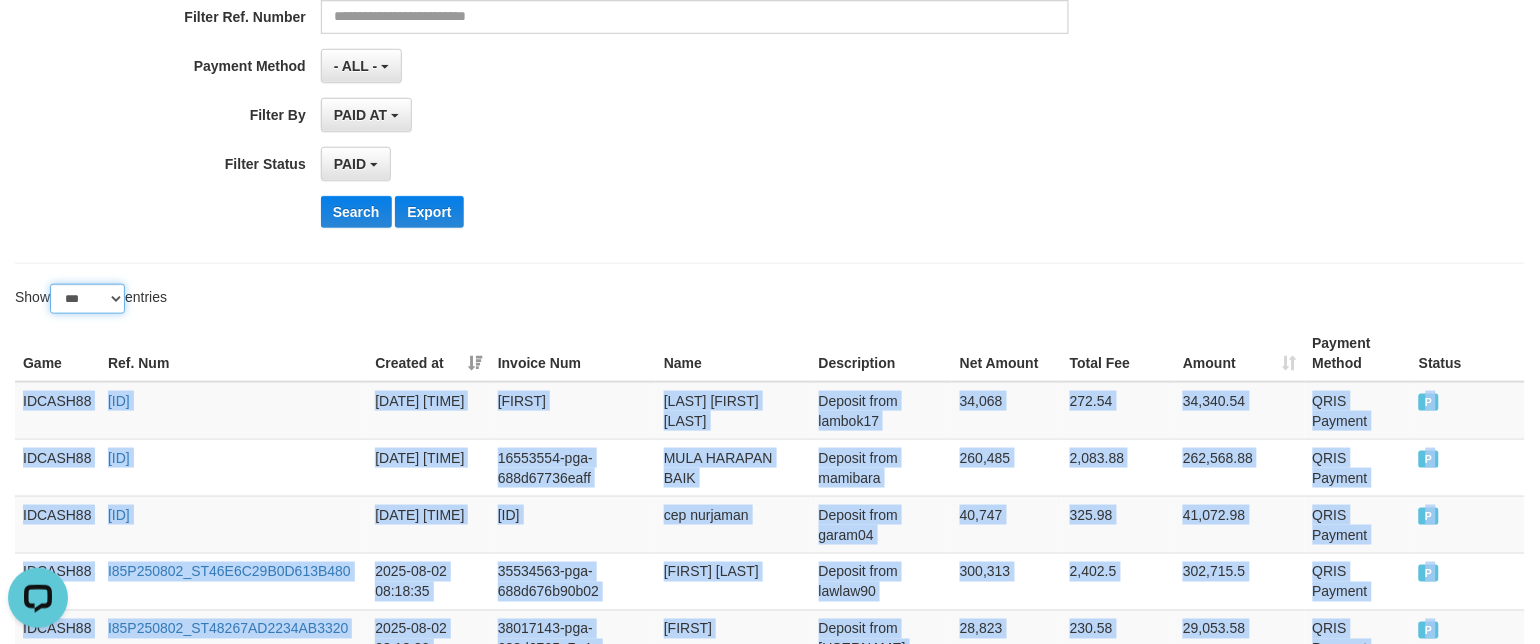 click on "** ** ** ***" at bounding box center (87, 299) 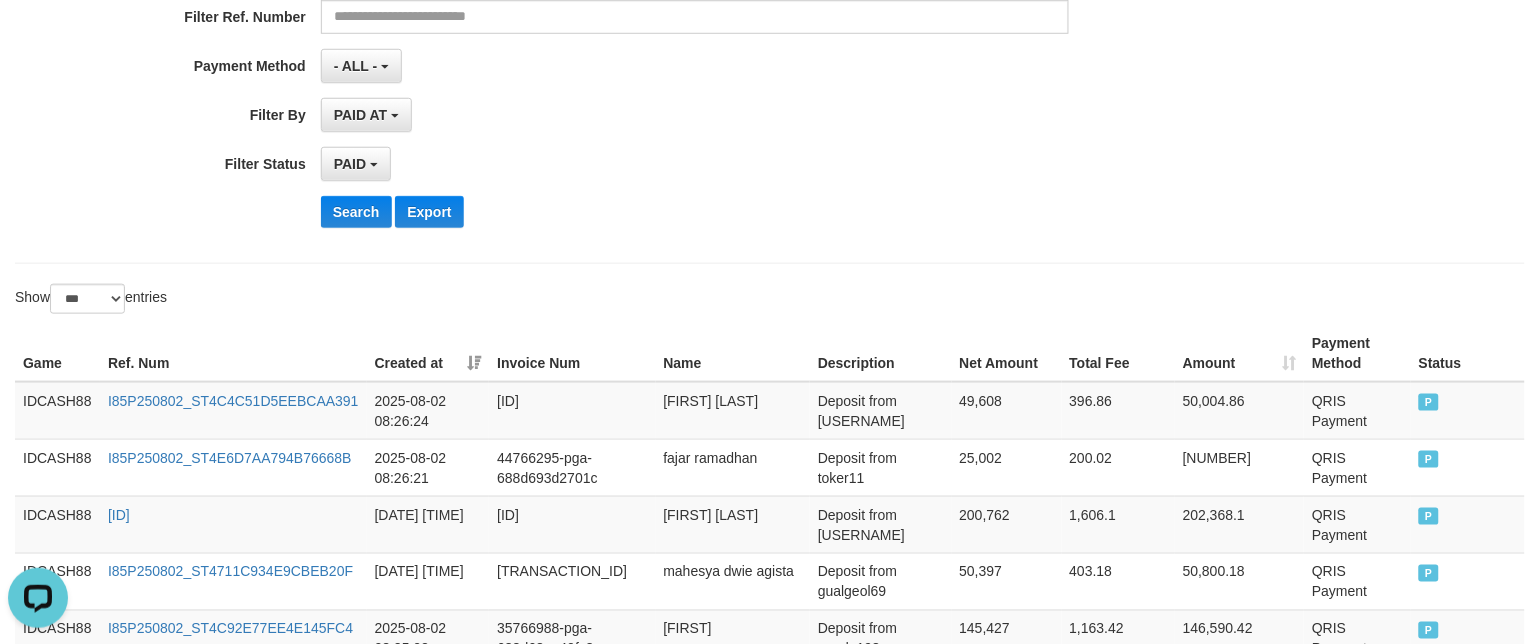 click on "Search
Export" at bounding box center [802, 212] 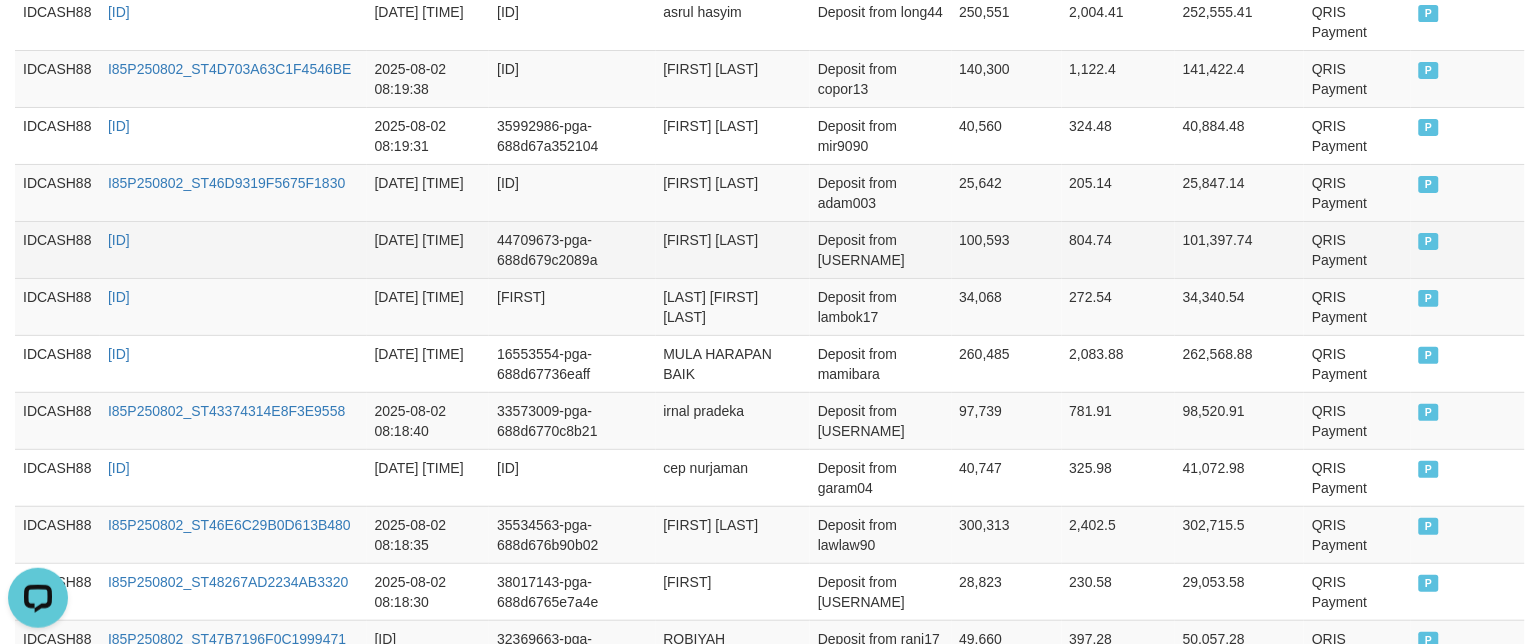 click on "P" at bounding box center [1468, 249] 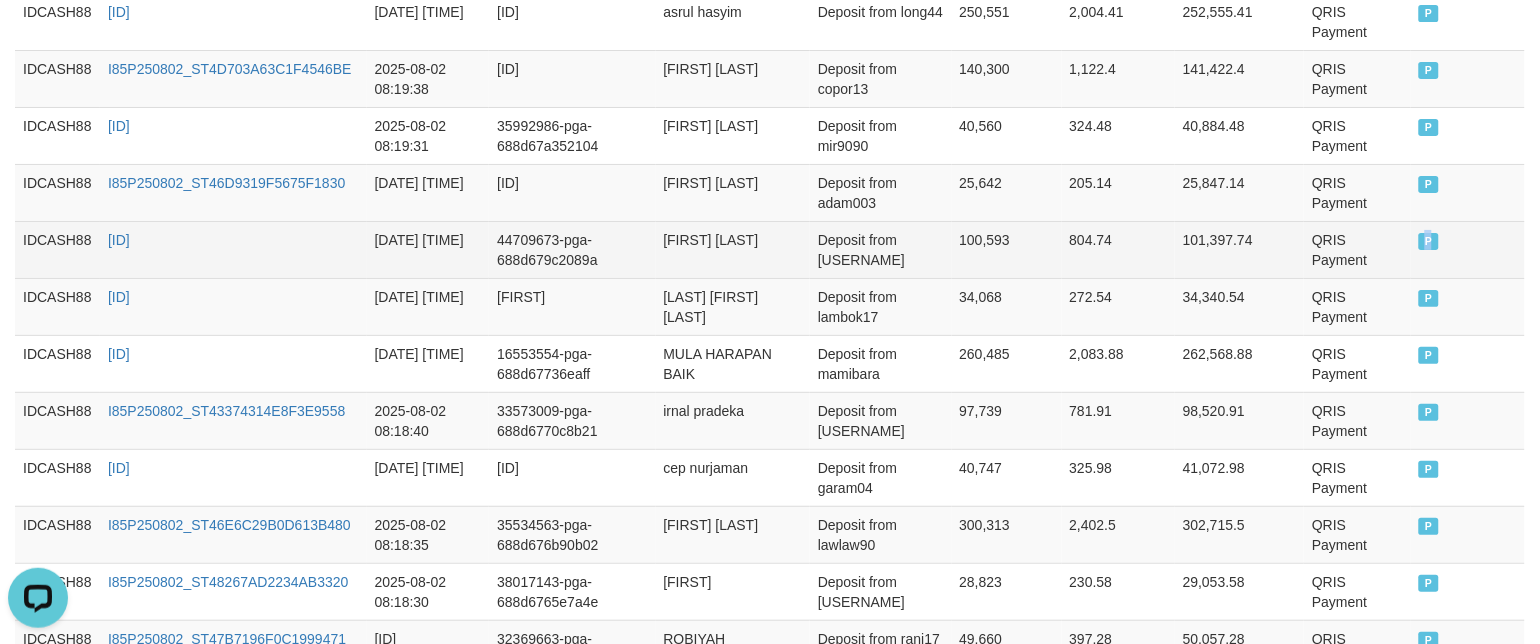 click on "P" at bounding box center (1468, 249) 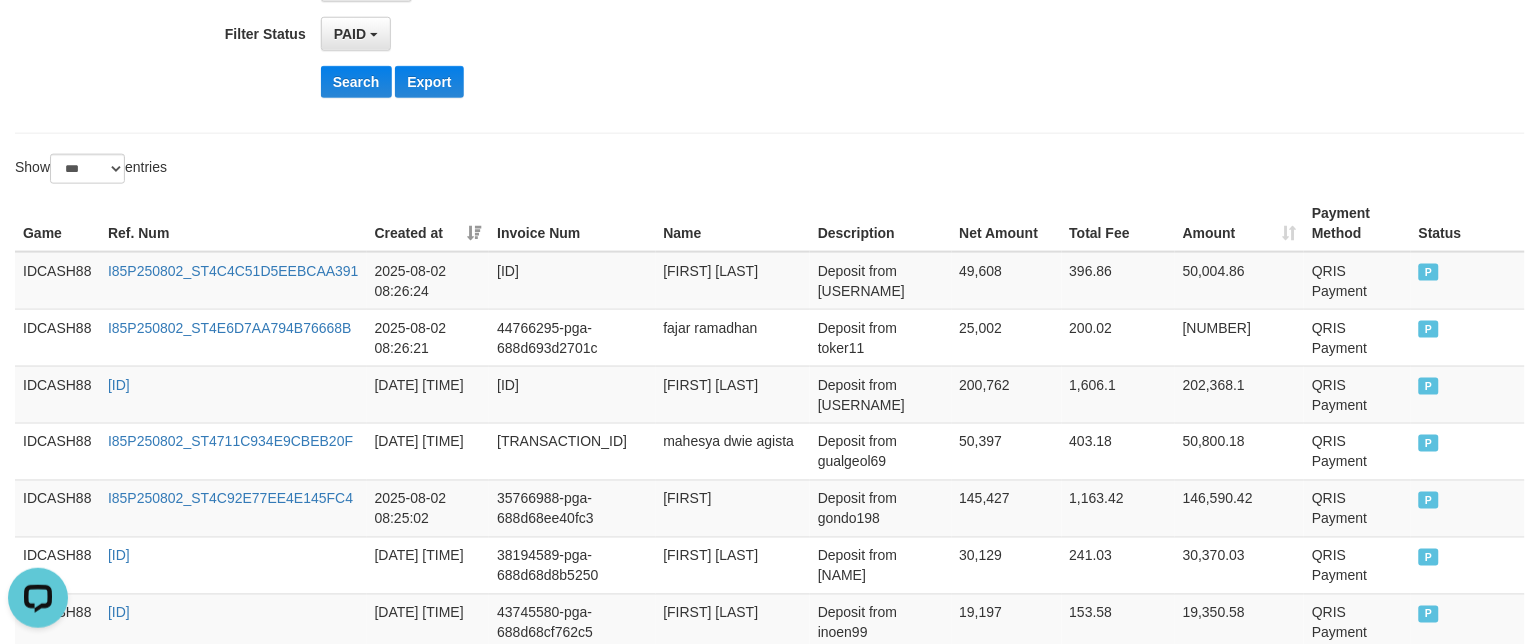 scroll, scrollTop: 520, scrollLeft: 0, axis: vertical 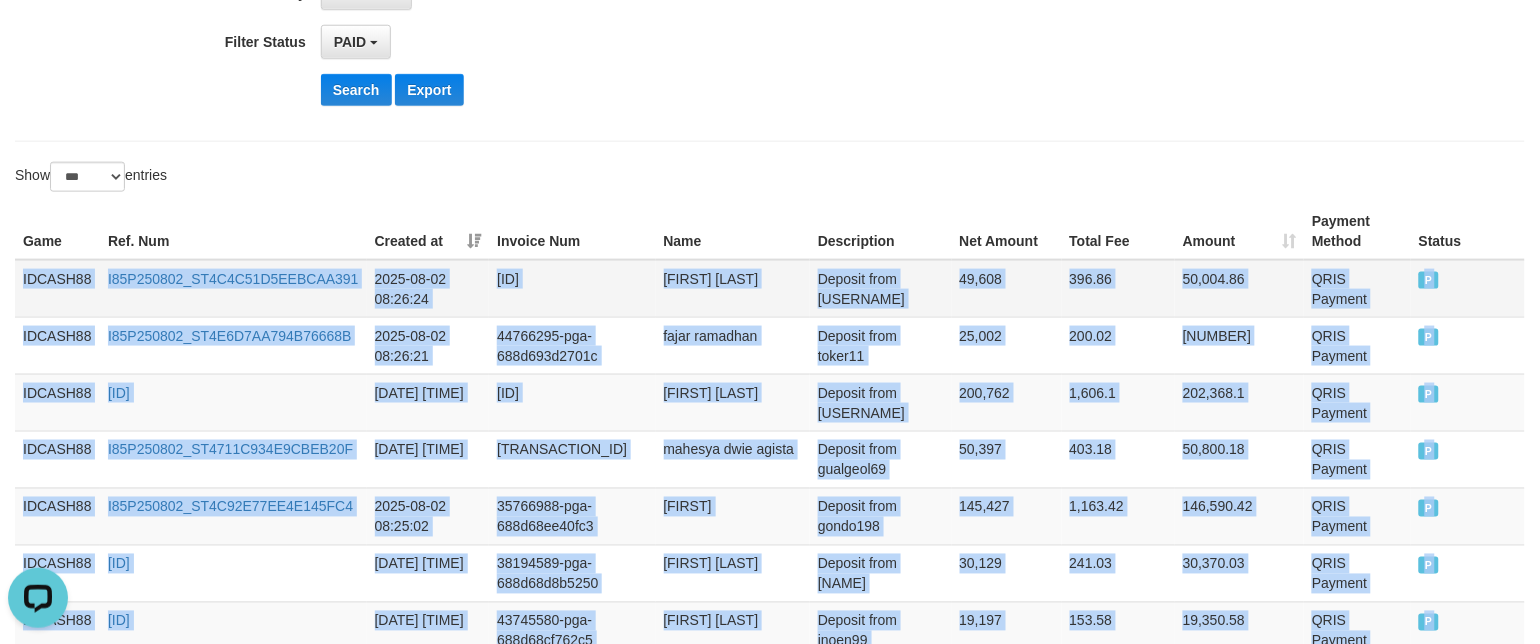 click on "IDCASH88" at bounding box center [57, 289] 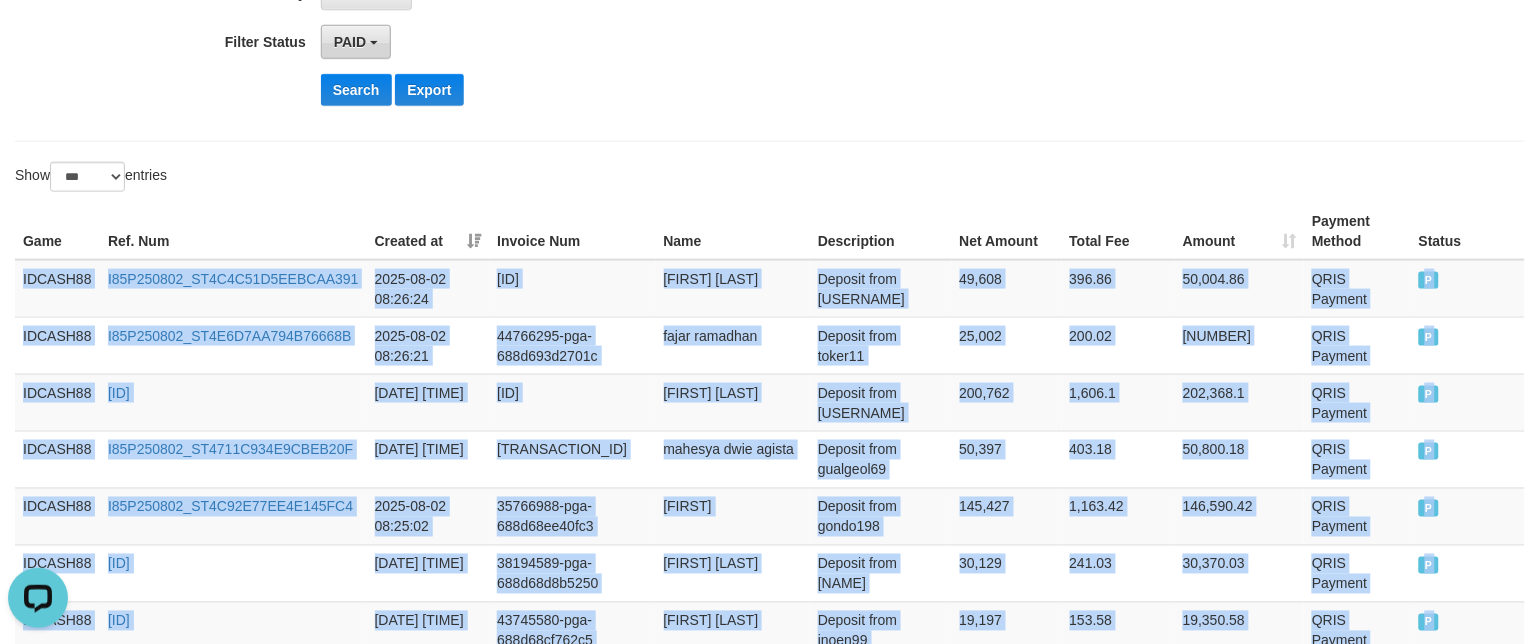 copy on "IDCASH88 [TRANSACTION_ID] [DATE] [TIME] [TRANSACTION_ID] [FIRST] [LAST] Deposit from [USERNAME] [AMOUNT] [AMOUNT] [AMOUNT] QRIS Payment P   IDCASH88 [TRANSACTION_ID] [DATE] [TIME] [TRANSACTION_ID] [FIRST] [LAST] Deposit from [USERNAME] [AMOUNT] [AMOUNT] [AMOUNT] QRIS Payment P   IDCASH88 [TRANSACTION_ID] [DATE] [TIME] [TRANSACTION_ID] [FIRST] [LAST] Deposit from [USERNAME] [AMOUNT] [AMOUNT] [AMOUNT] QRIS Payment P   IDCASH88 [TRANSACTION_ID] [DATE] [TIME] [TRANSACTION_ID] [FIRST] [LAST] Deposit from [USERNAME] [AMOUNT] [AMOUNT] [AMOUNT] QRIS Payment P   IDCASH88 [TRANSACTION_ID] [DATE] [TIME] [TRANSACTION_ID] [FIRST] [LAST] Deposit from [USERNAME] [AMOUNT] [AMOUNT] [AMOUNT] QRIS Payment P   IDCASH88 [TRANSACTION_ID] [DATE] [TIME] [TRANSACTION_ID] [FIRST] [LAST] Deposit from [USERNAME] [AMOUNT] [AMOUNT] [AMOUNT] QRIS Payment P   IDCASH88 [TRANSACTION_ID] [DATE] [TIME] [TRANSACTION_ID] [FIRST] [LAST] Deposit from [USERNAME] [AMOUNT] [AMOUNT] [AMOUNT] QRIS Payment P   IDCASH88 I85P250802_S..." 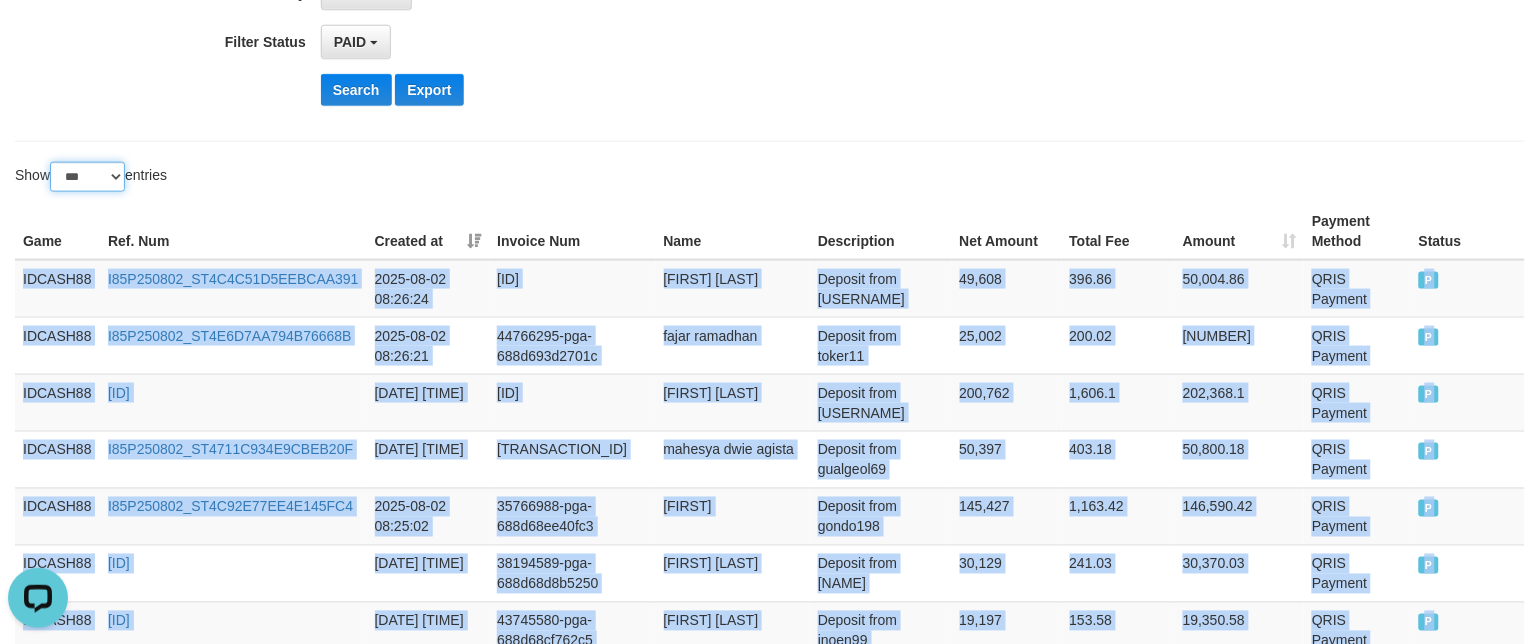 click on "** ** ** ***" at bounding box center [87, 177] 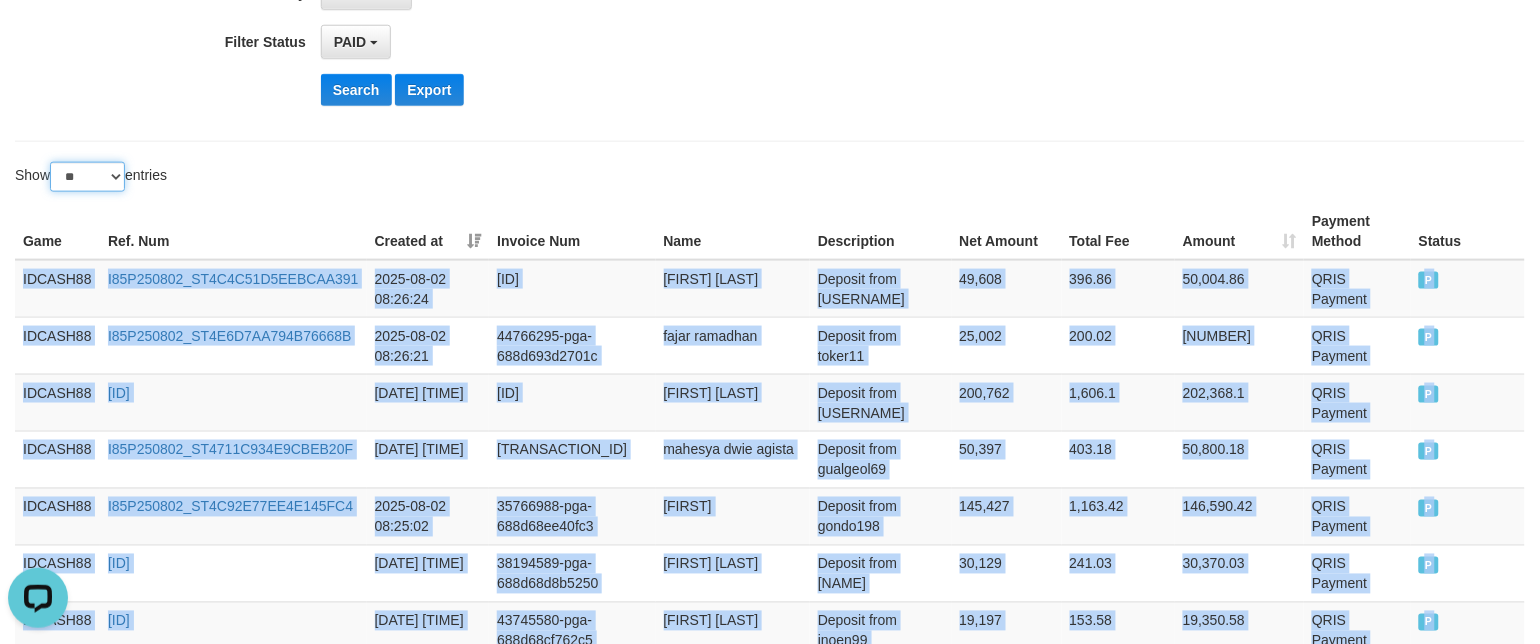 click on "** ** ** ***" at bounding box center [87, 177] 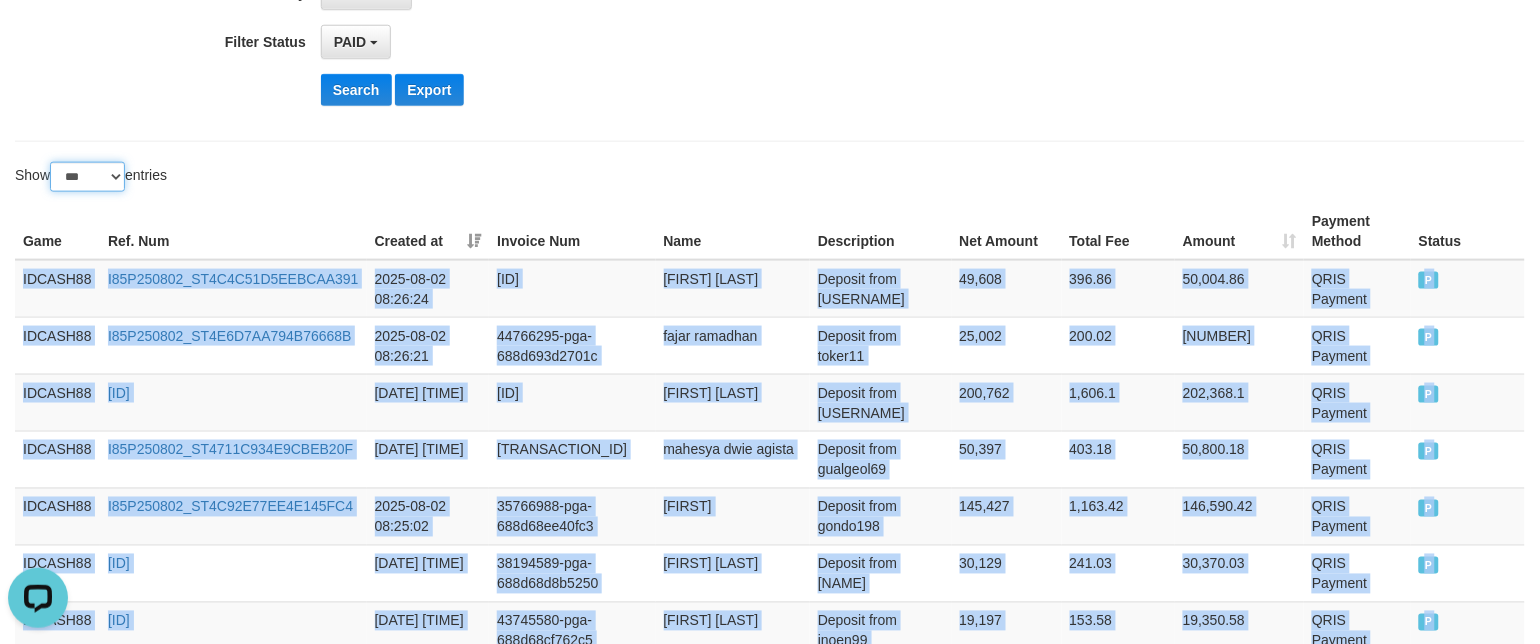 click on "** ** ** ***" at bounding box center [87, 177] 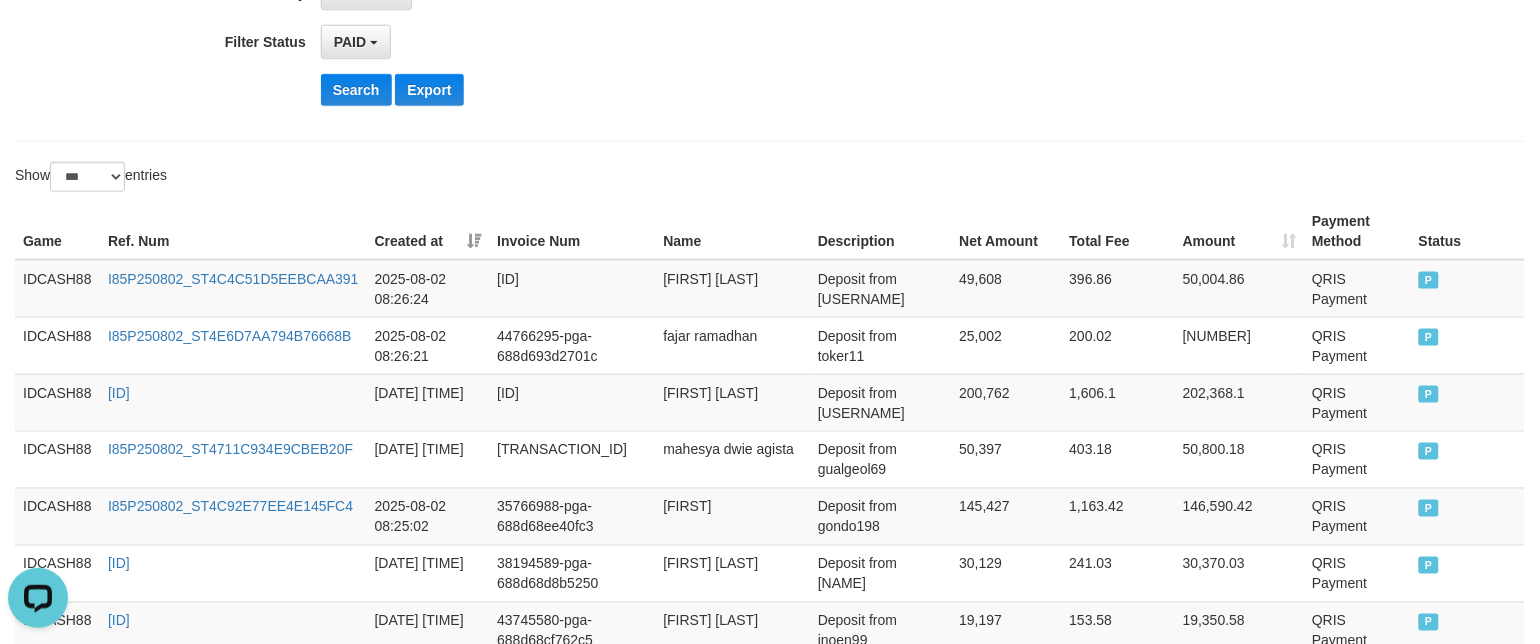 click on "**********" at bounding box center (770, 2809) 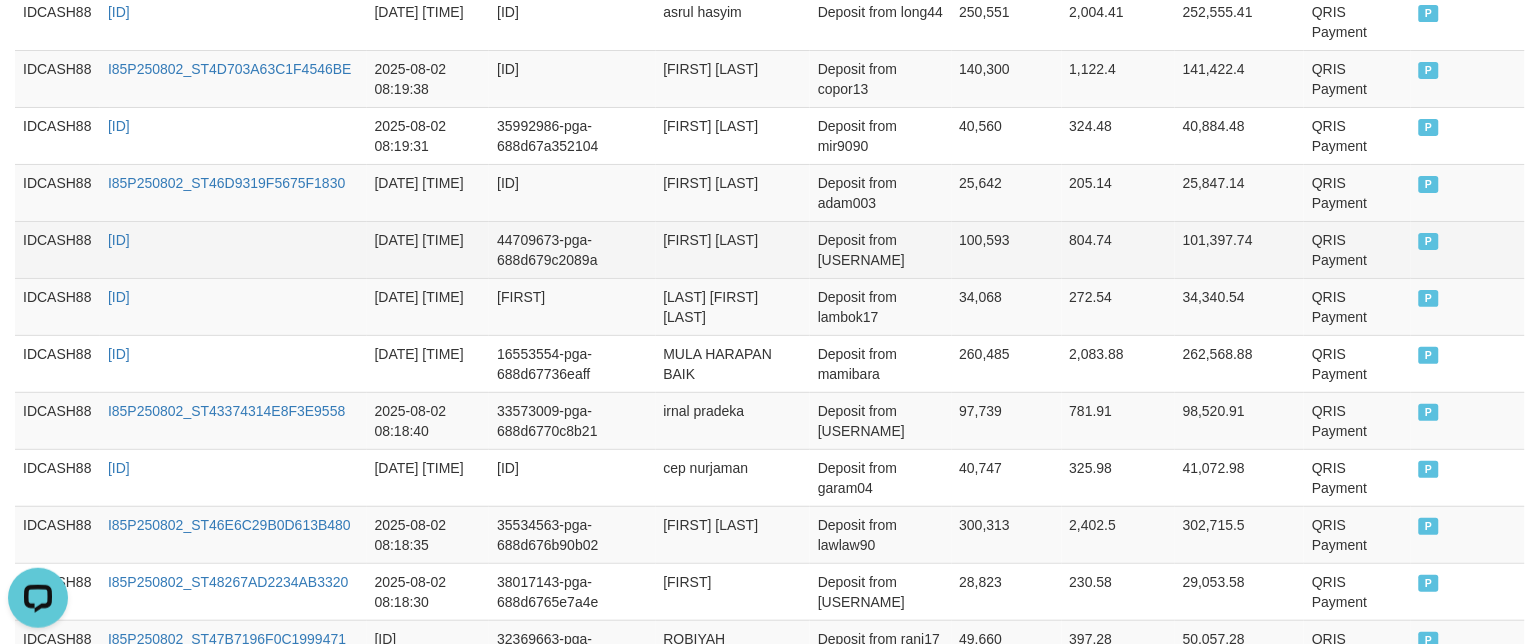 click on "P" at bounding box center (1429, 241) 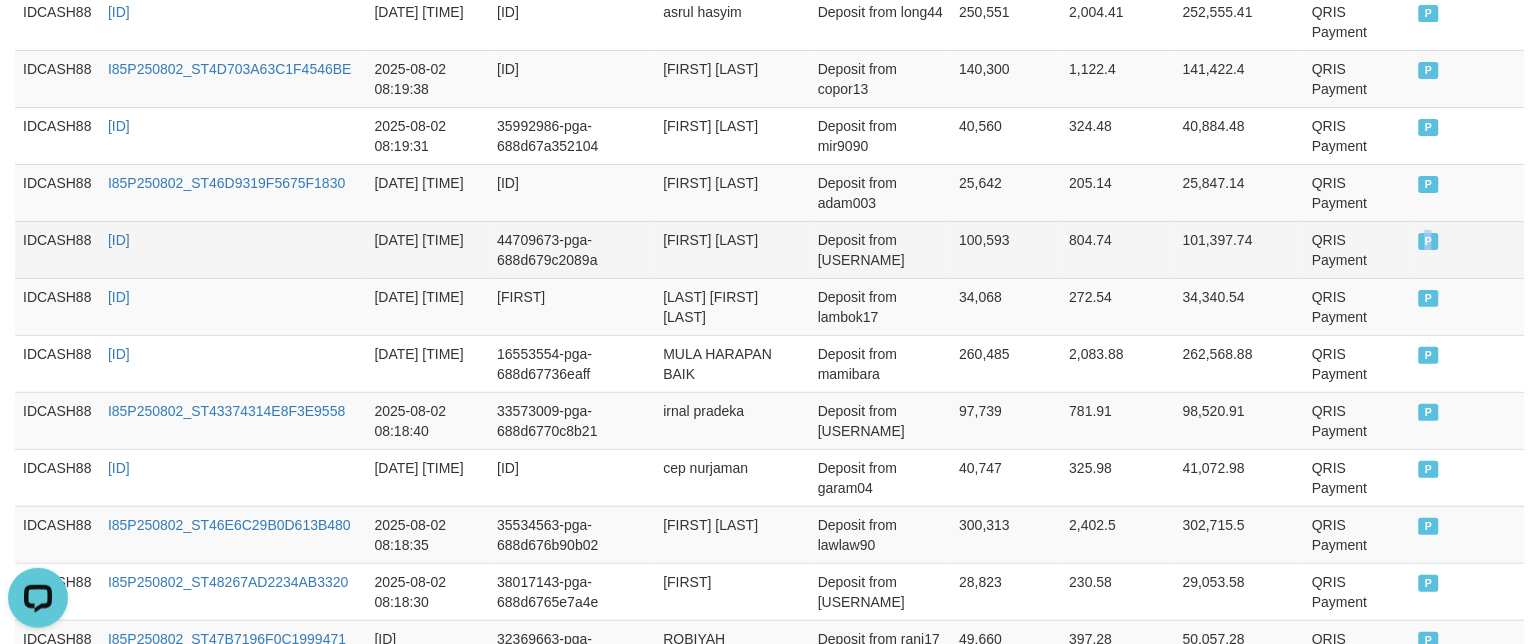 click on "P" at bounding box center (1429, 241) 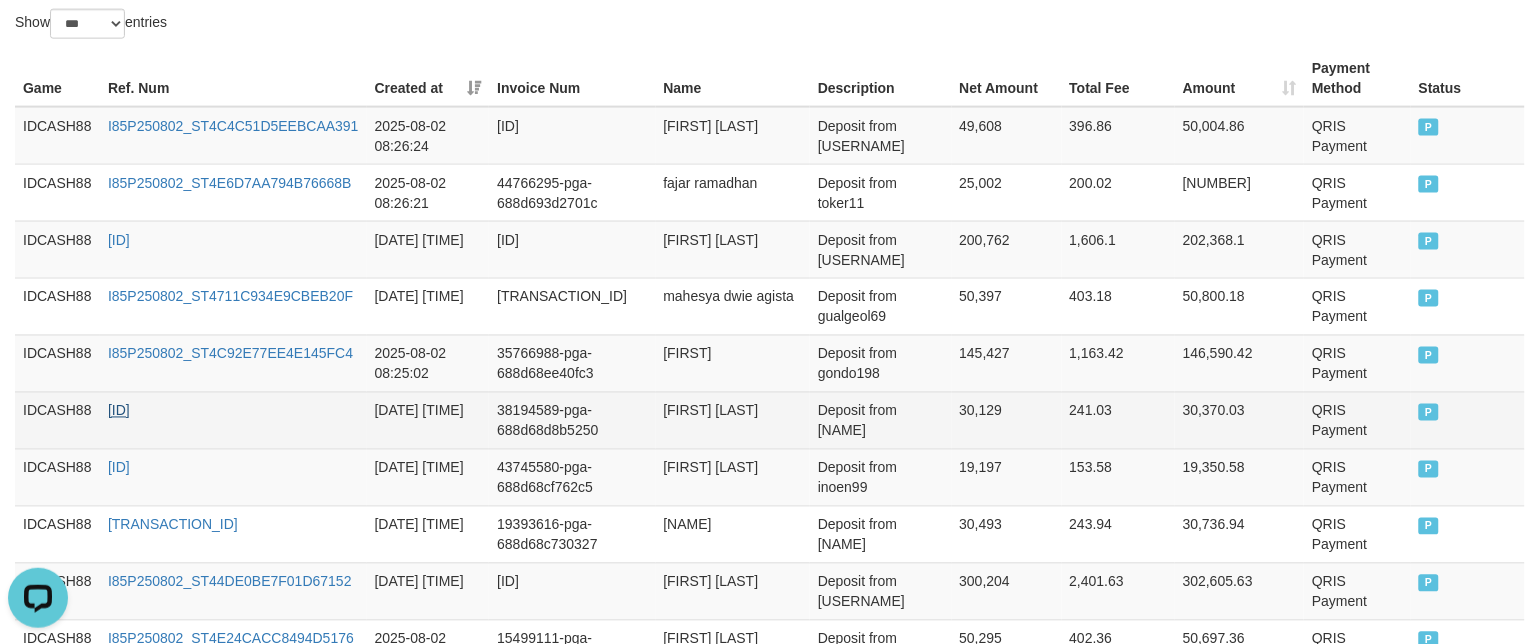 scroll, scrollTop: 670, scrollLeft: 0, axis: vertical 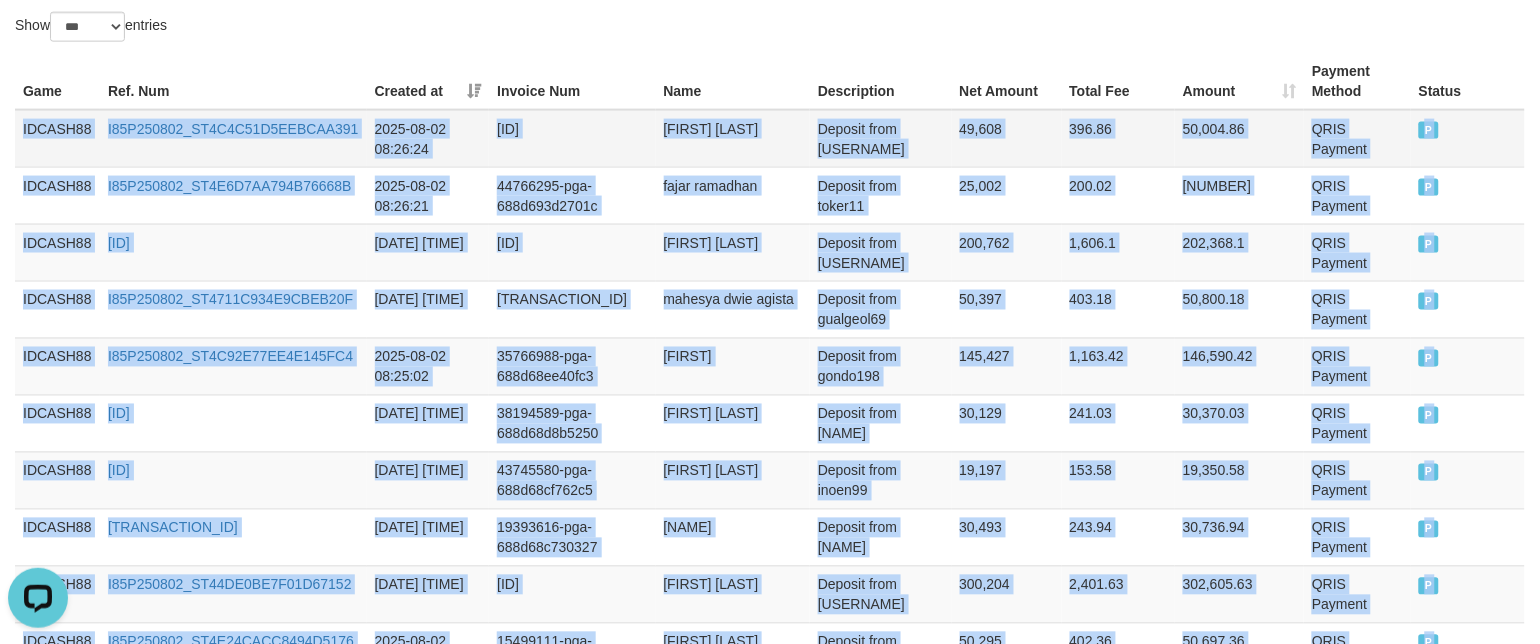click on "IDCASH88" at bounding box center (57, 139) 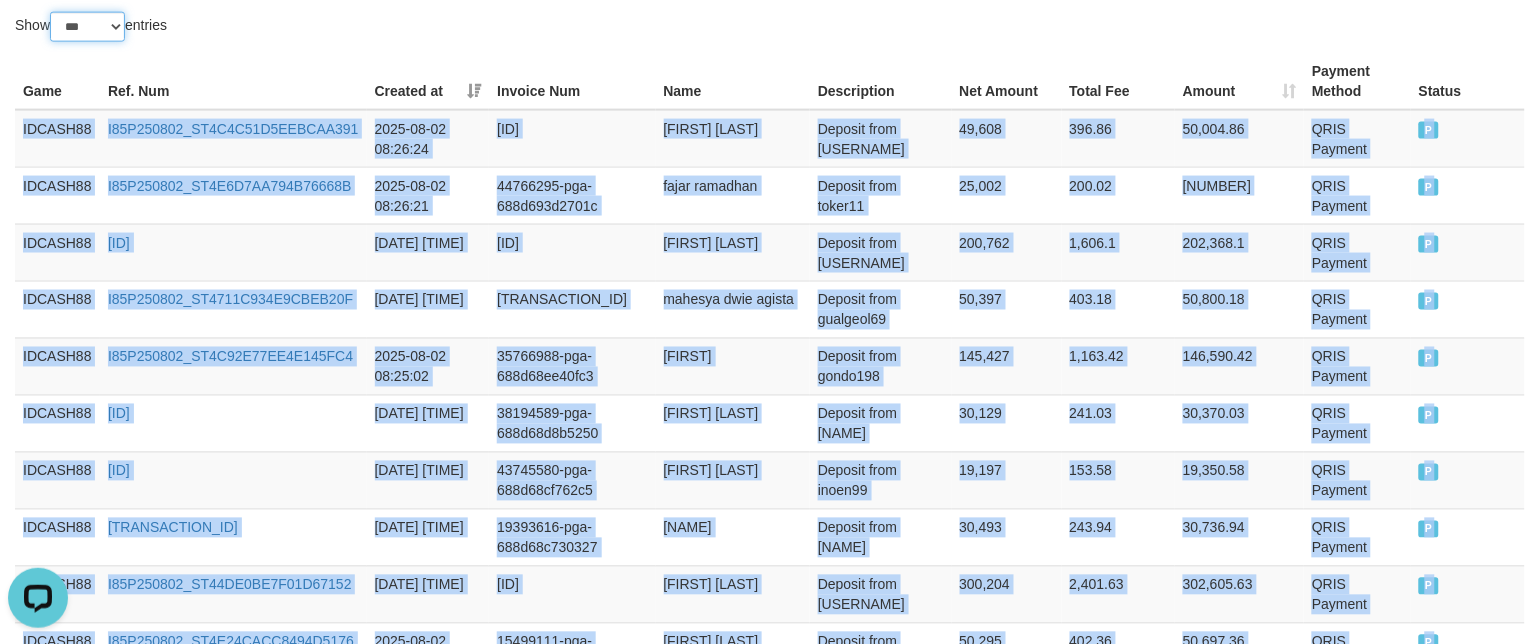 click on "** ** ** ***" at bounding box center [87, 27] 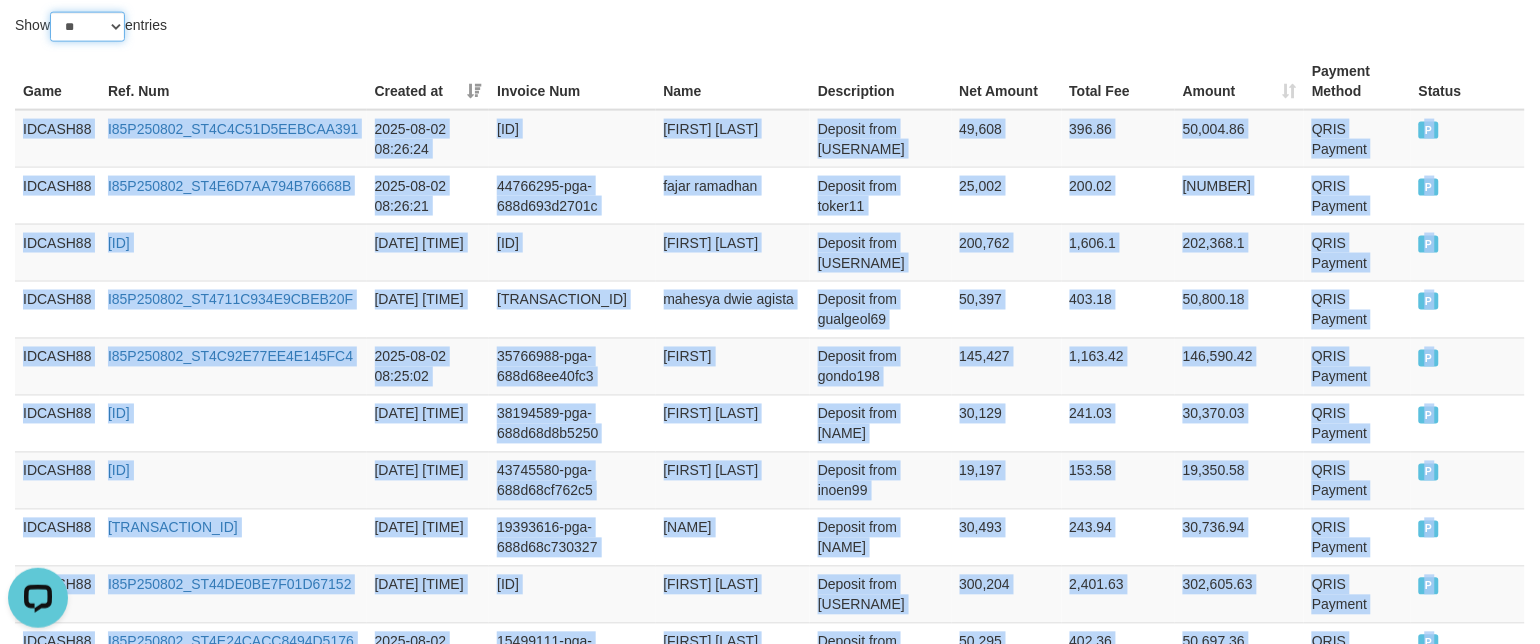 click on "** ** ** ***" at bounding box center (87, 27) 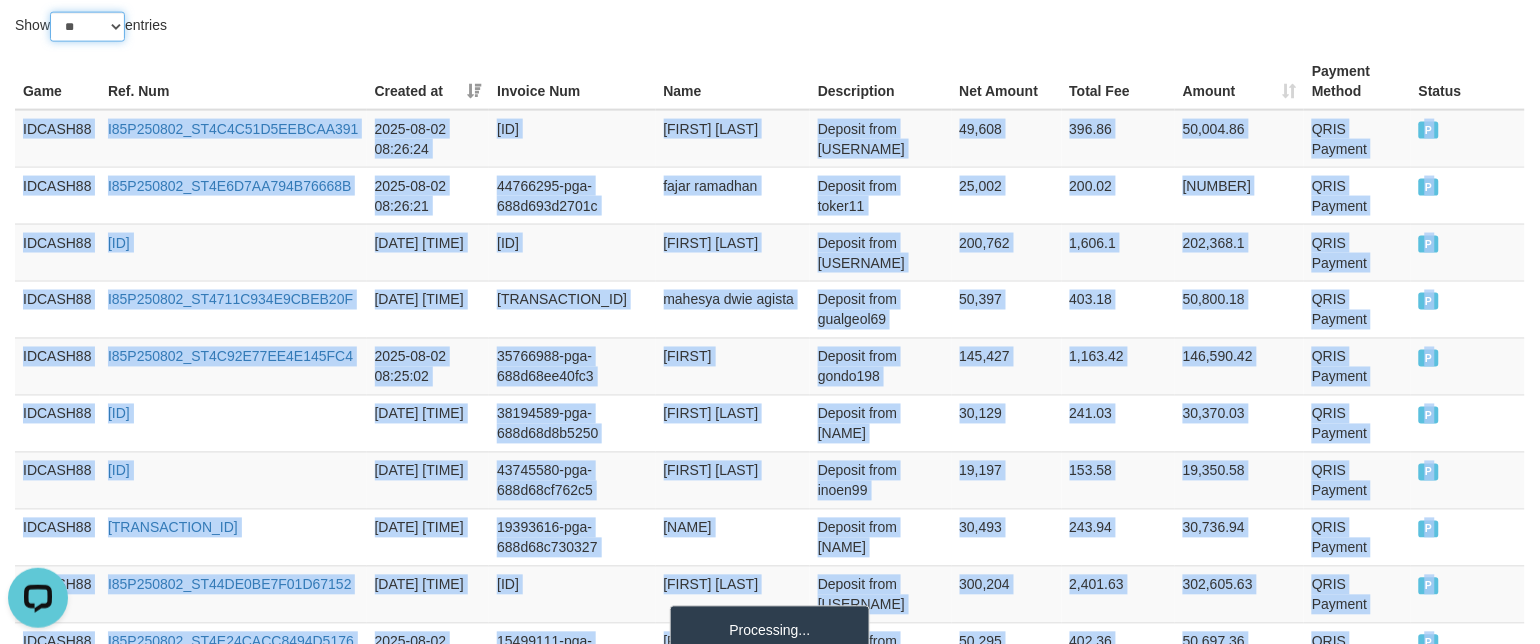 drag, startPoint x: 111, startPoint y: 15, endPoint x: 112, endPoint y: 38, distance: 23.021729 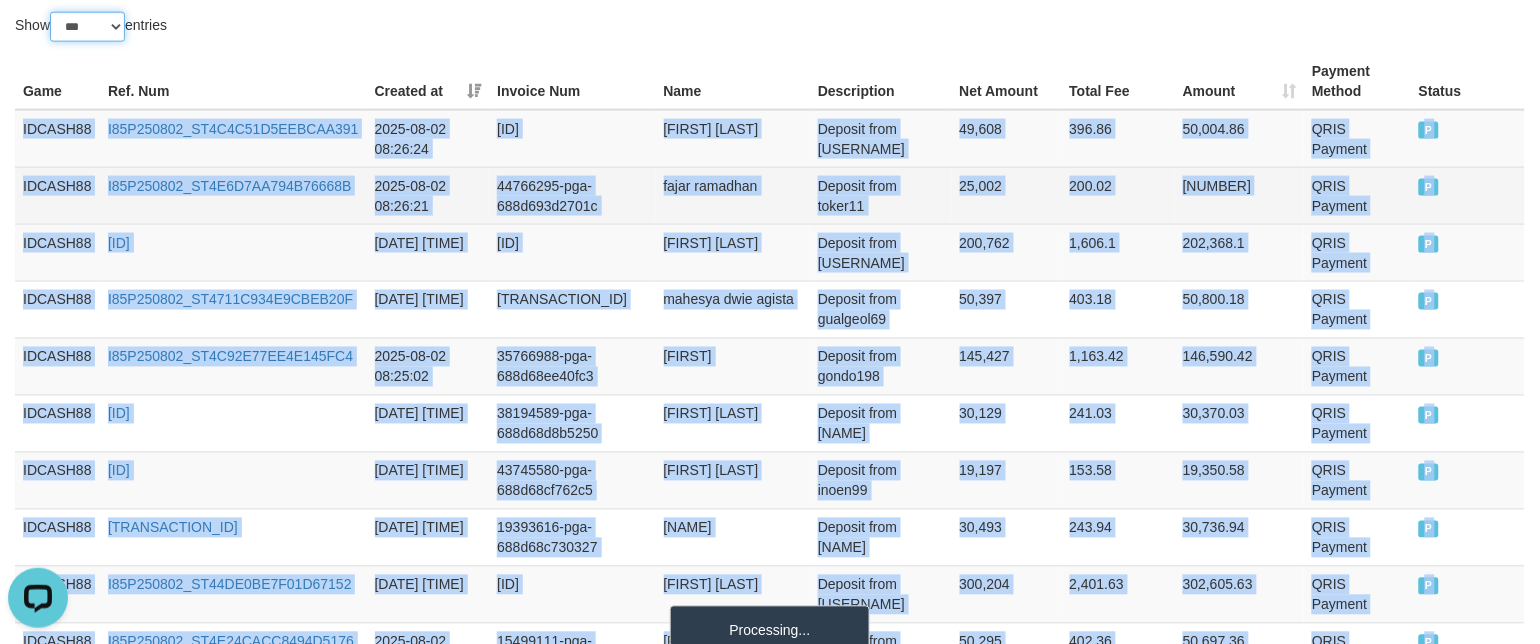 click on "** ** ** ***" at bounding box center (87, 27) 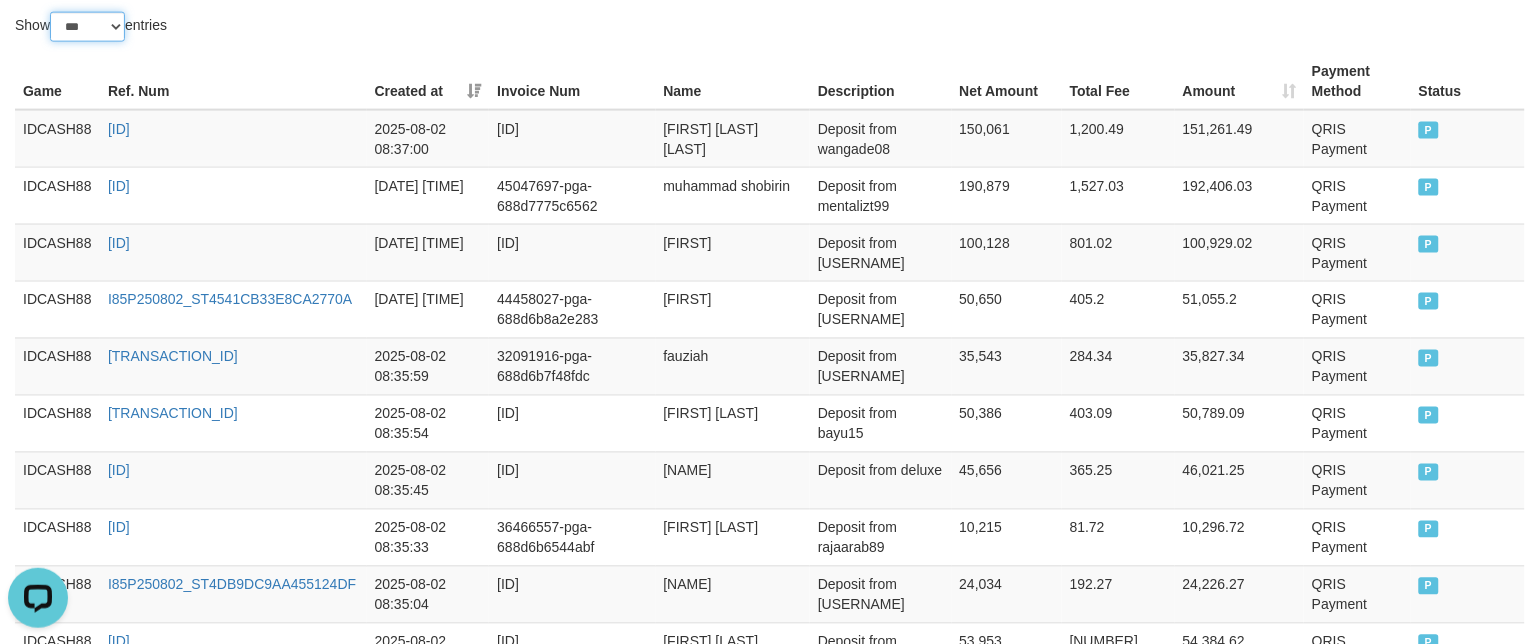 click on "** ** ** ***" at bounding box center [87, 27] 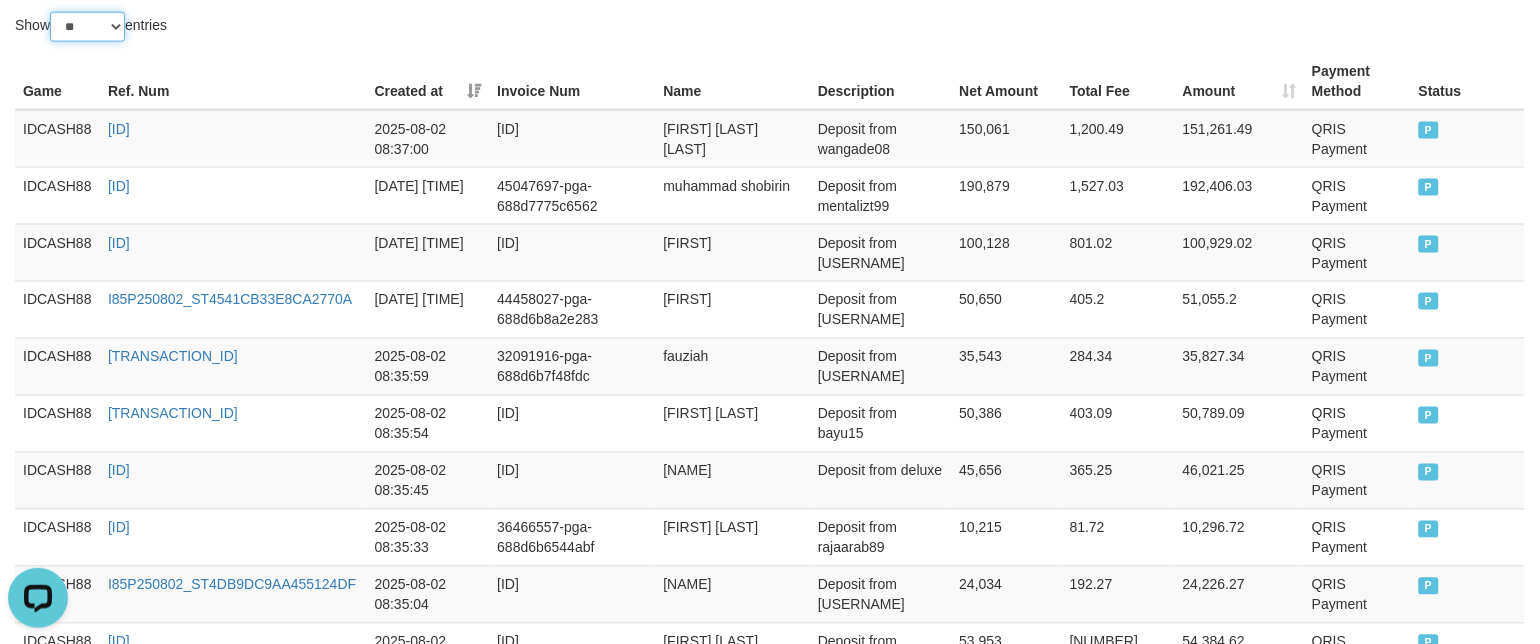 click on "** ** ** ***" at bounding box center (87, 27) 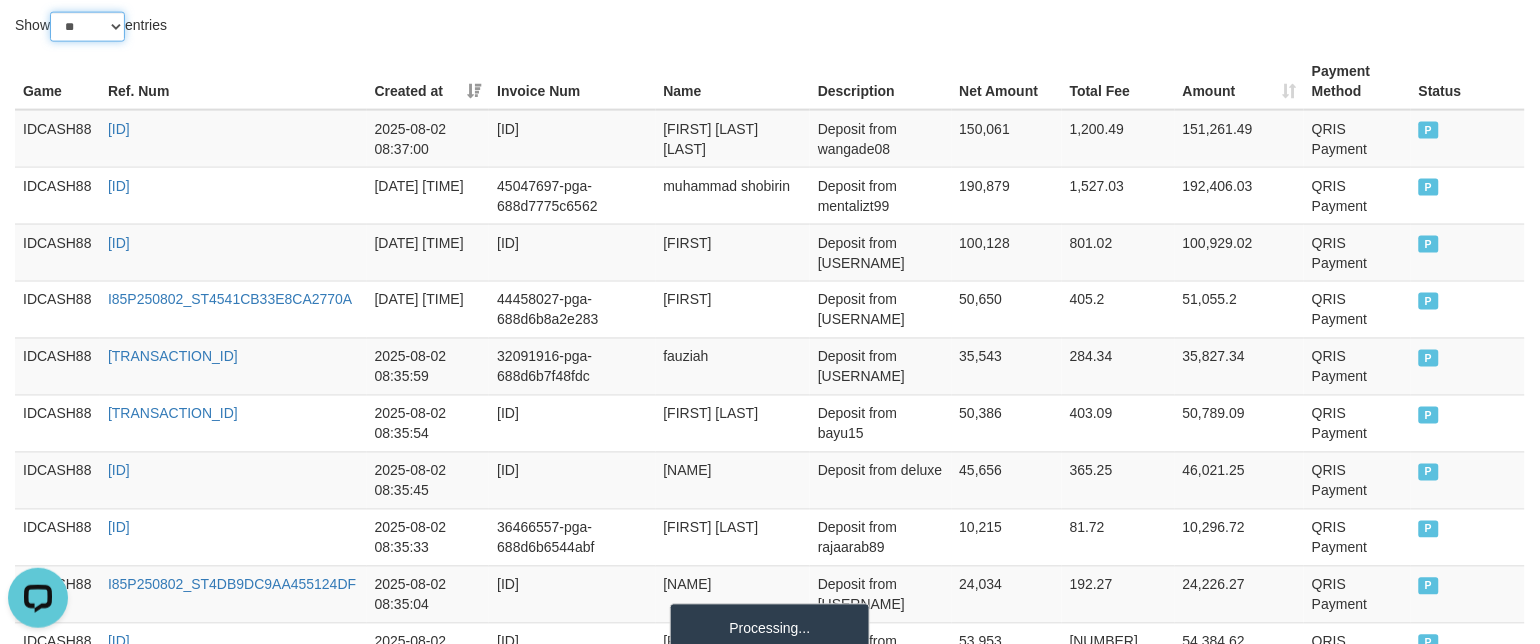 click on "** ** ** ***" at bounding box center [87, 27] 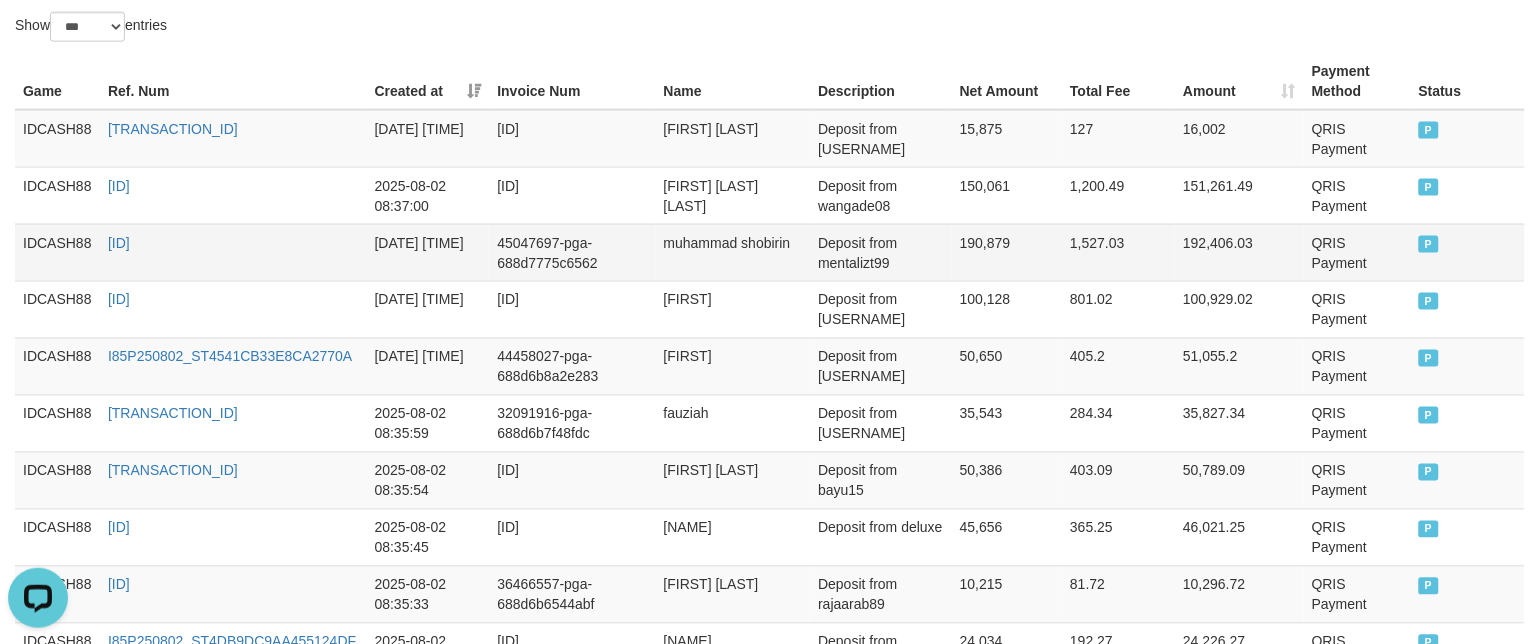 click on "Deposit from mentalizt99" at bounding box center [881, 252] 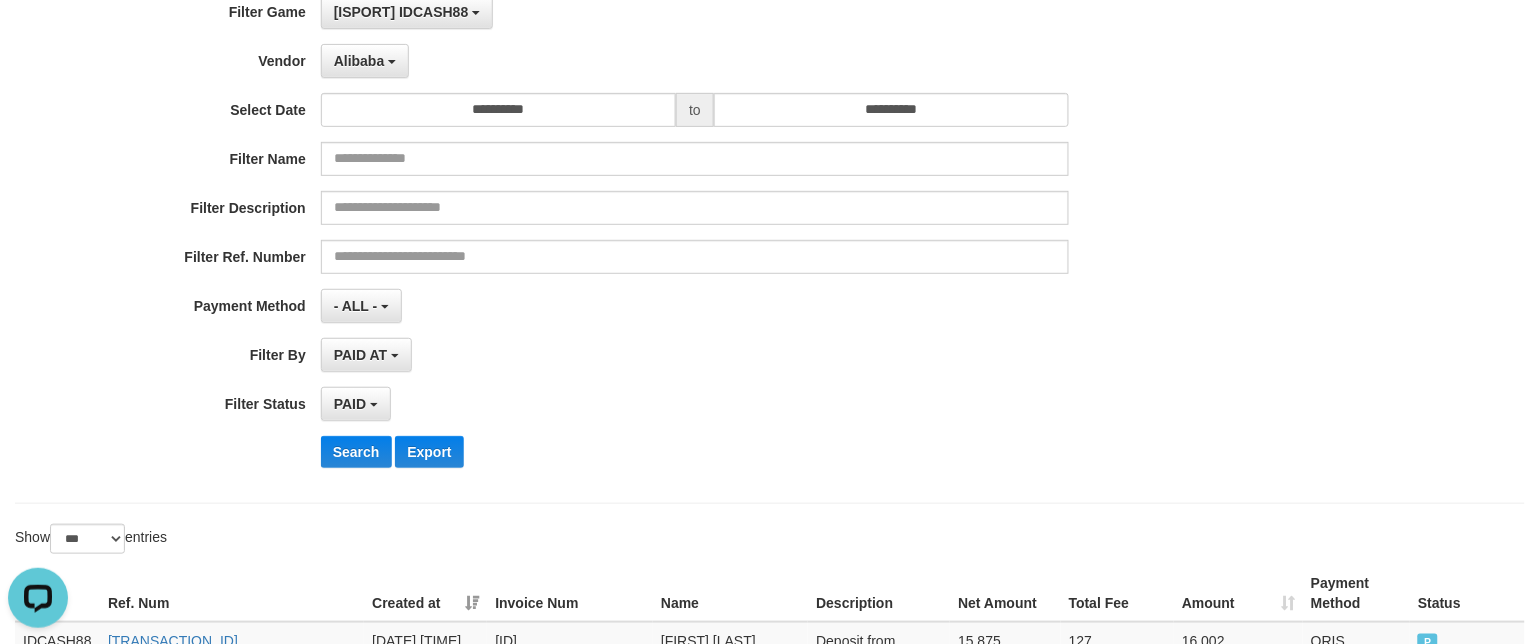 scroll, scrollTop: 449, scrollLeft: 0, axis: vertical 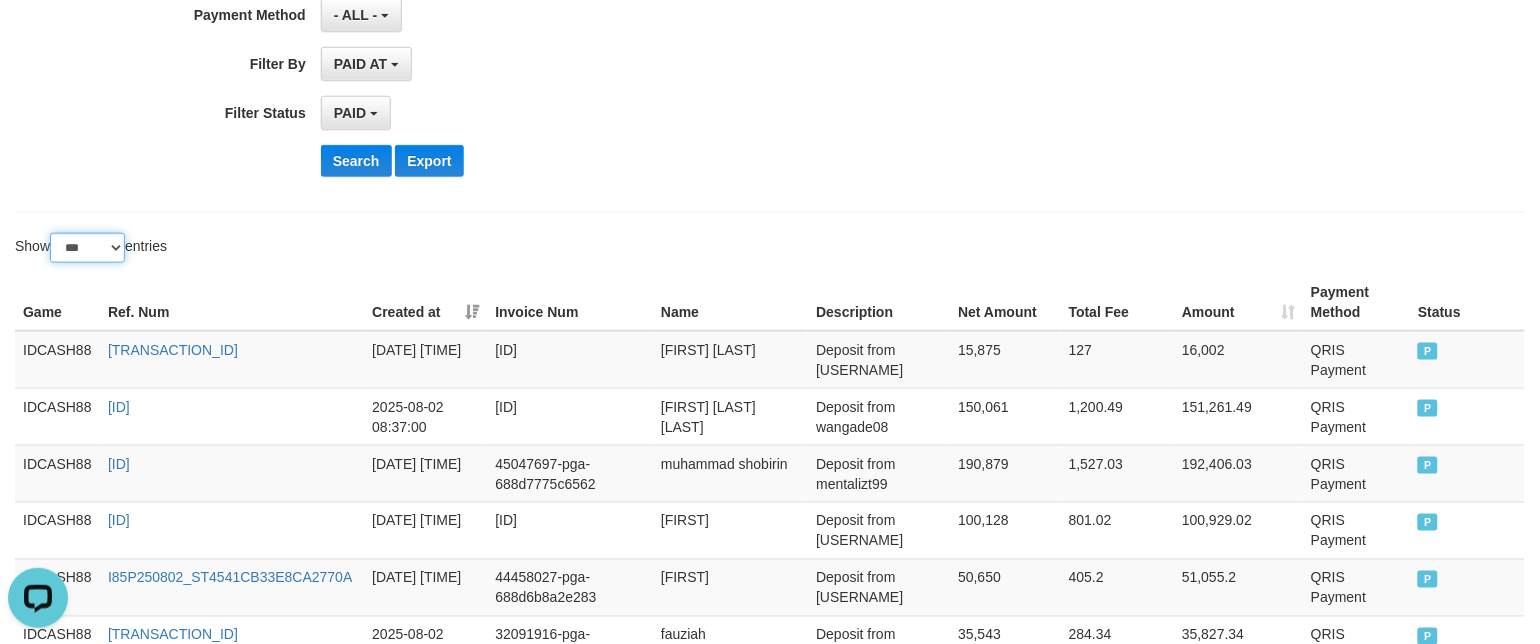 drag, startPoint x: 100, startPoint y: 240, endPoint x: 98, endPoint y: 257, distance: 17.117243 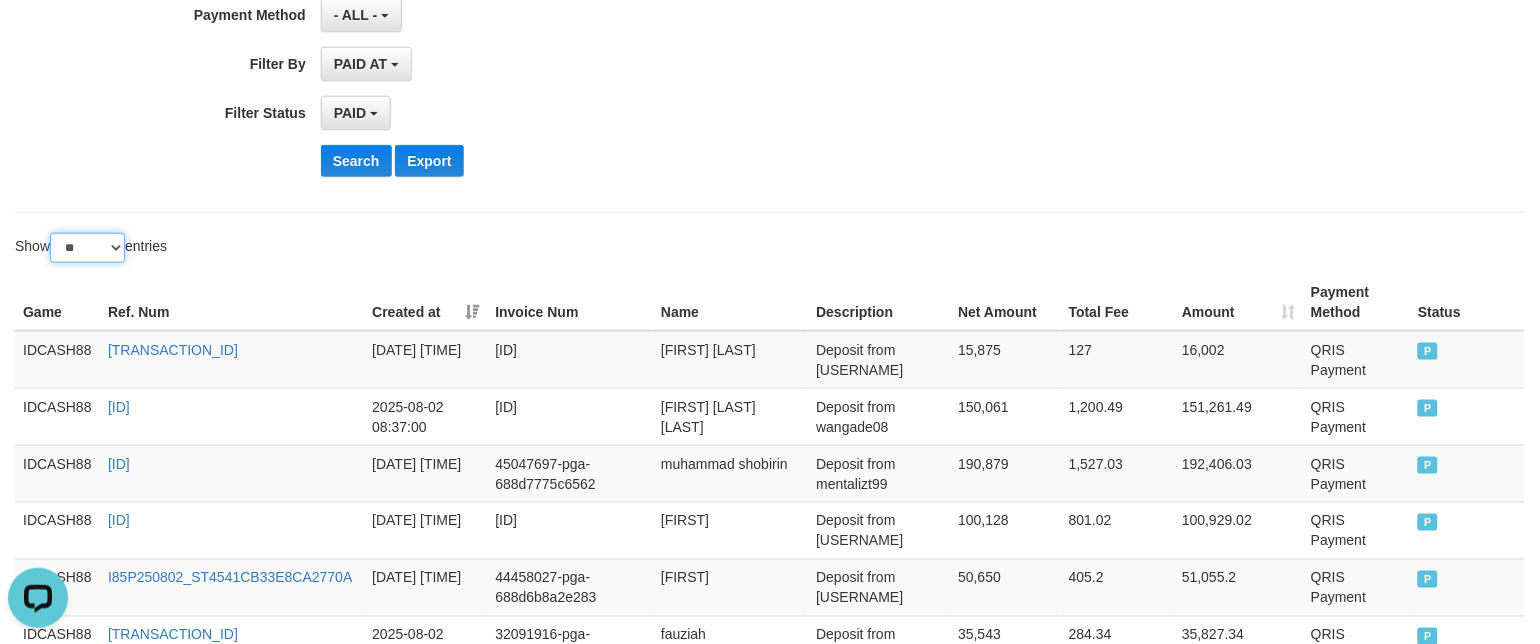 click on "** ** ** ***" at bounding box center (87, 248) 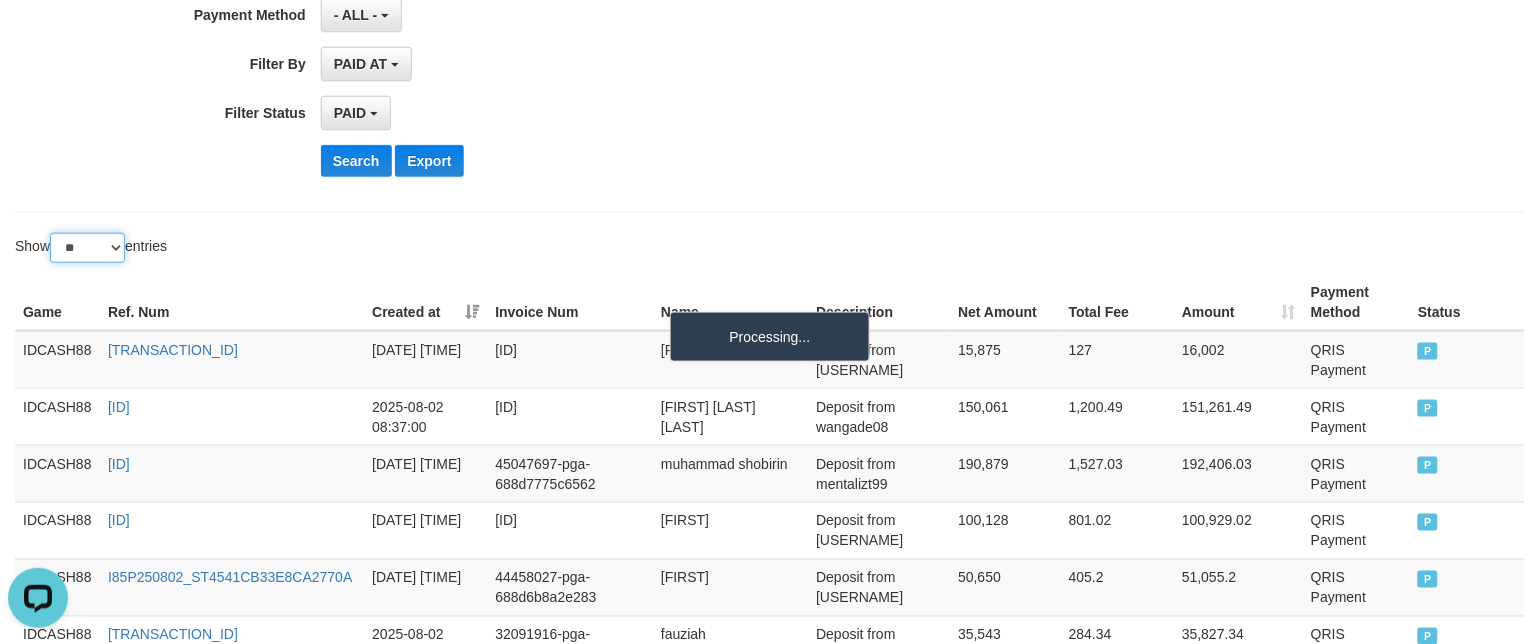 click on "** ** ** ***" at bounding box center [87, 248] 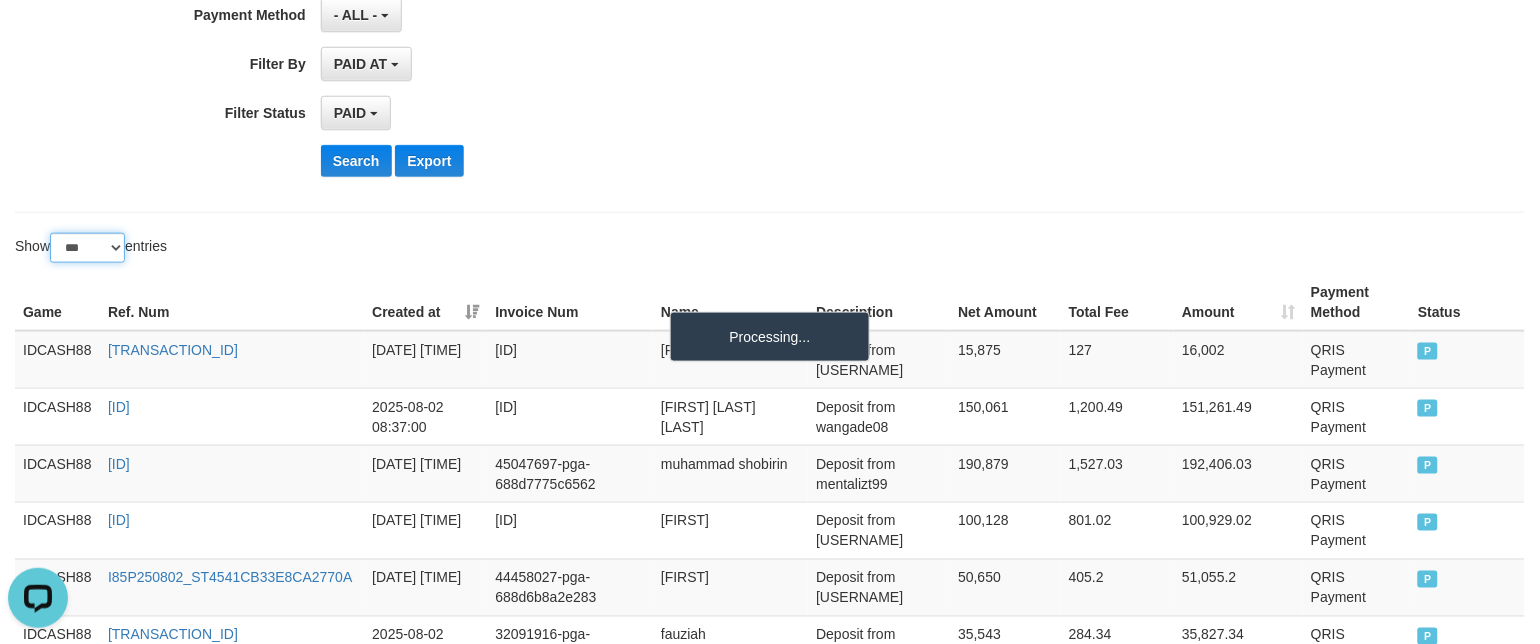 click on "** ** ** ***" at bounding box center (87, 248) 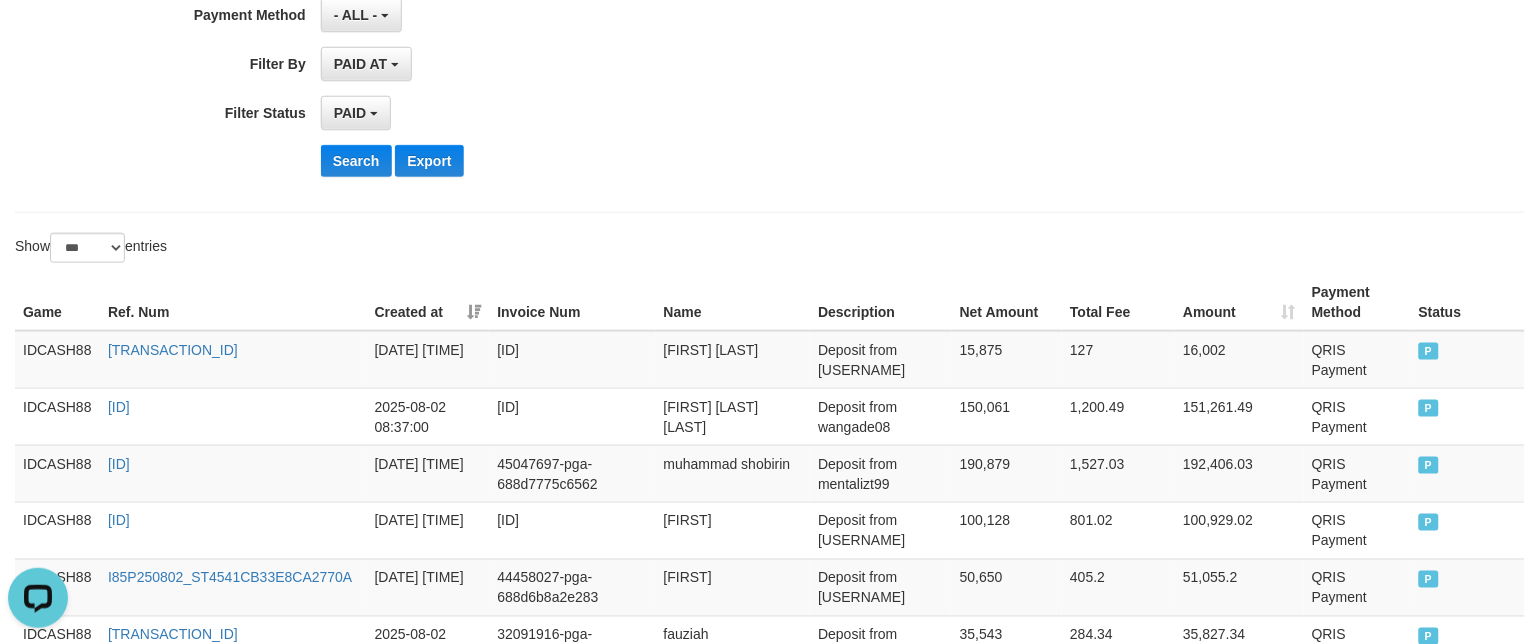 click on "**********" at bounding box center (770, -52) 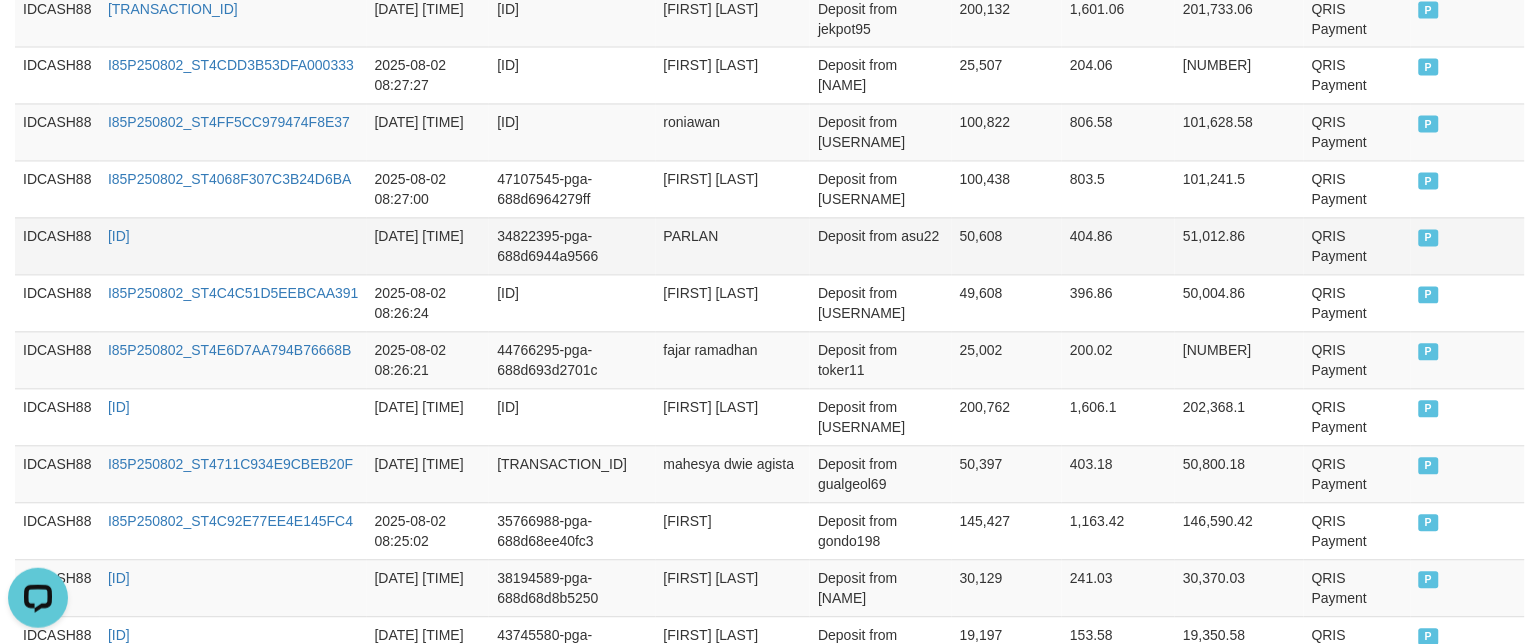 click on "P" at bounding box center (1468, 246) 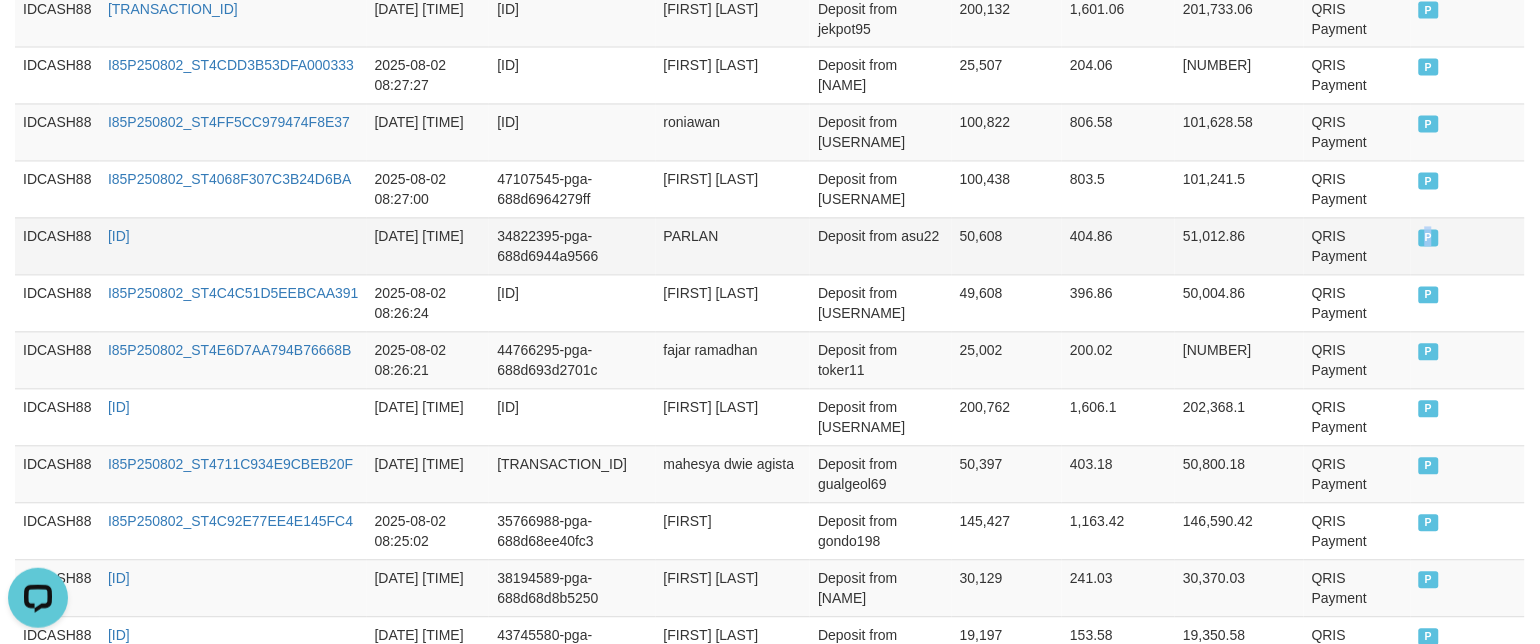 click on "P" at bounding box center [1468, 246] 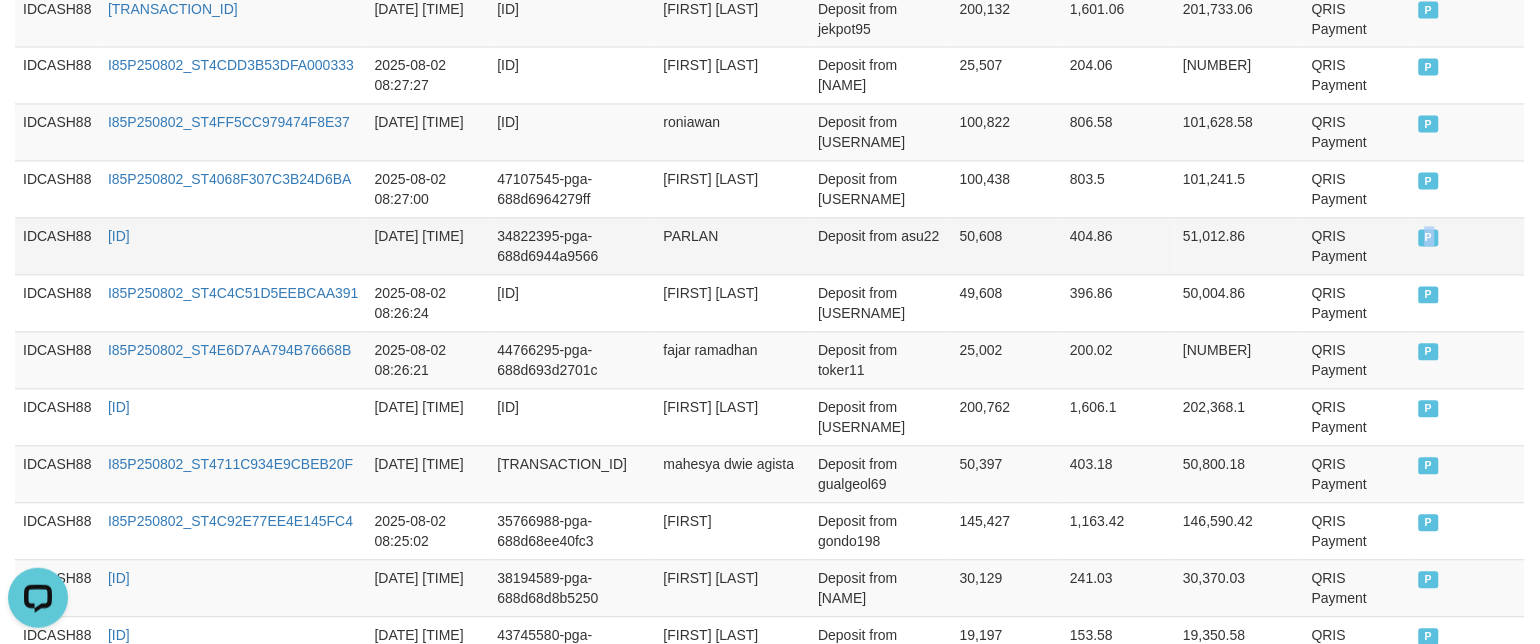 click on "P" at bounding box center [1468, 246] 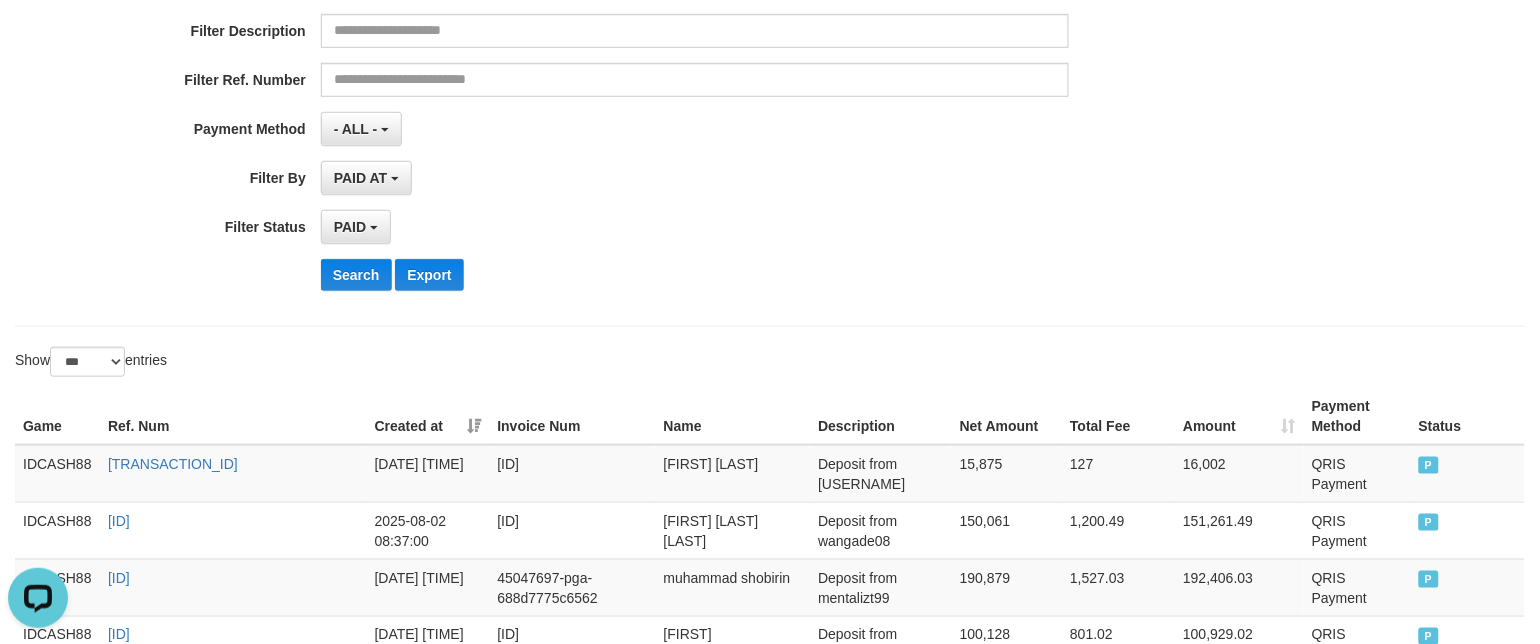 scroll, scrollTop: 292, scrollLeft: 0, axis: vertical 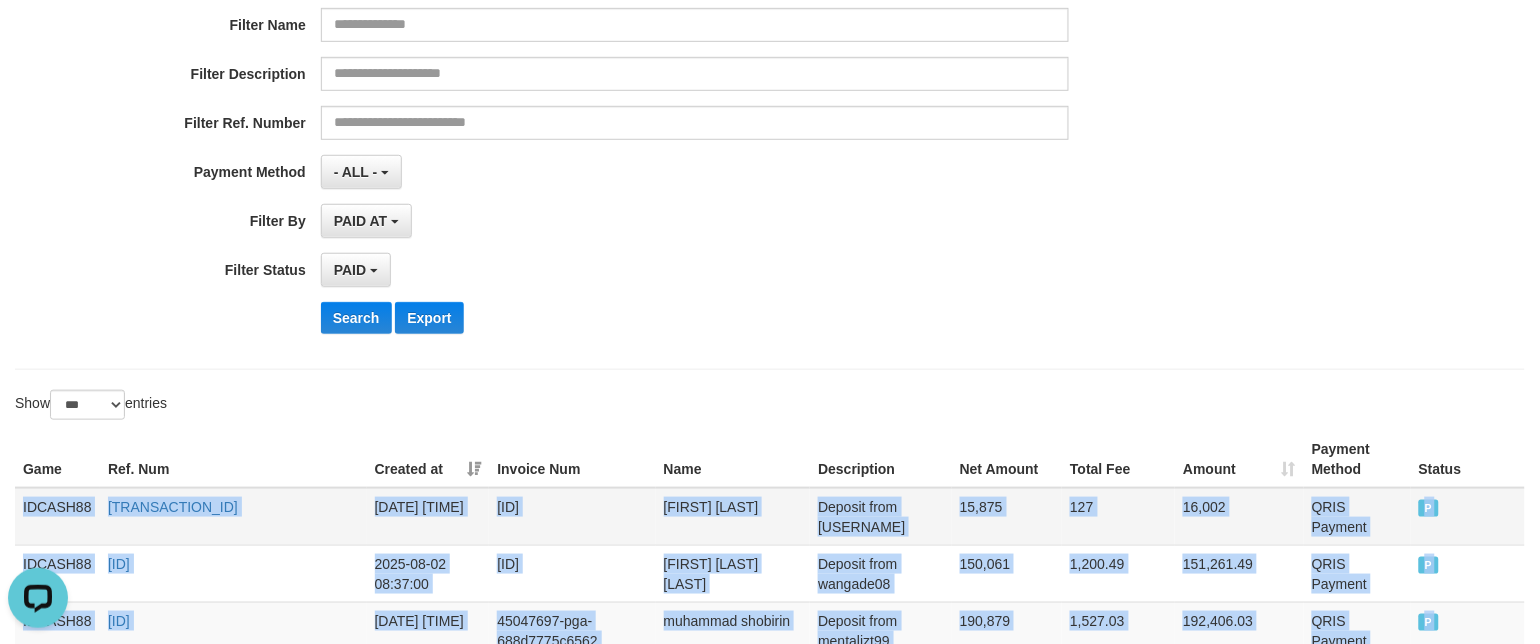 click on "IDCASH88" at bounding box center (57, 517) 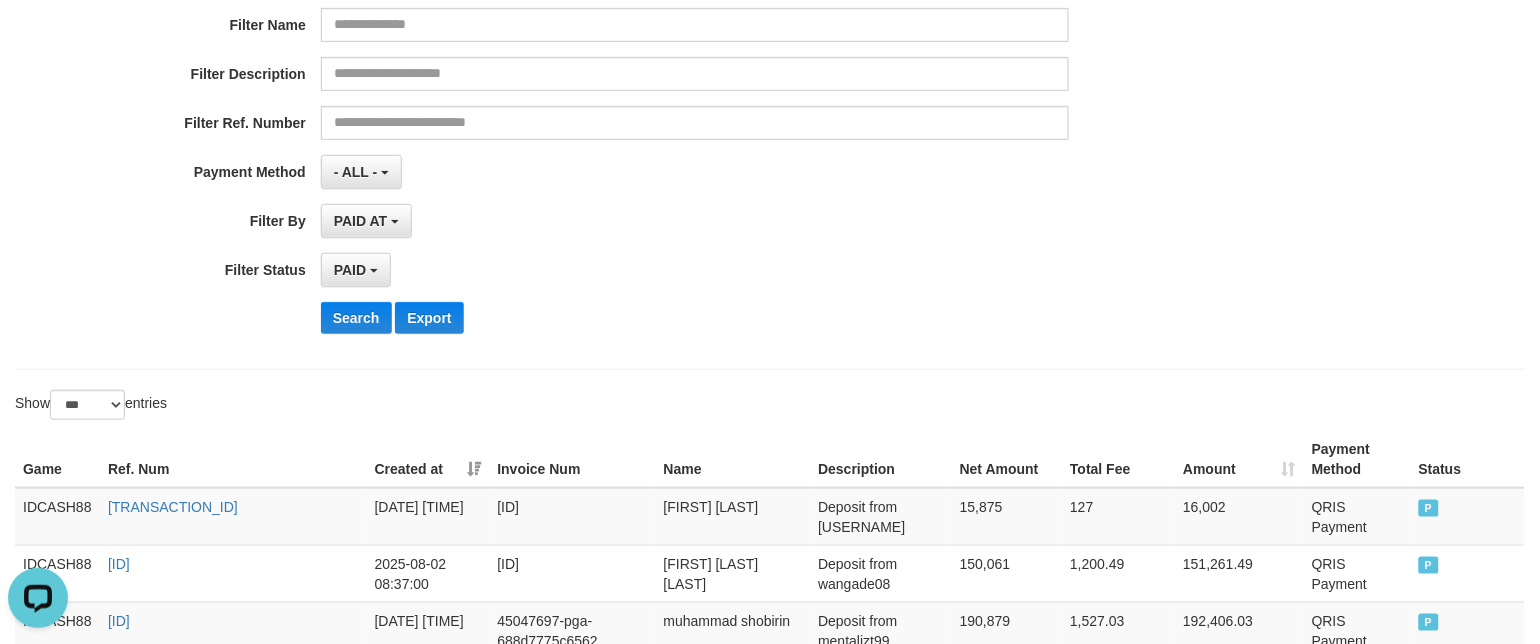 click on "Game" at bounding box center [57, 459] 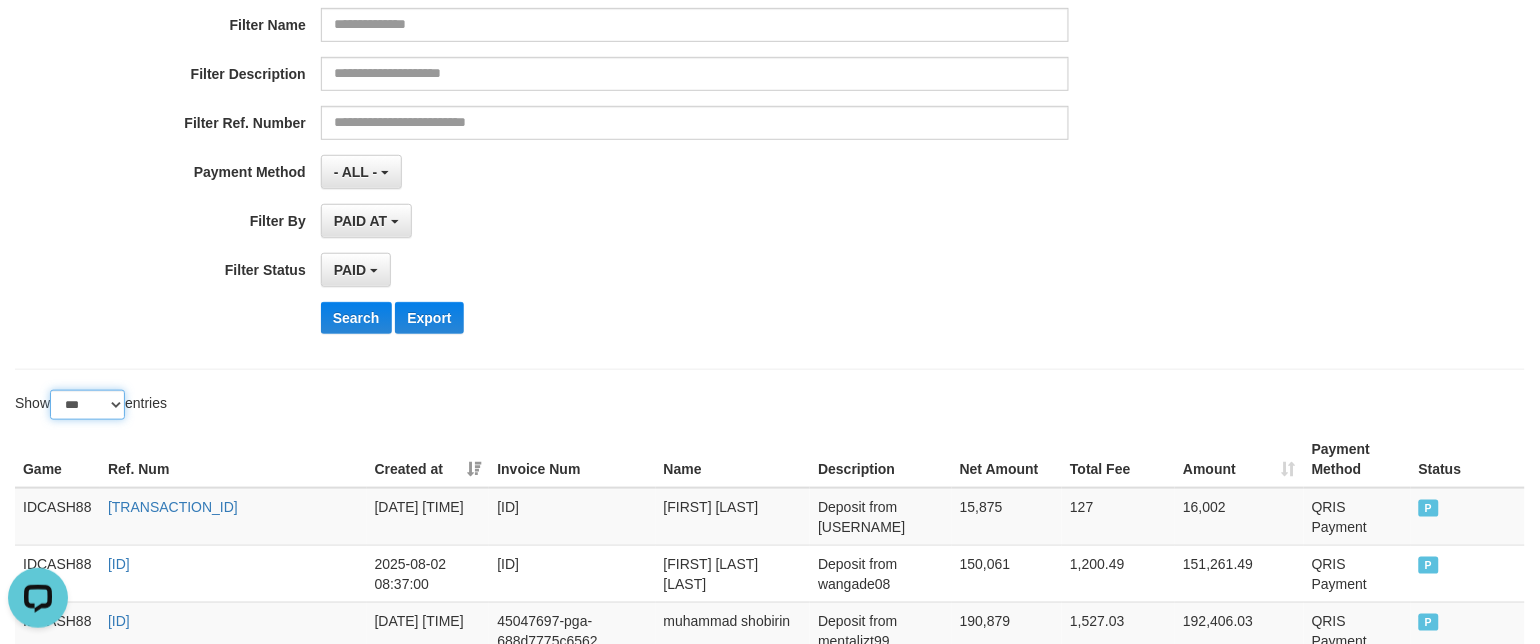 click on "** ** ** ***" at bounding box center [87, 405] 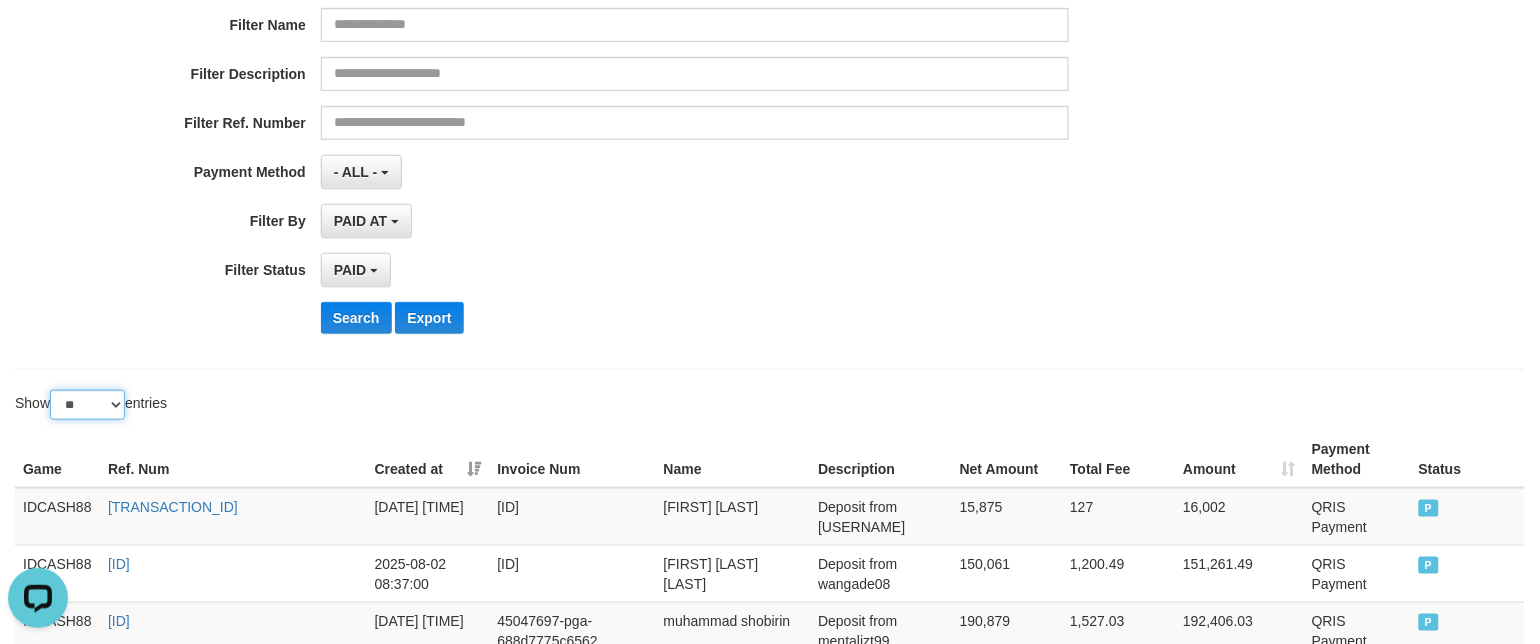 click on "** ** ** ***" at bounding box center (87, 405) 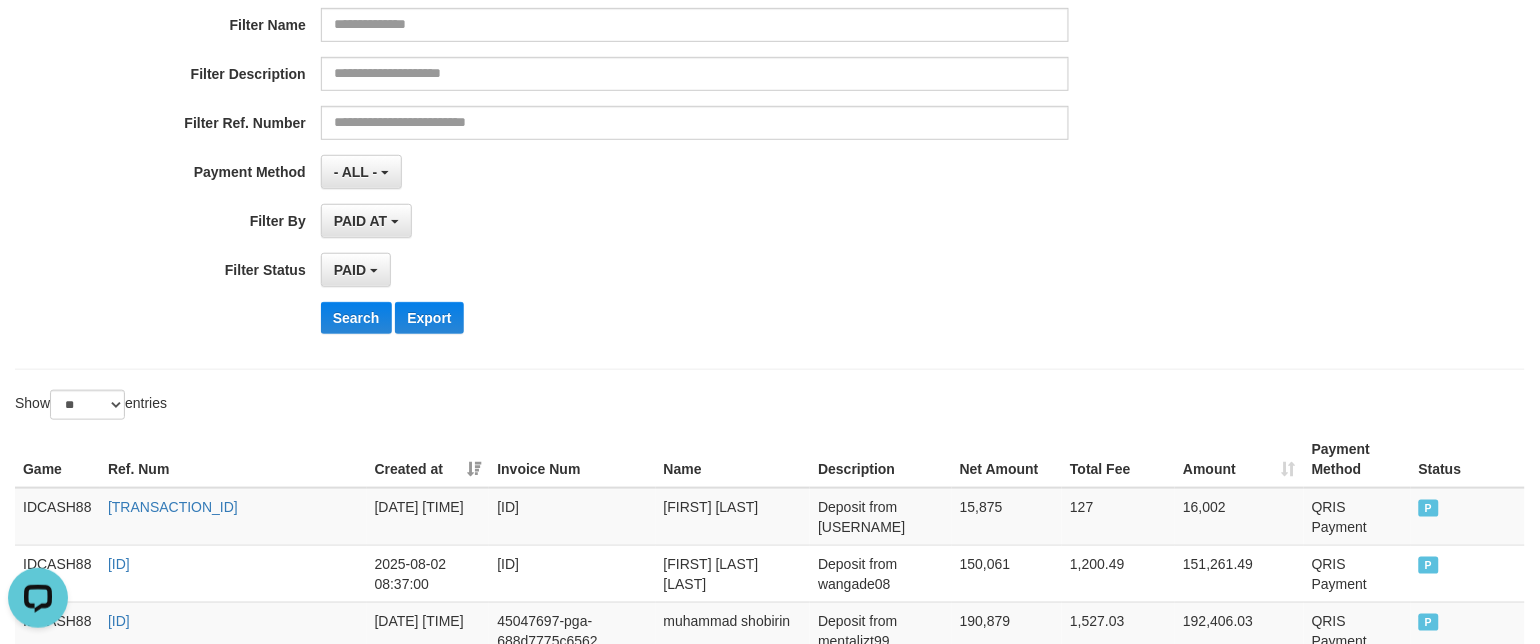 click on "**********" at bounding box center (770, 3027) 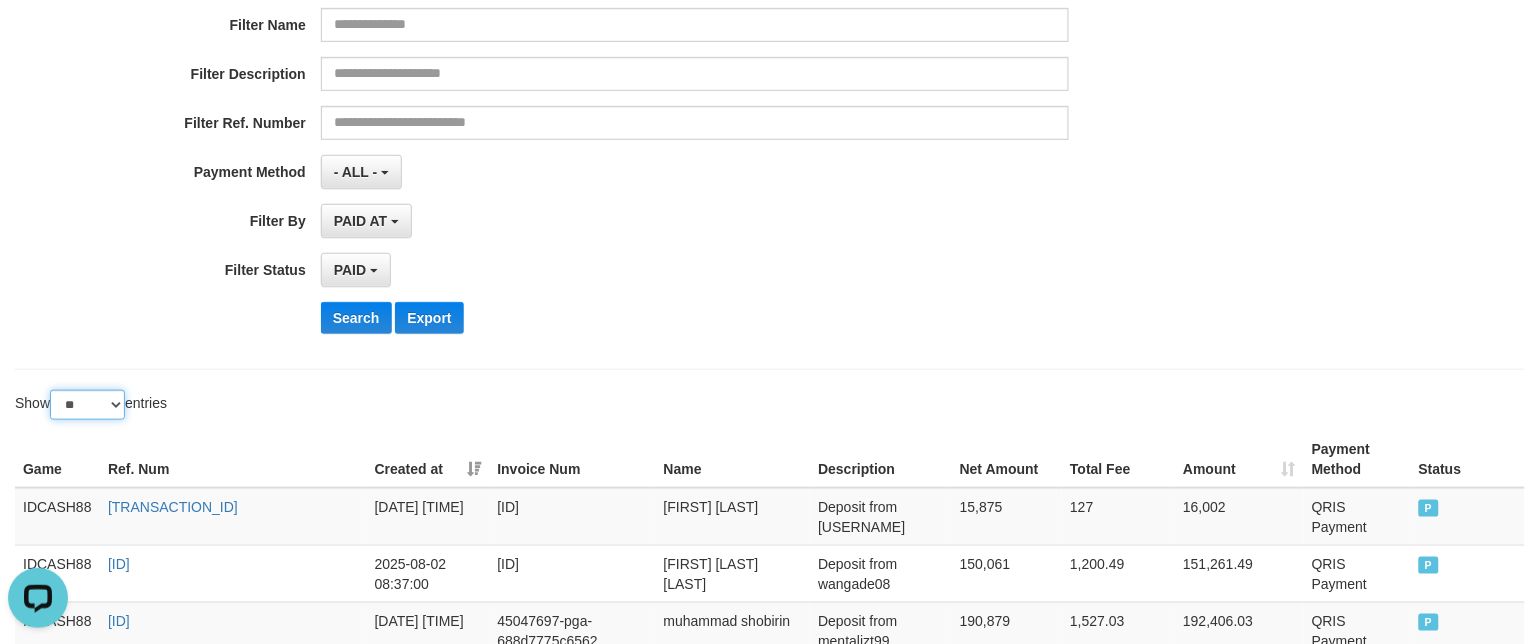 click on "** ** ** ***" at bounding box center (87, 405) 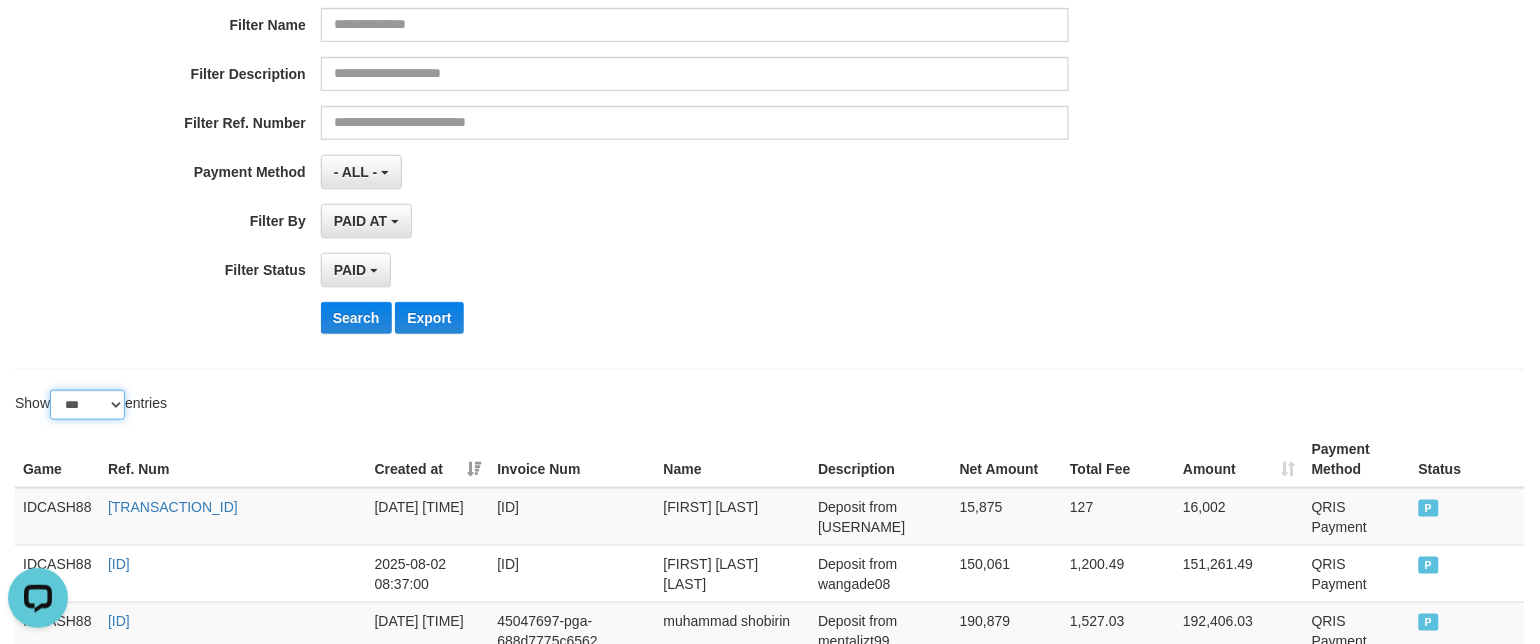 click on "** ** ** ***" at bounding box center (87, 405) 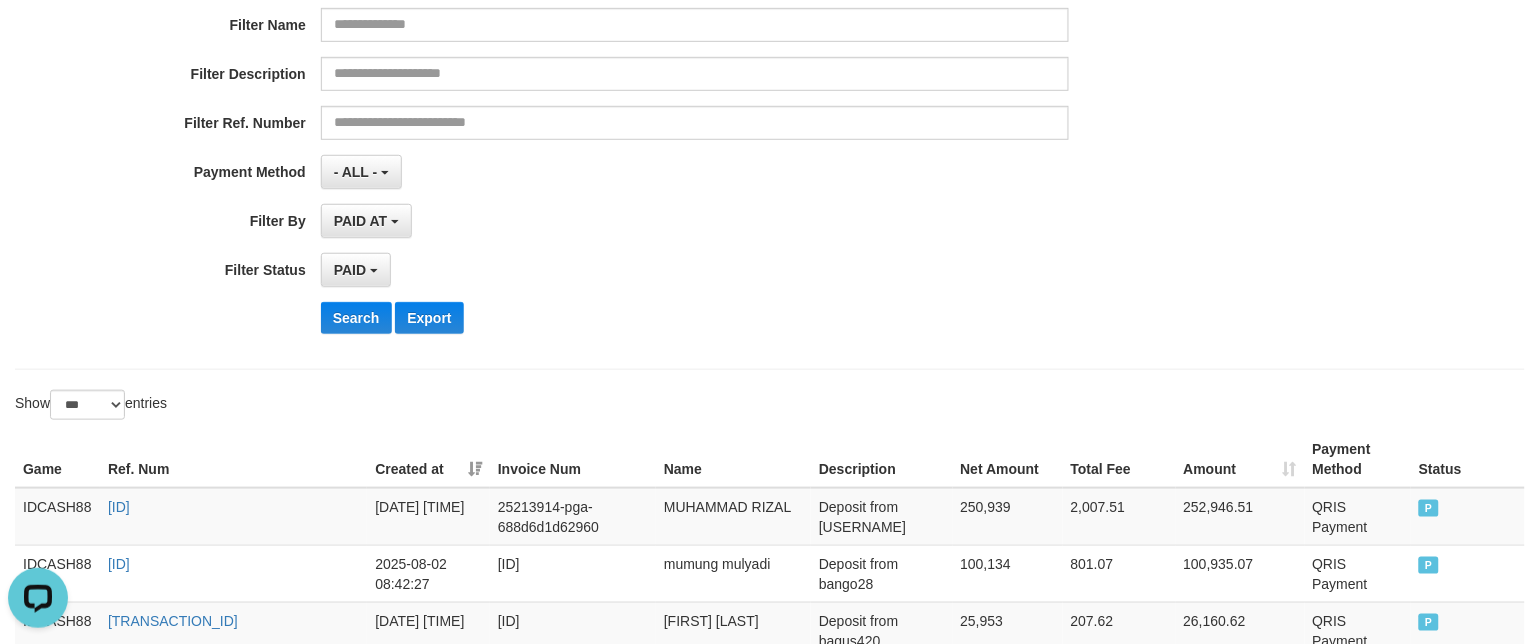click on "PAID								    SELECT ALL  - ALL -  SELECT STATUS
PENDING/UNPAID
PAID
CANCELED
EXPIRED" at bounding box center (695, 270) 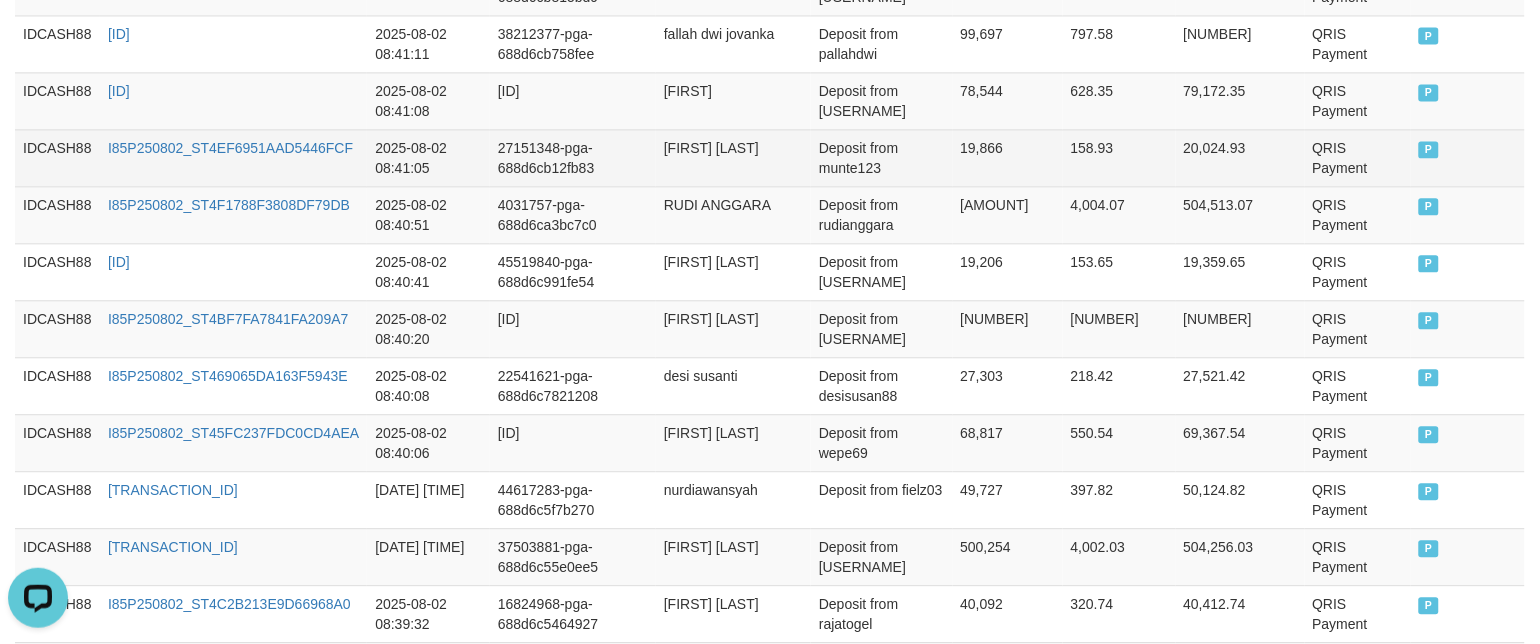 scroll, scrollTop: 1499, scrollLeft: 0, axis: vertical 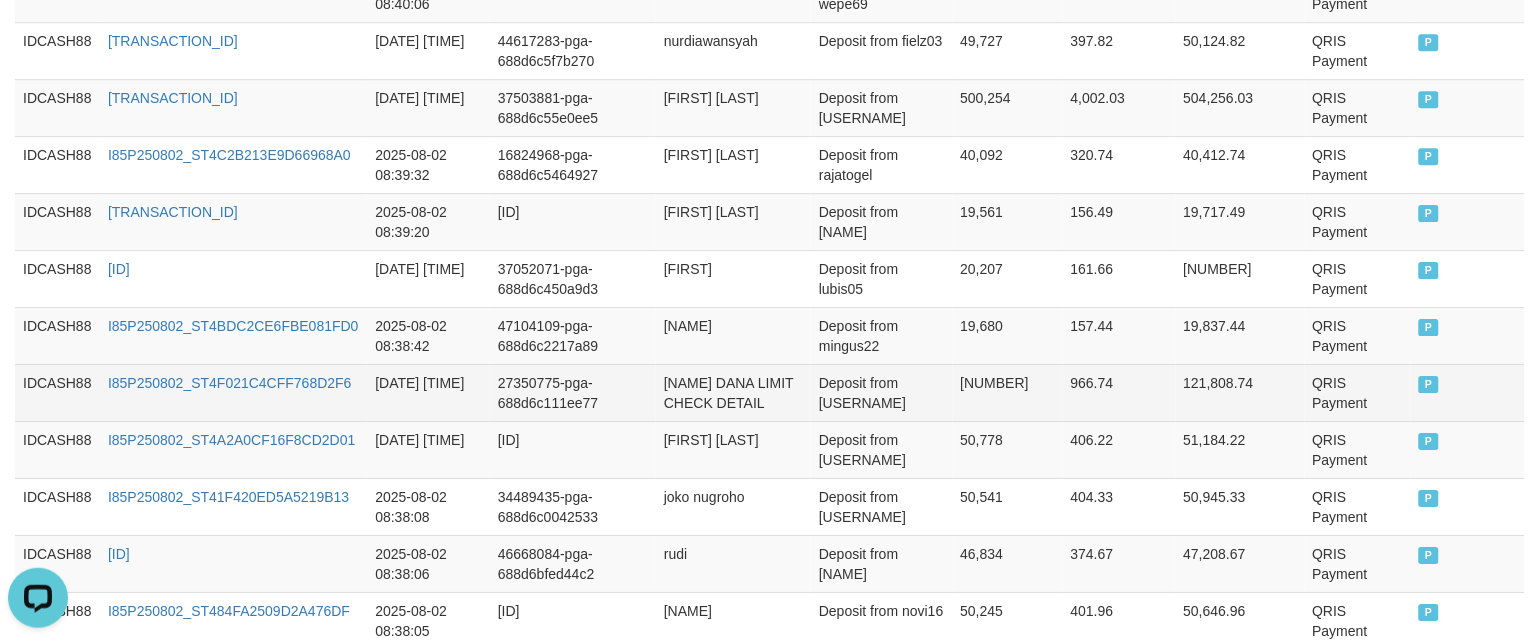 click on "[NUMBER]" at bounding box center (1008, 392) 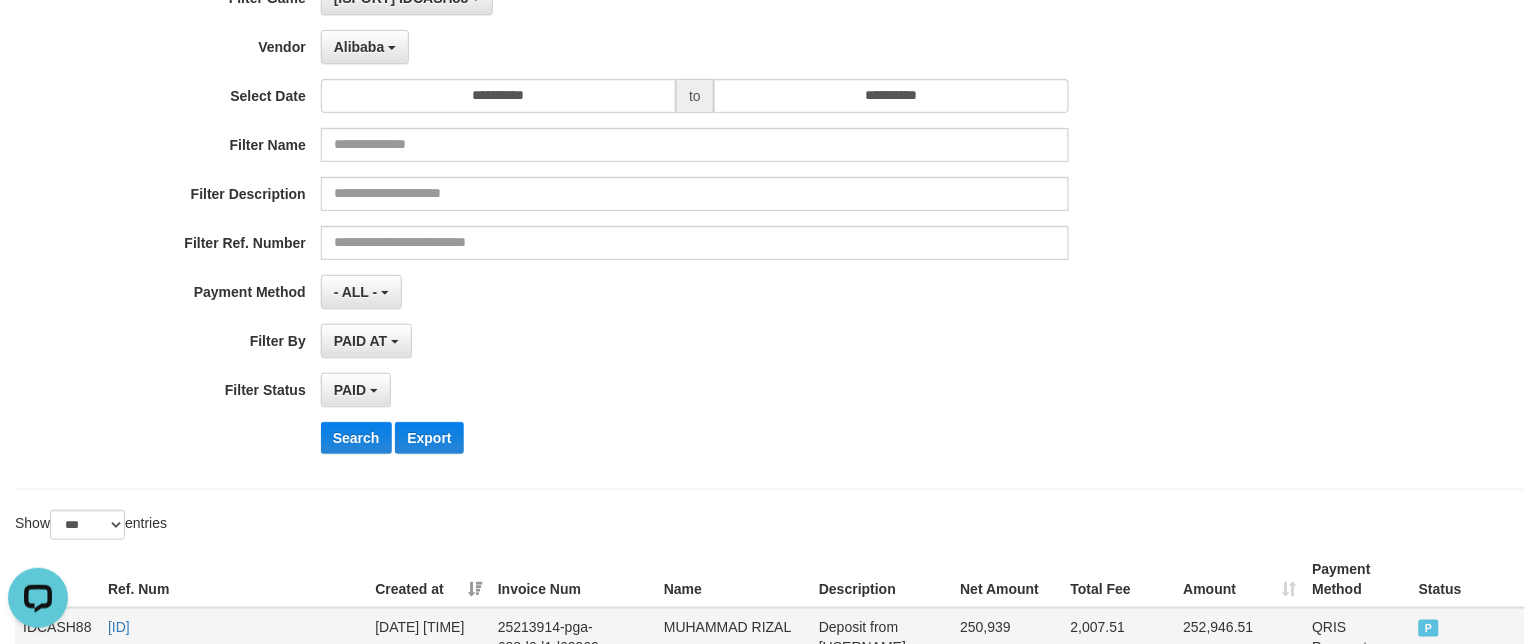 scroll, scrollTop: 449, scrollLeft: 0, axis: vertical 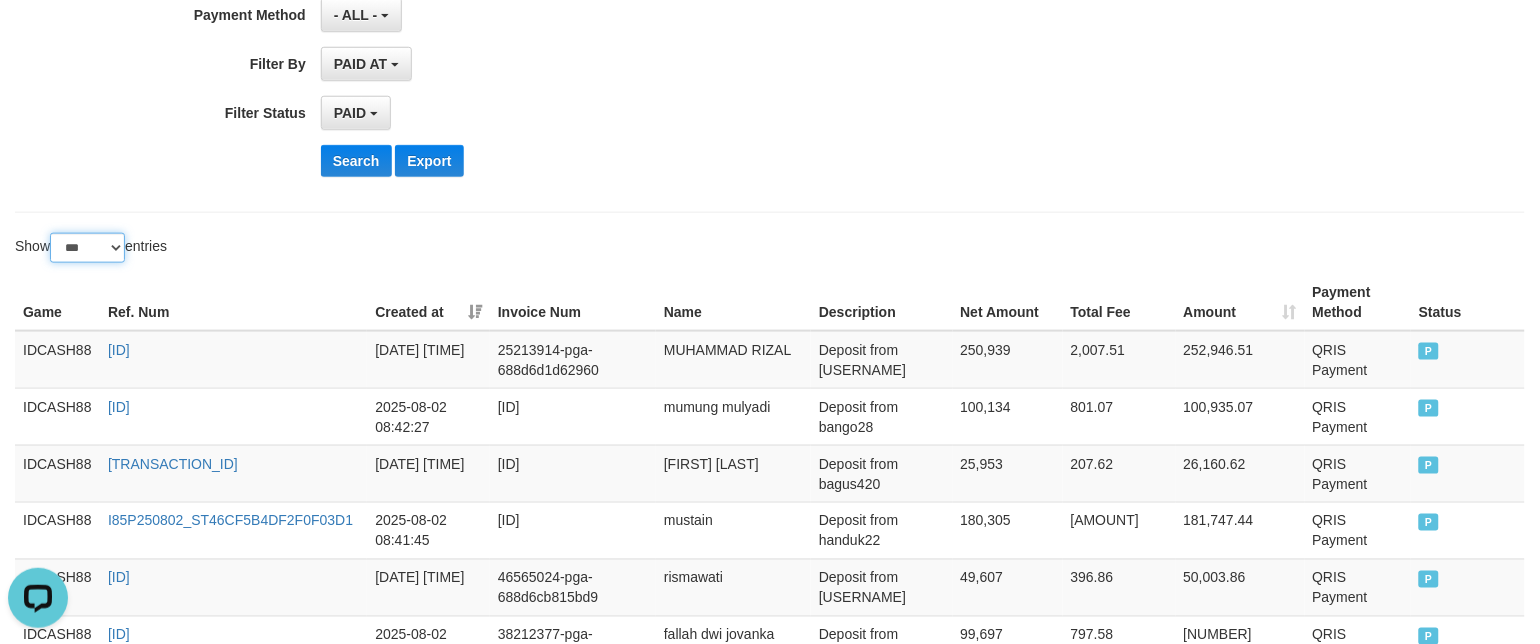 click on "** ** ** ***" at bounding box center [87, 248] 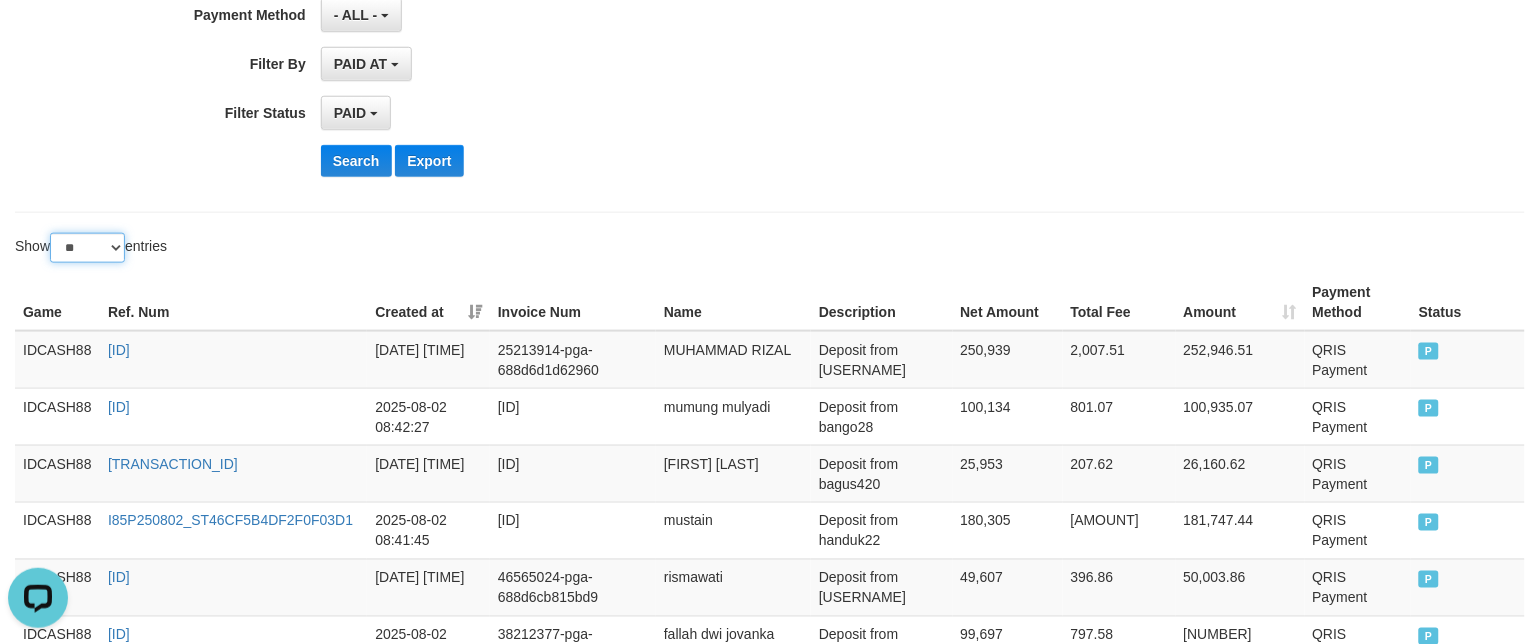 click on "** ** ** ***" at bounding box center [87, 248] 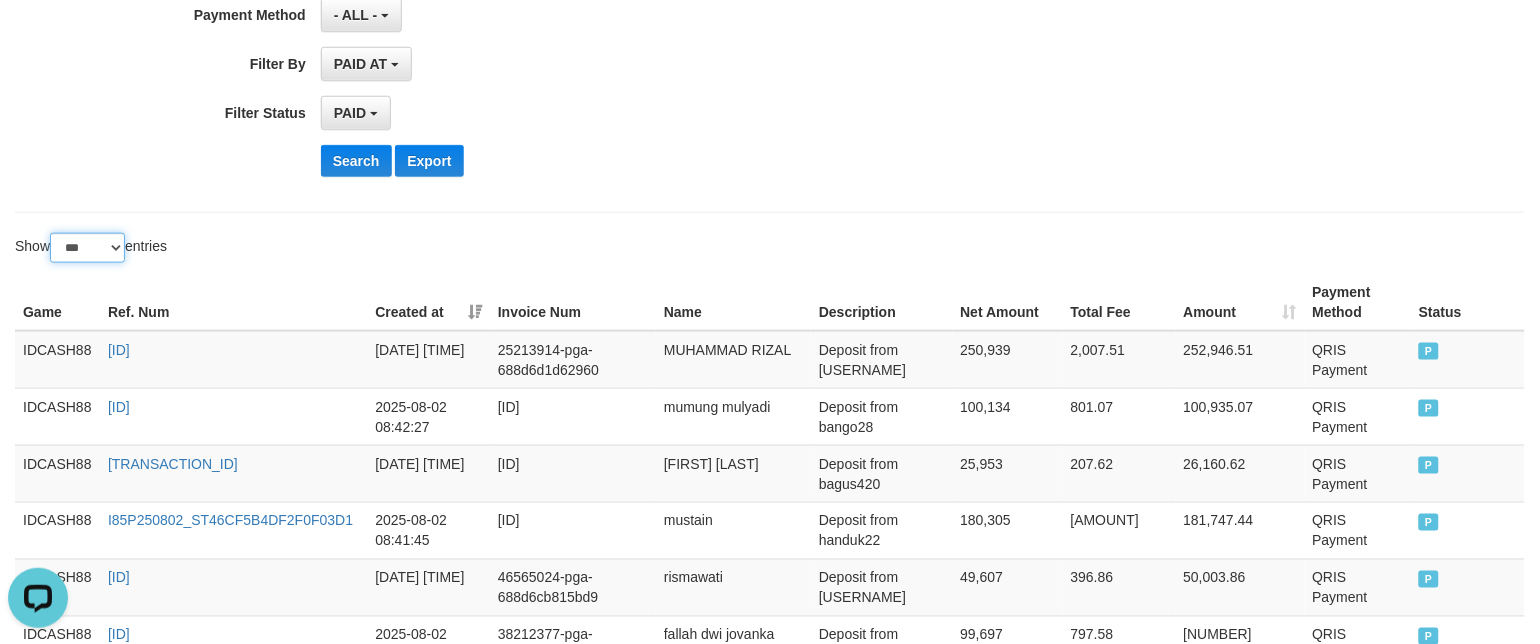 click on "** ** ** ***" at bounding box center [87, 248] 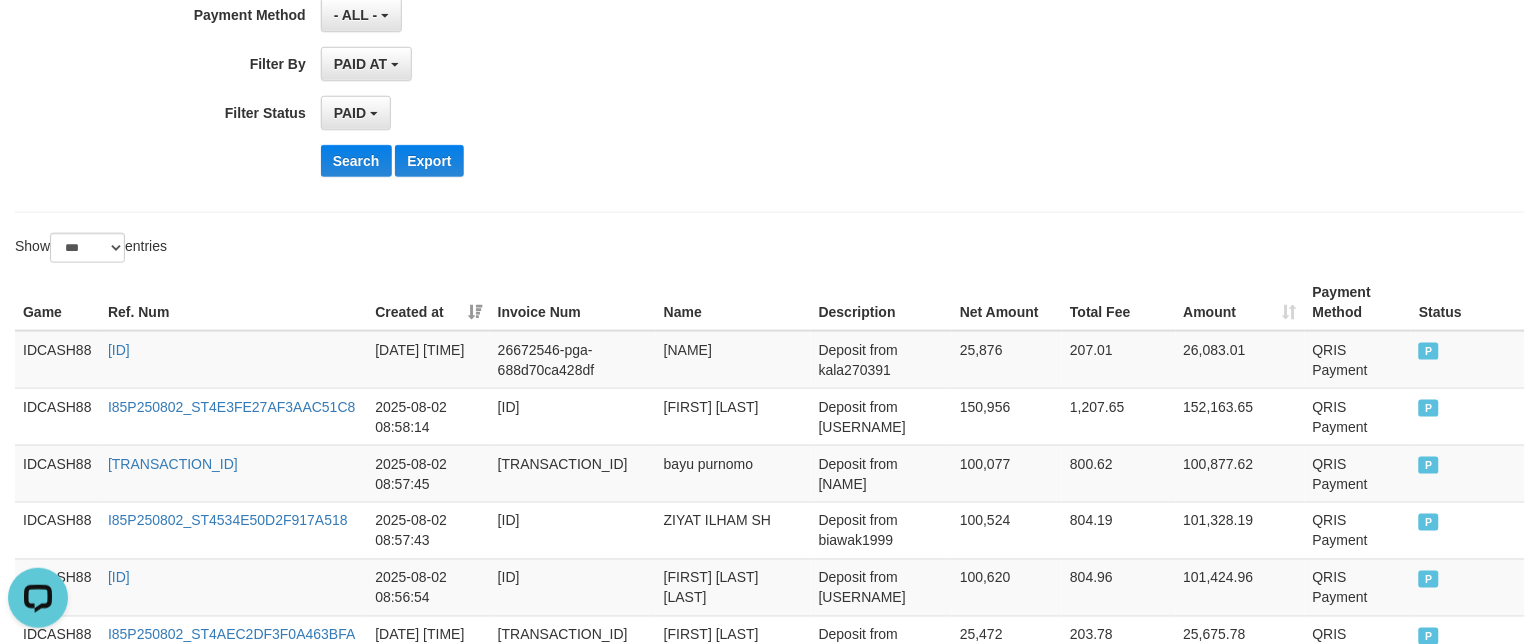 click on "Search
Export" at bounding box center [802, 161] 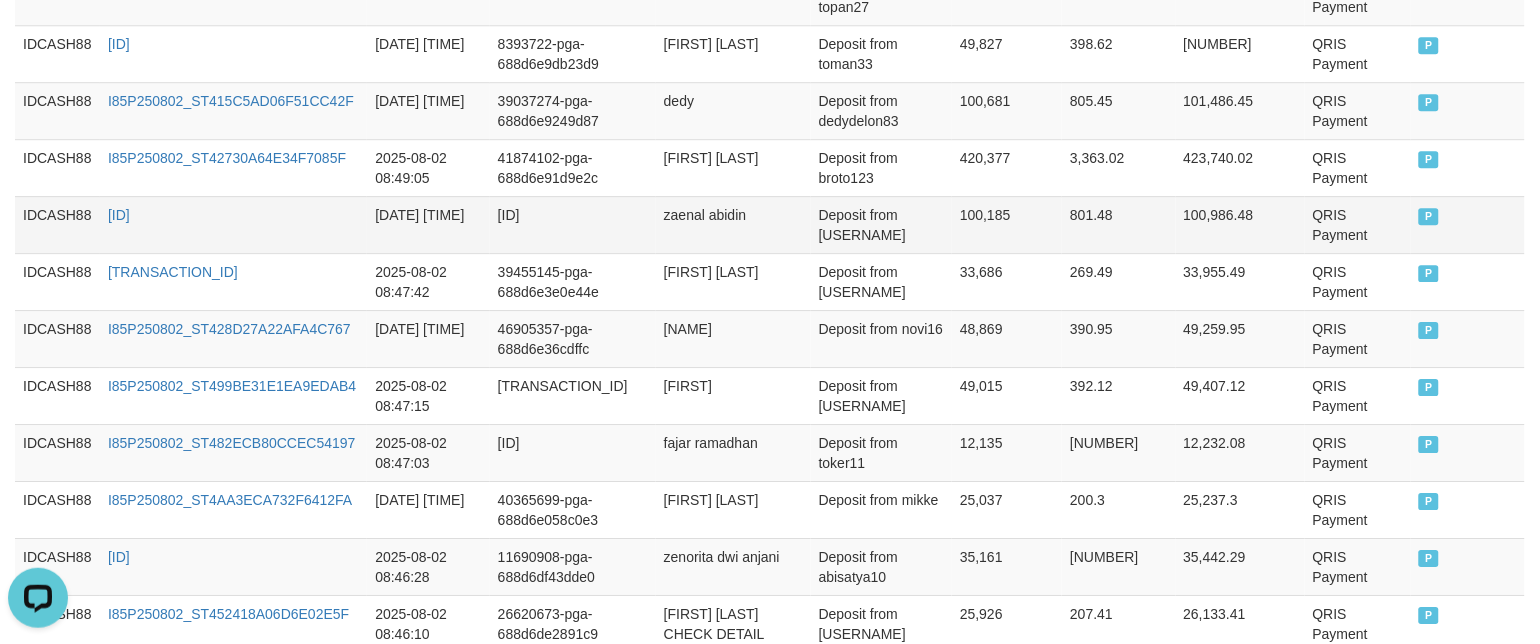 click on "P" at bounding box center (1468, 224) 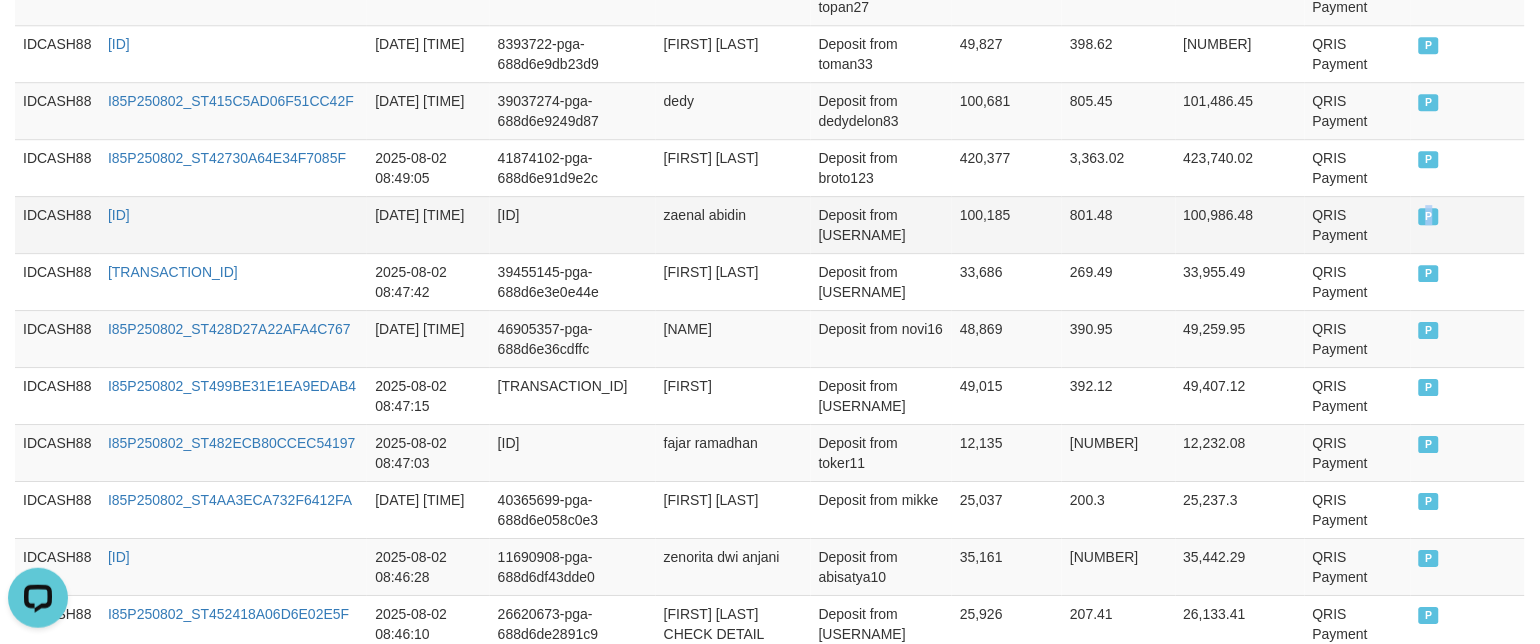 click on "P" at bounding box center [1468, 224] 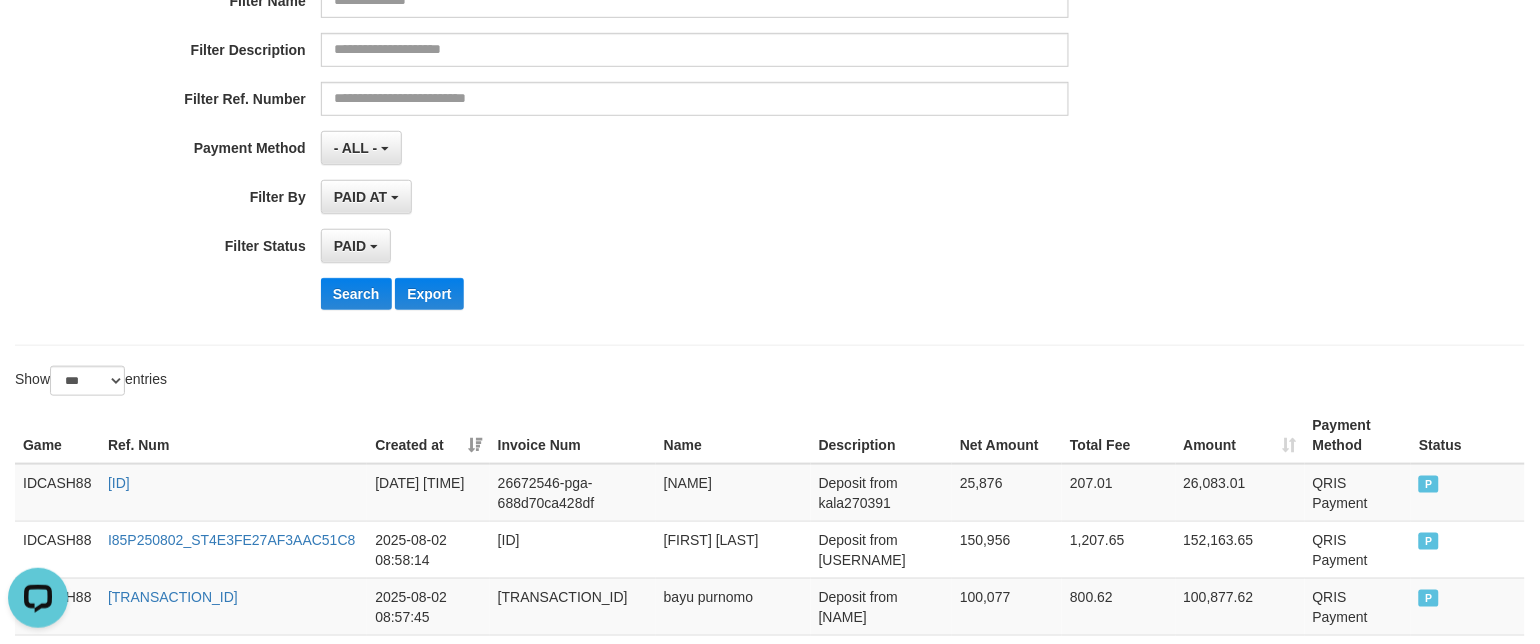 scroll, scrollTop: 490, scrollLeft: 0, axis: vertical 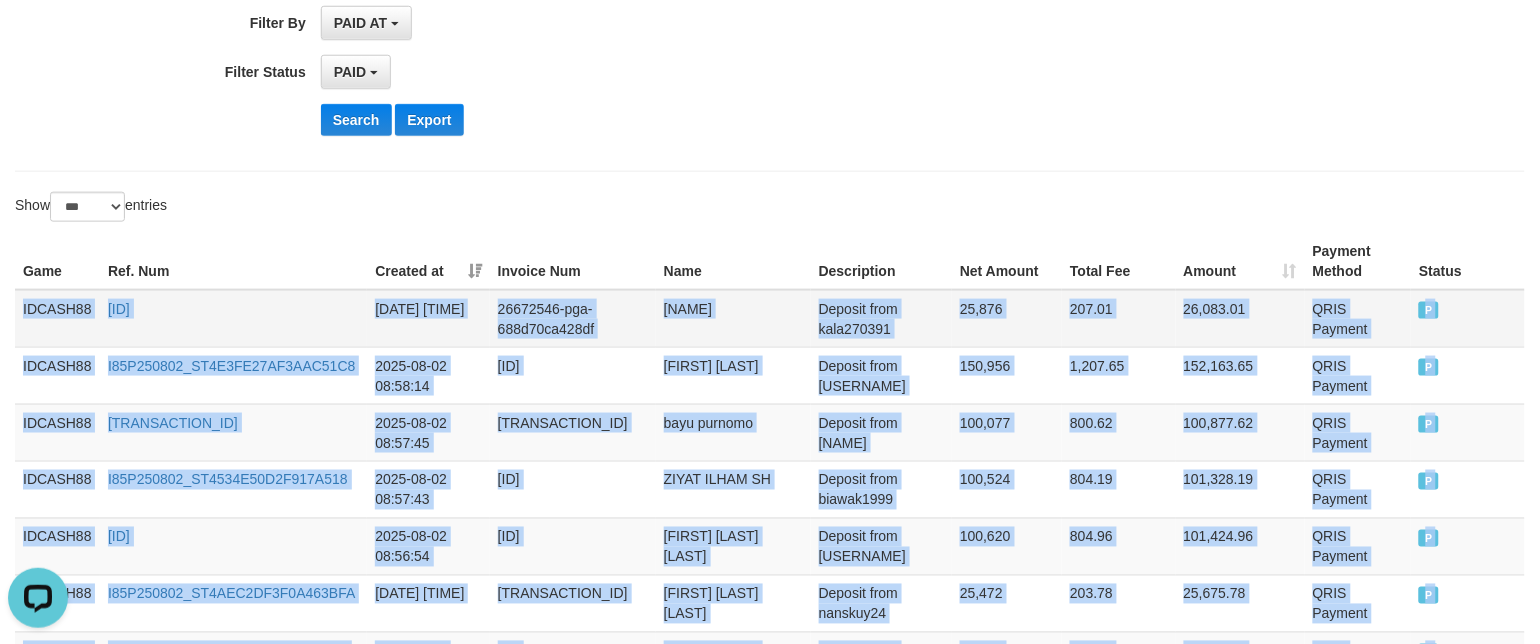click on "IDCASH88" at bounding box center [57, 319] 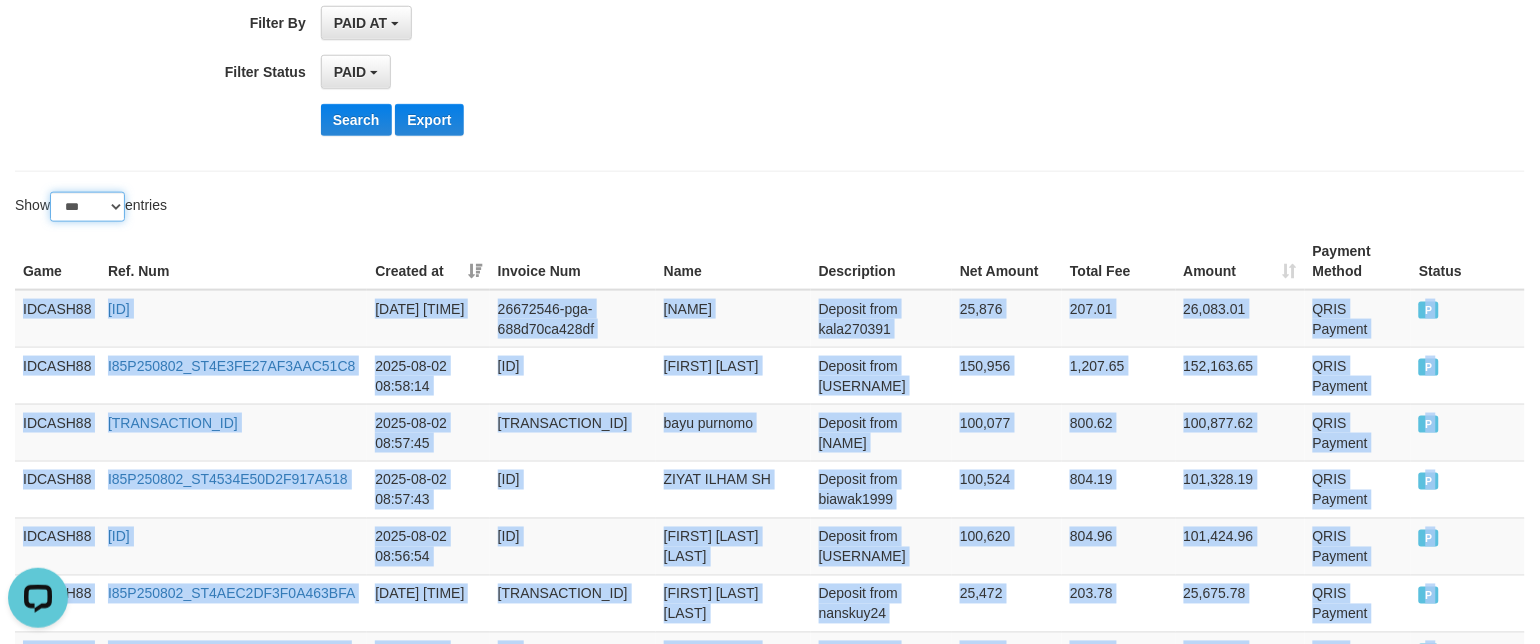 click on "** ** ** ***" at bounding box center [87, 207] 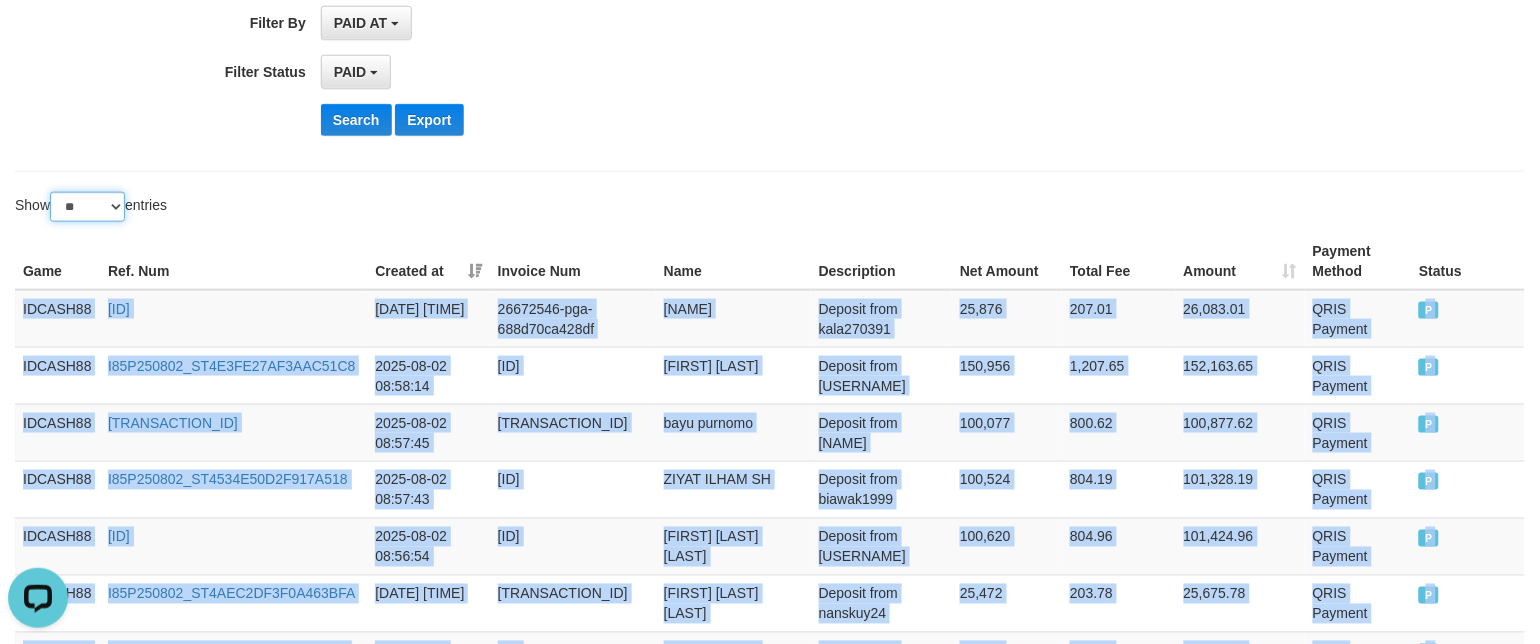 click on "** ** ** ***" at bounding box center [87, 207] 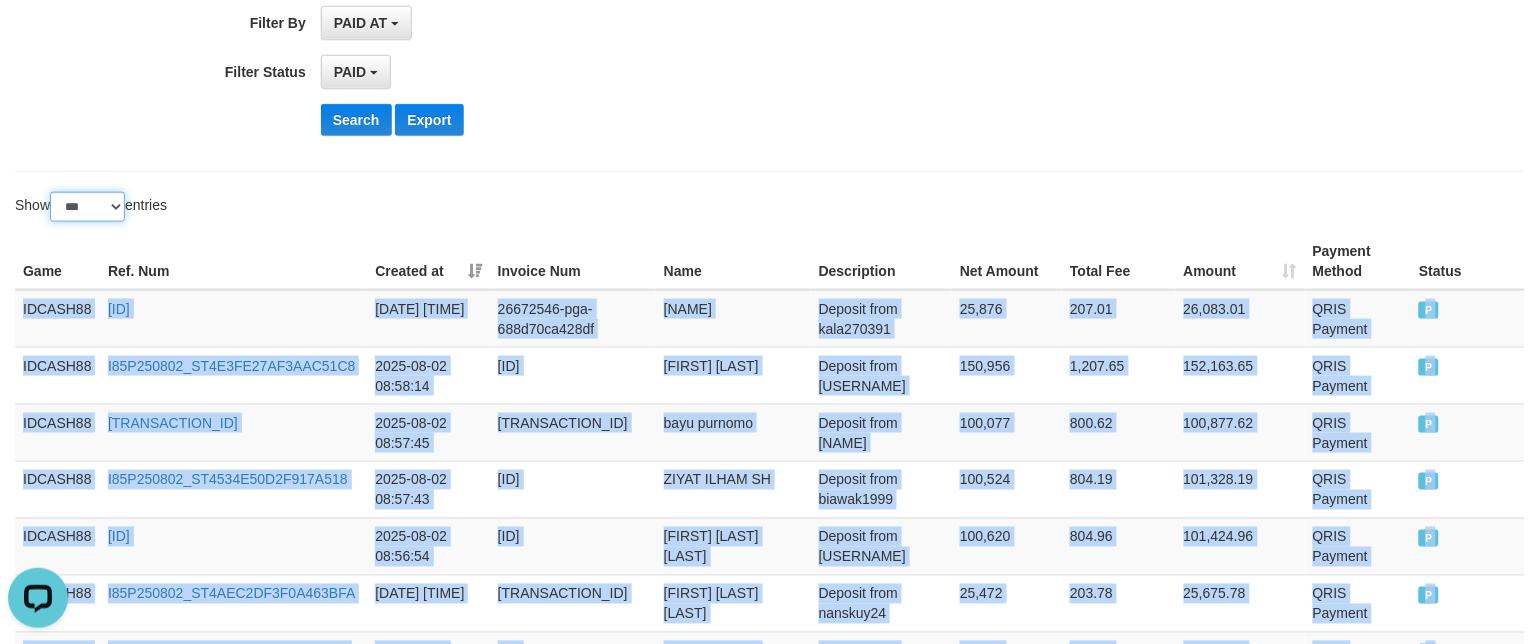 click on "** ** ** ***" at bounding box center (87, 207) 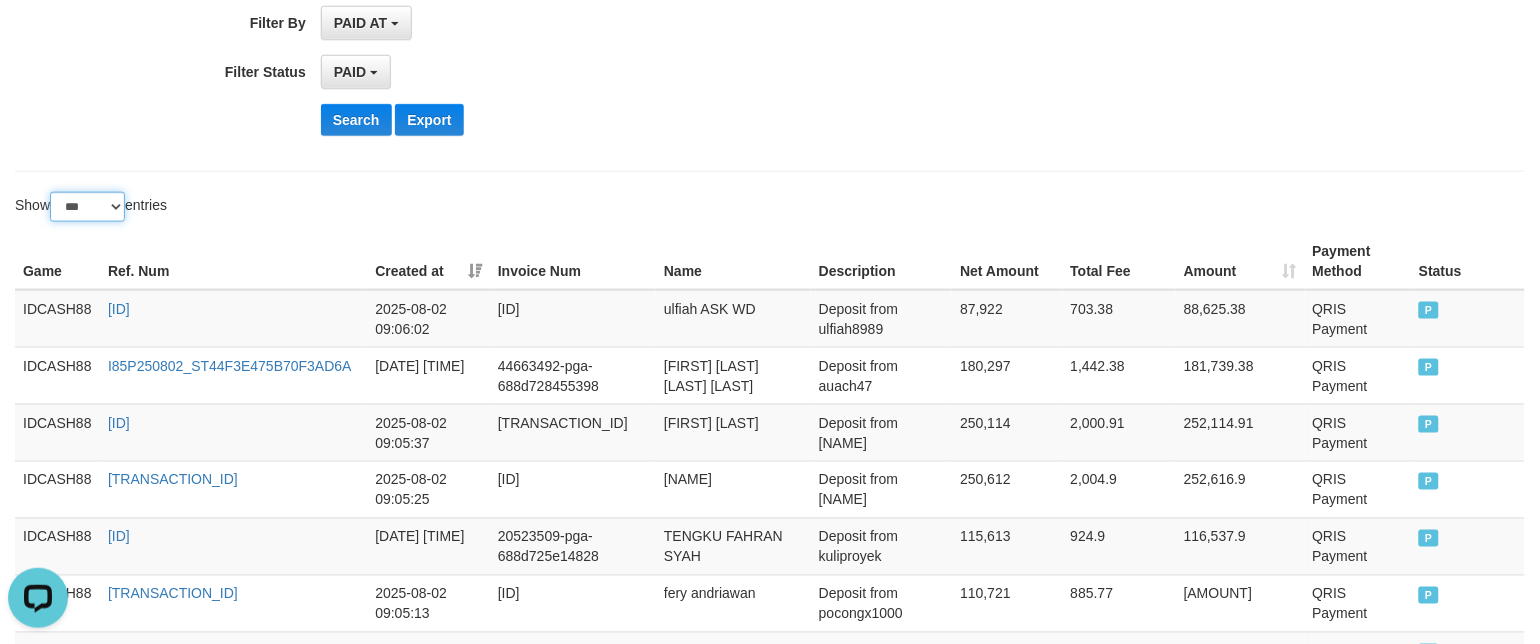 drag, startPoint x: 87, startPoint y: 210, endPoint x: 100, endPoint y: 216, distance: 14.3178215 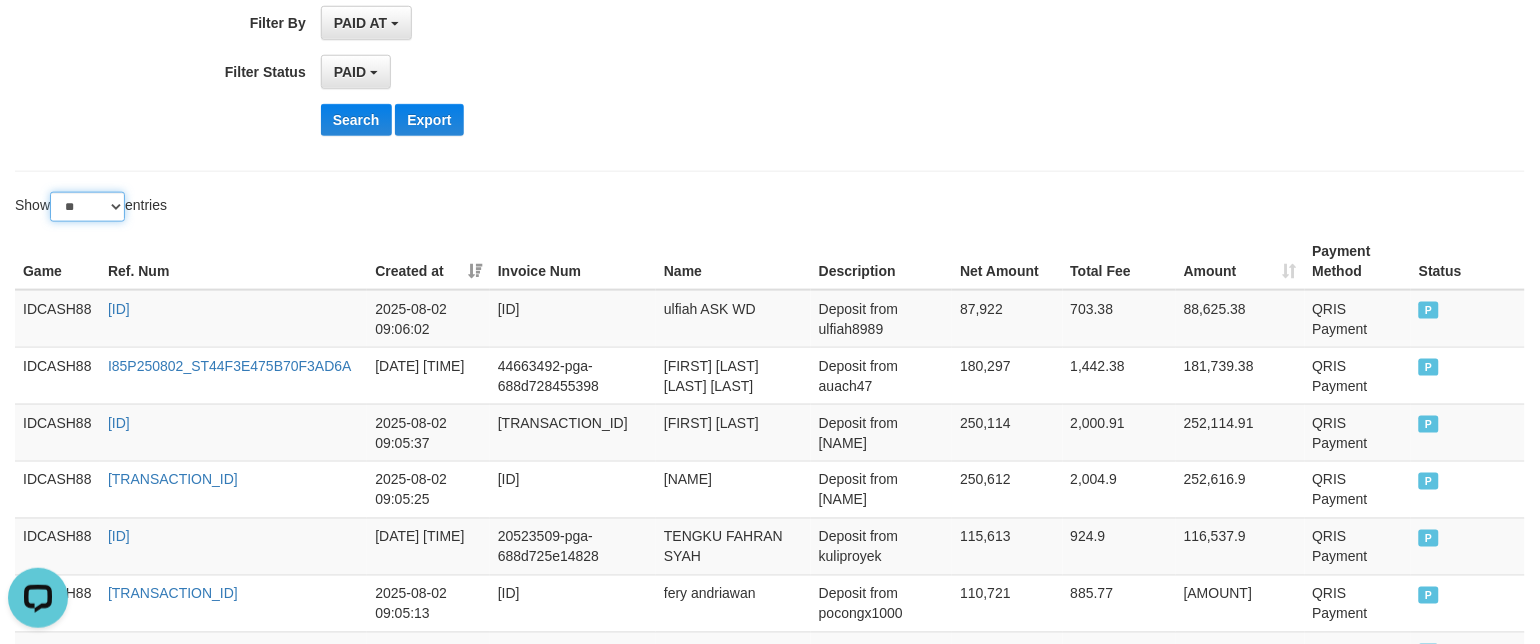 click on "** ** ** ***" at bounding box center [87, 207] 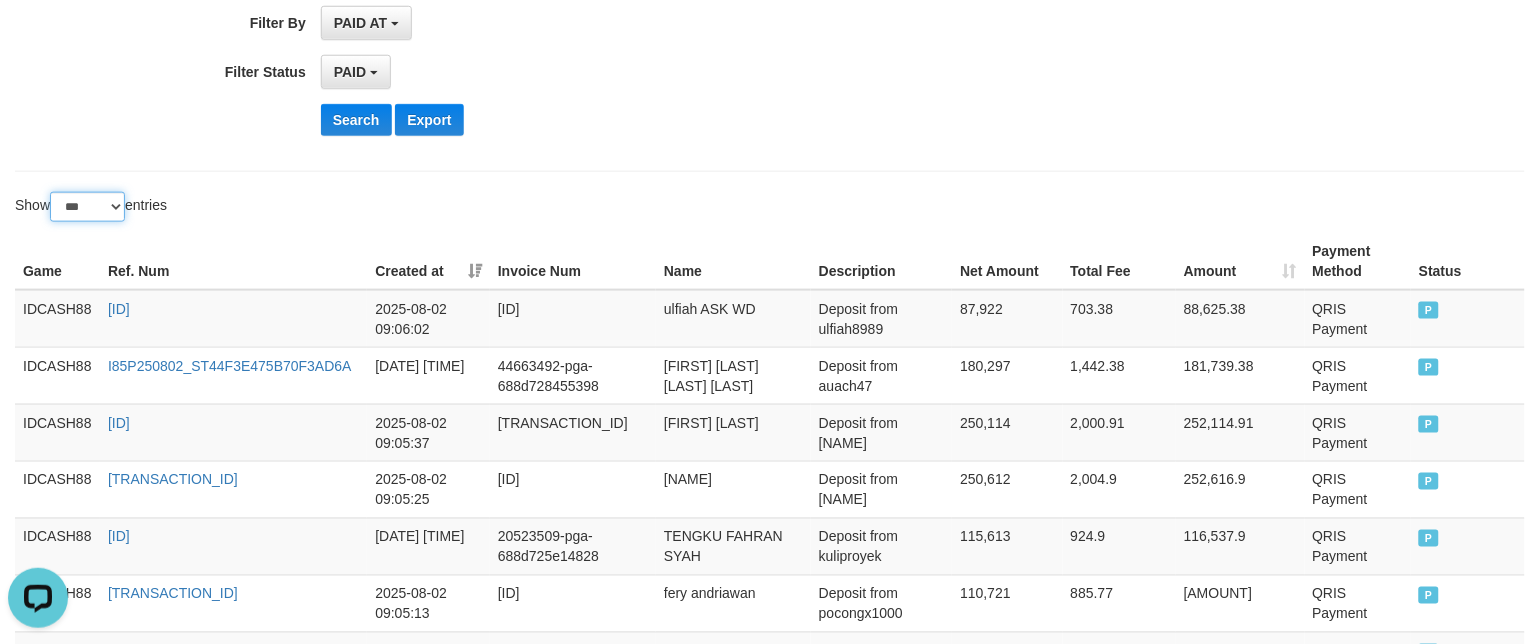click on "** ** ** ***" at bounding box center [87, 207] 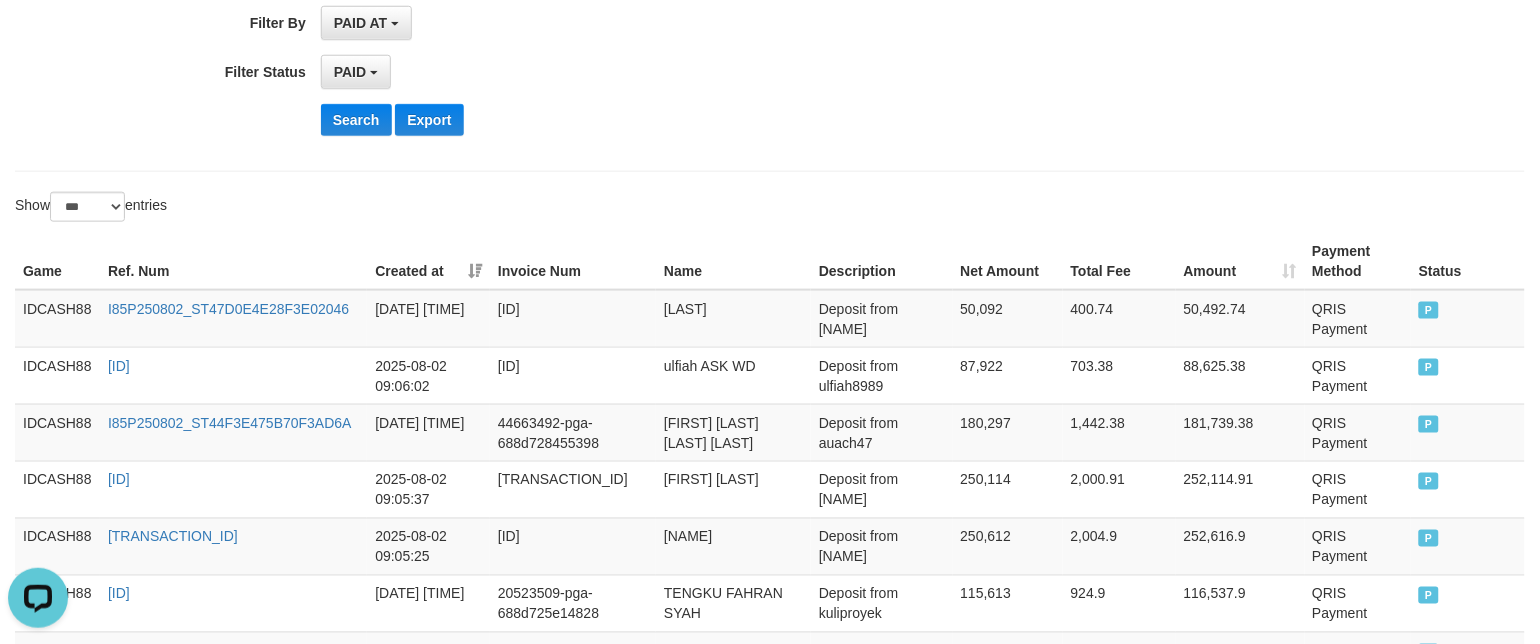 click on "Search
Export" at bounding box center (802, 120) 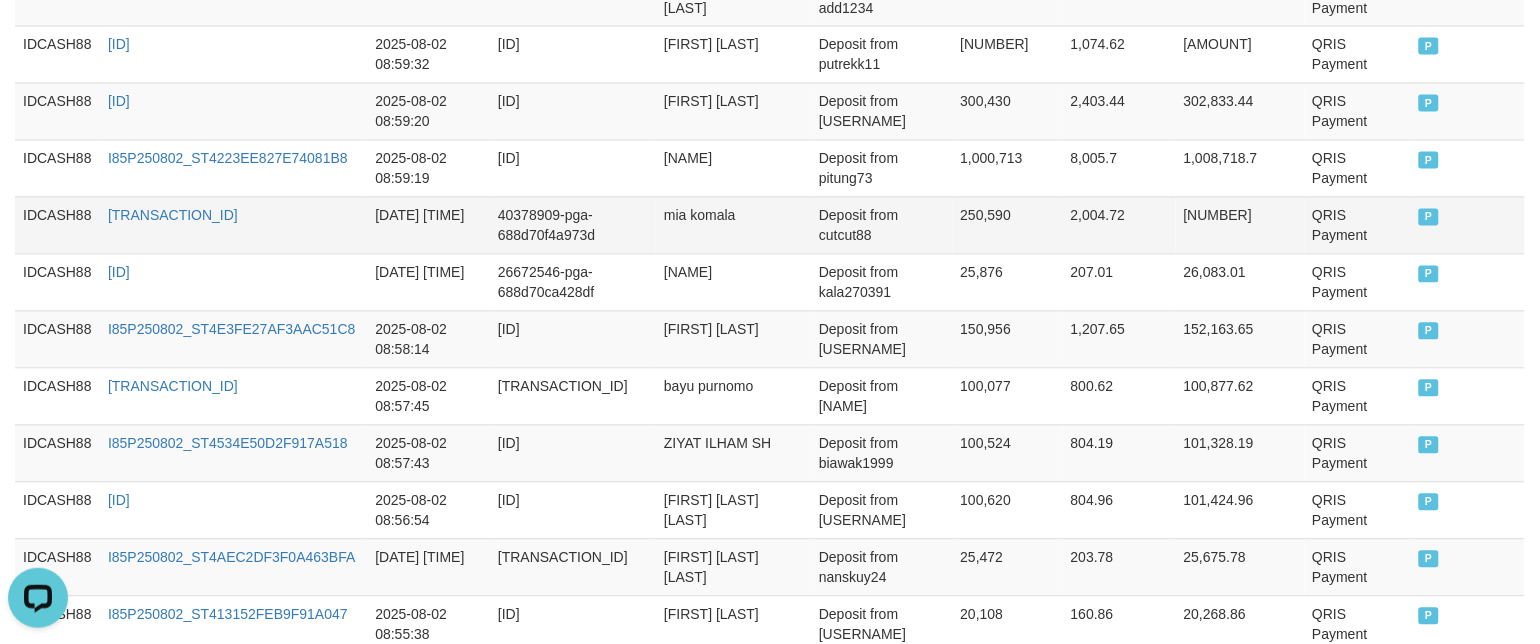 click on "P" at bounding box center [1468, 225] 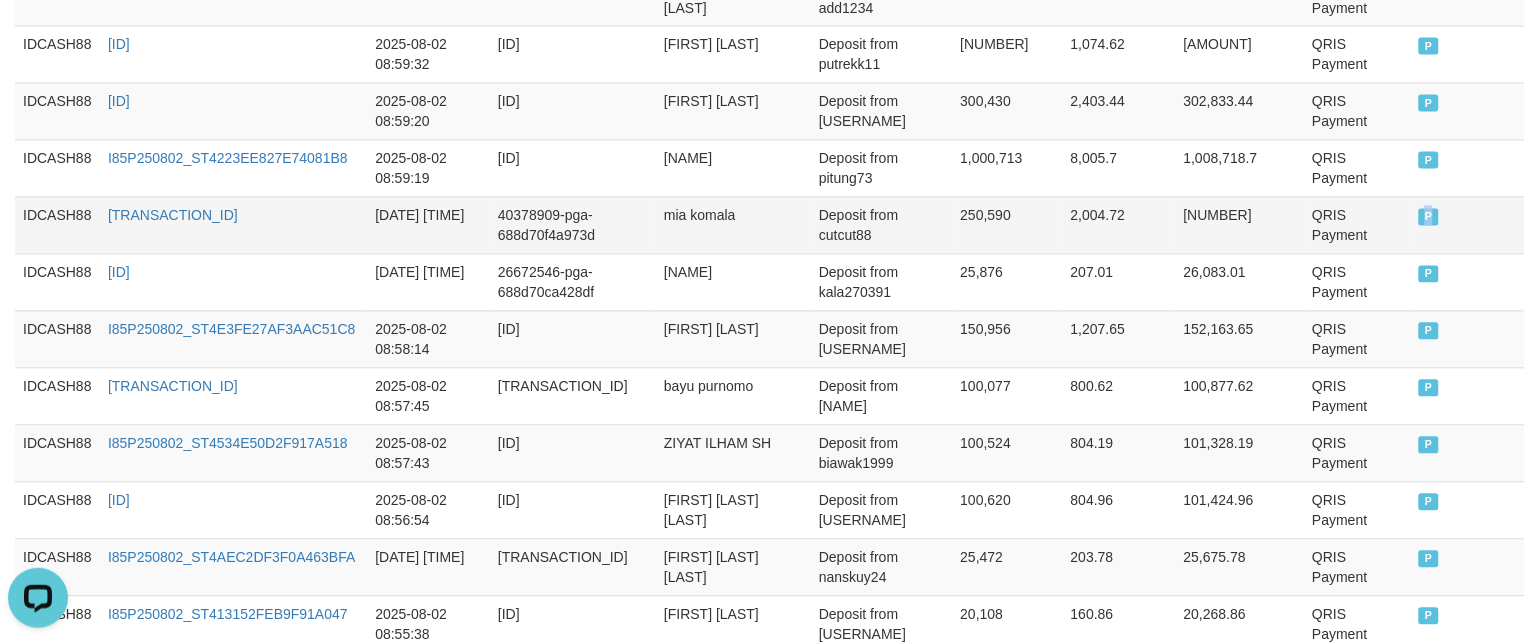 click on "P" at bounding box center [1468, 225] 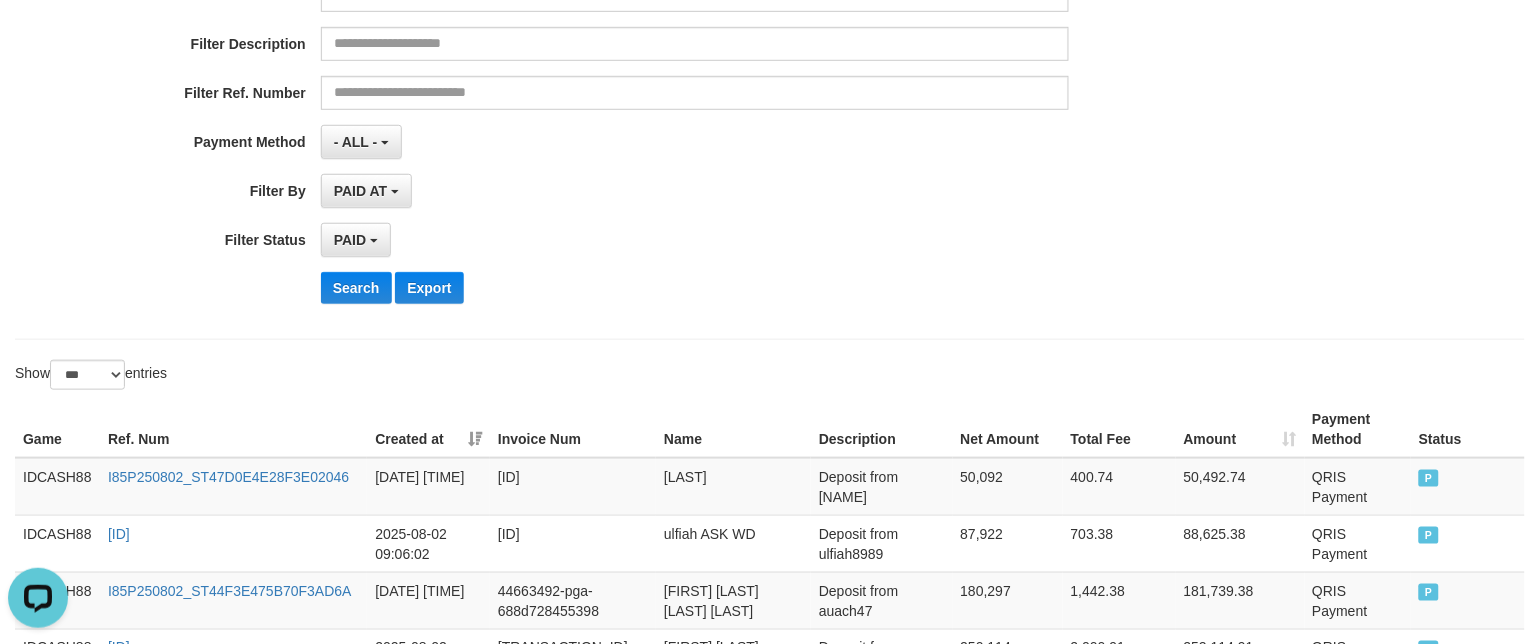 scroll, scrollTop: 313, scrollLeft: 0, axis: vertical 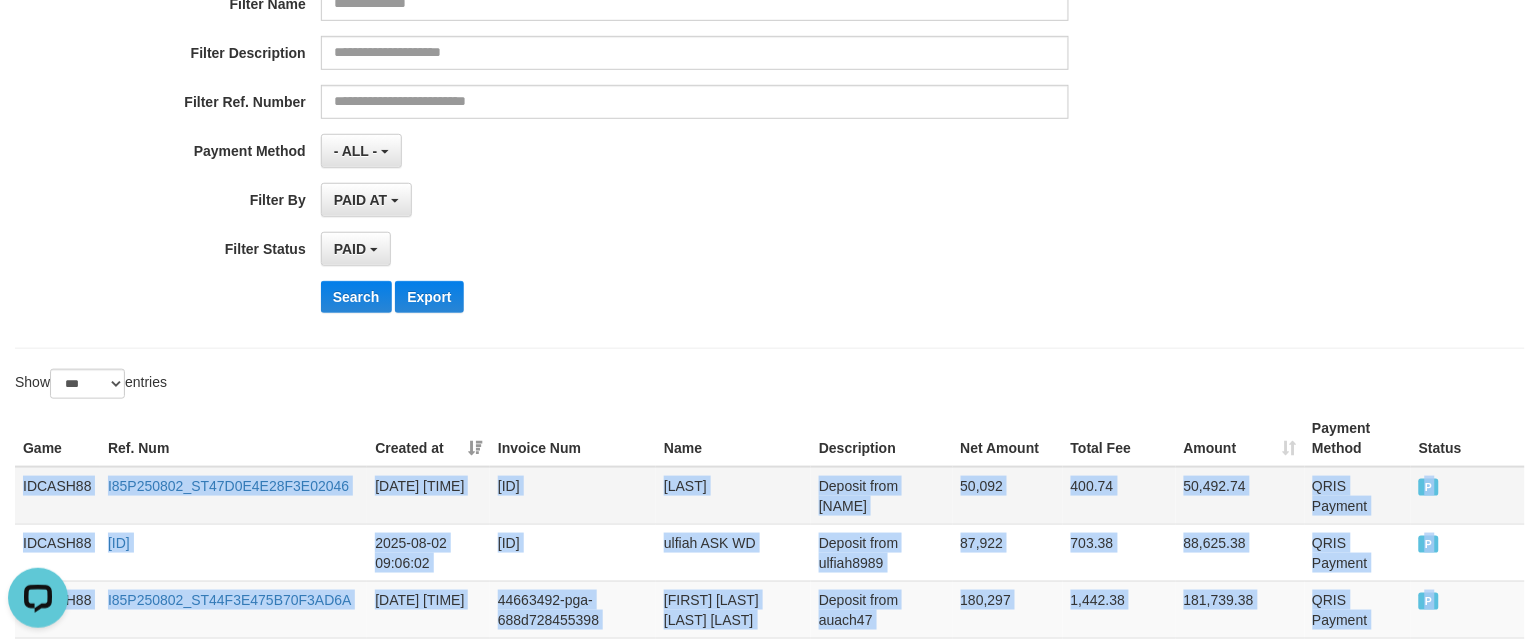 click on "IDCASH88" at bounding box center (57, 496) 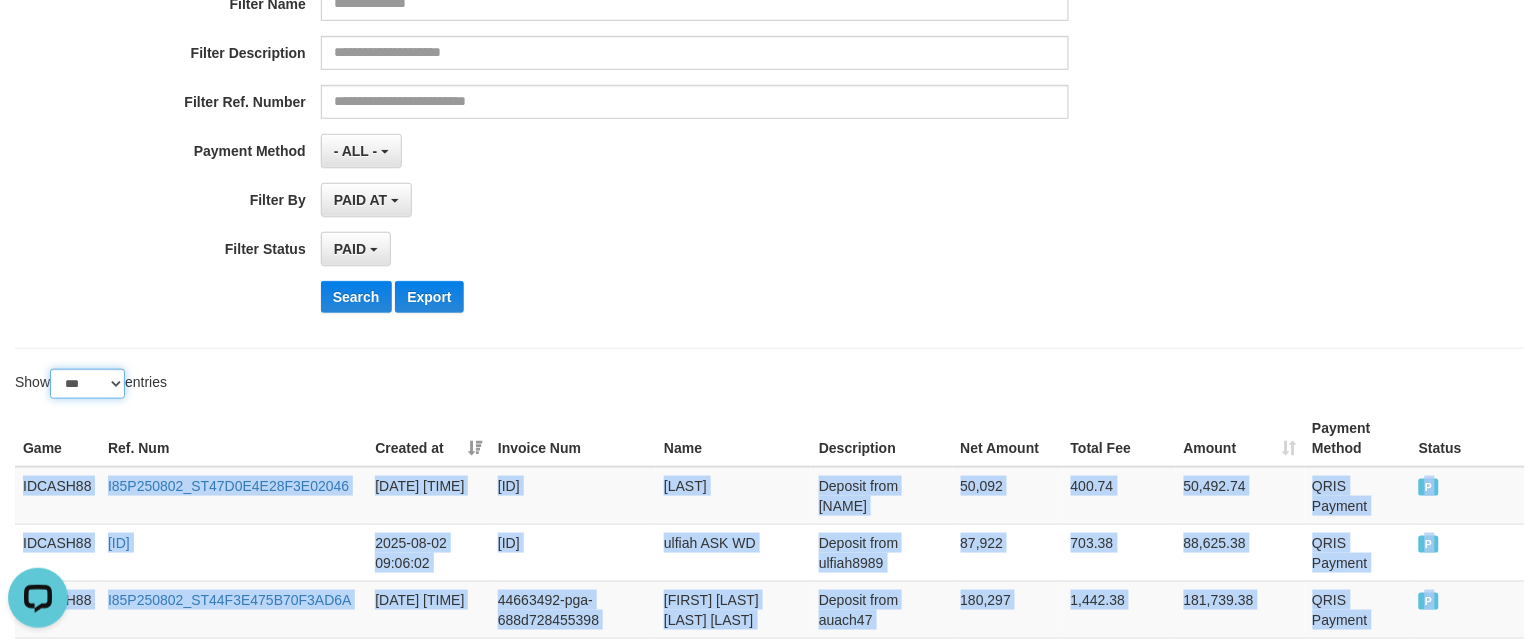 click on "** ** ** ***" at bounding box center [87, 384] 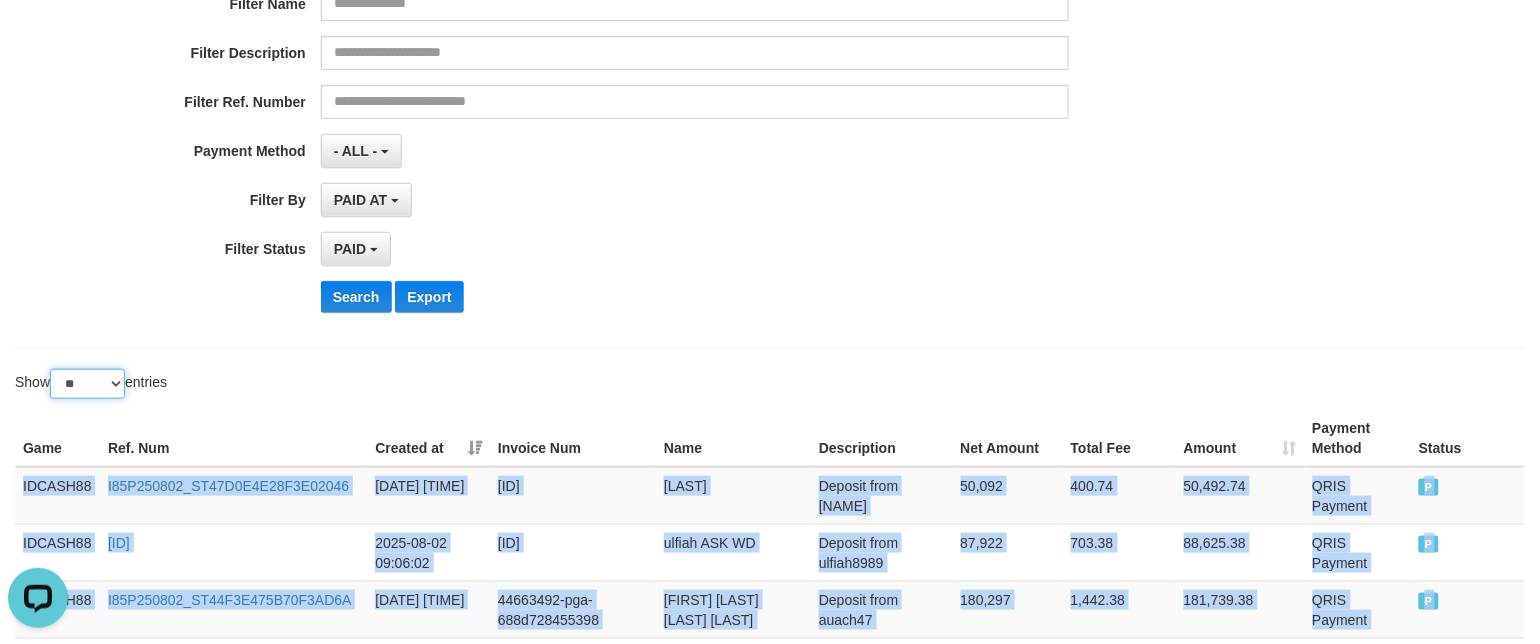 click on "** ** ** ***" at bounding box center (87, 384) 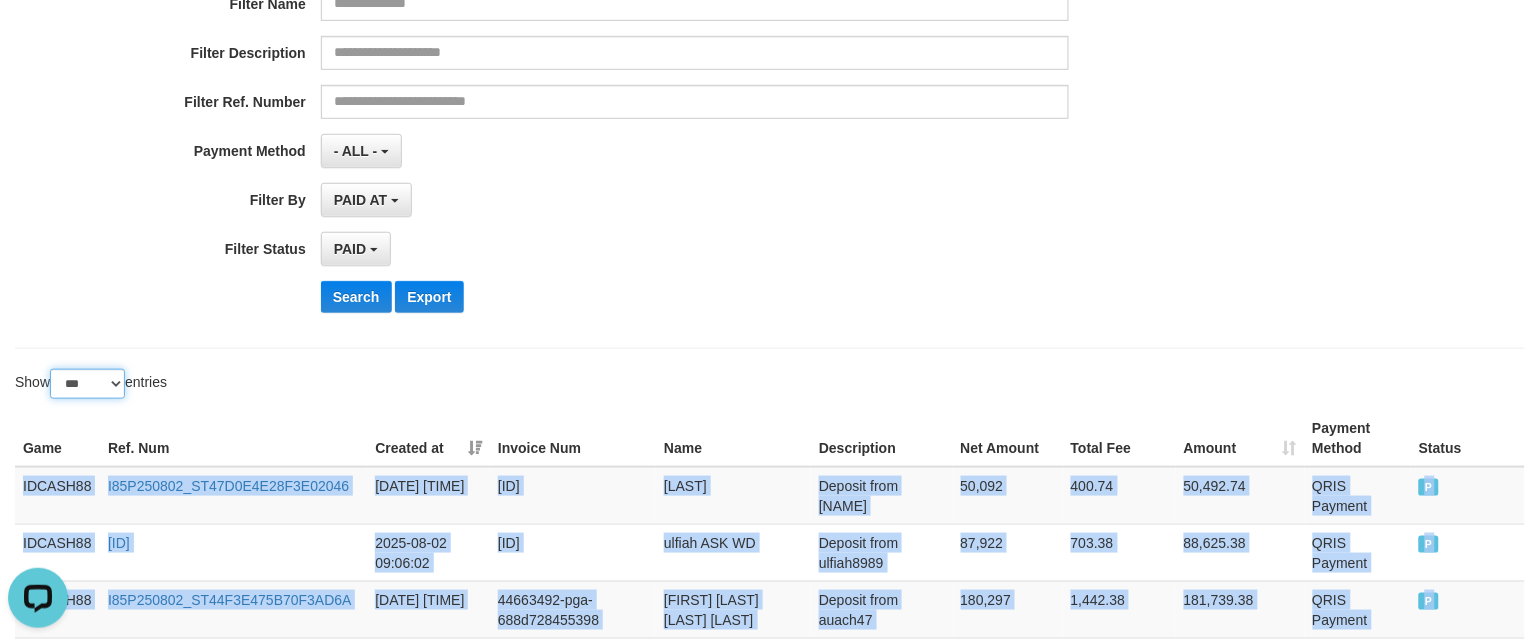 click on "** ** ** ***" at bounding box center (87, 384) 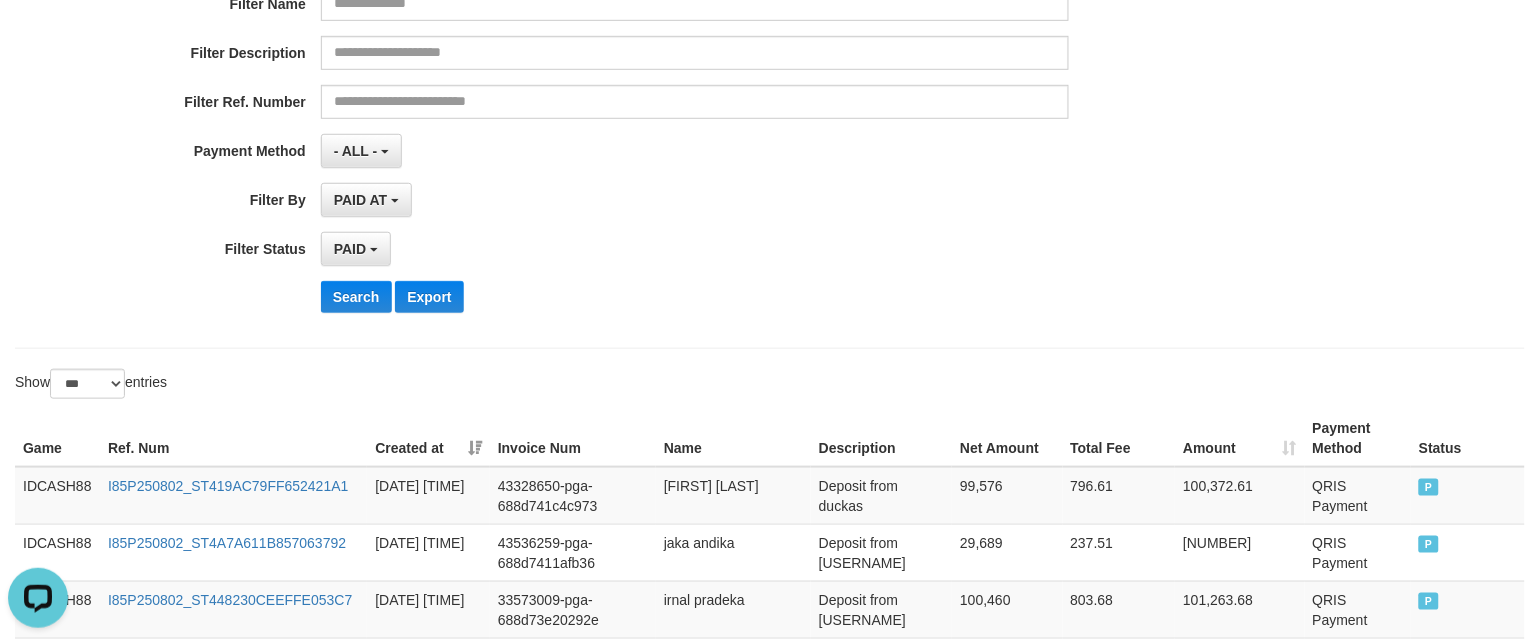 click on "**********" at bounding box center (641, 84) 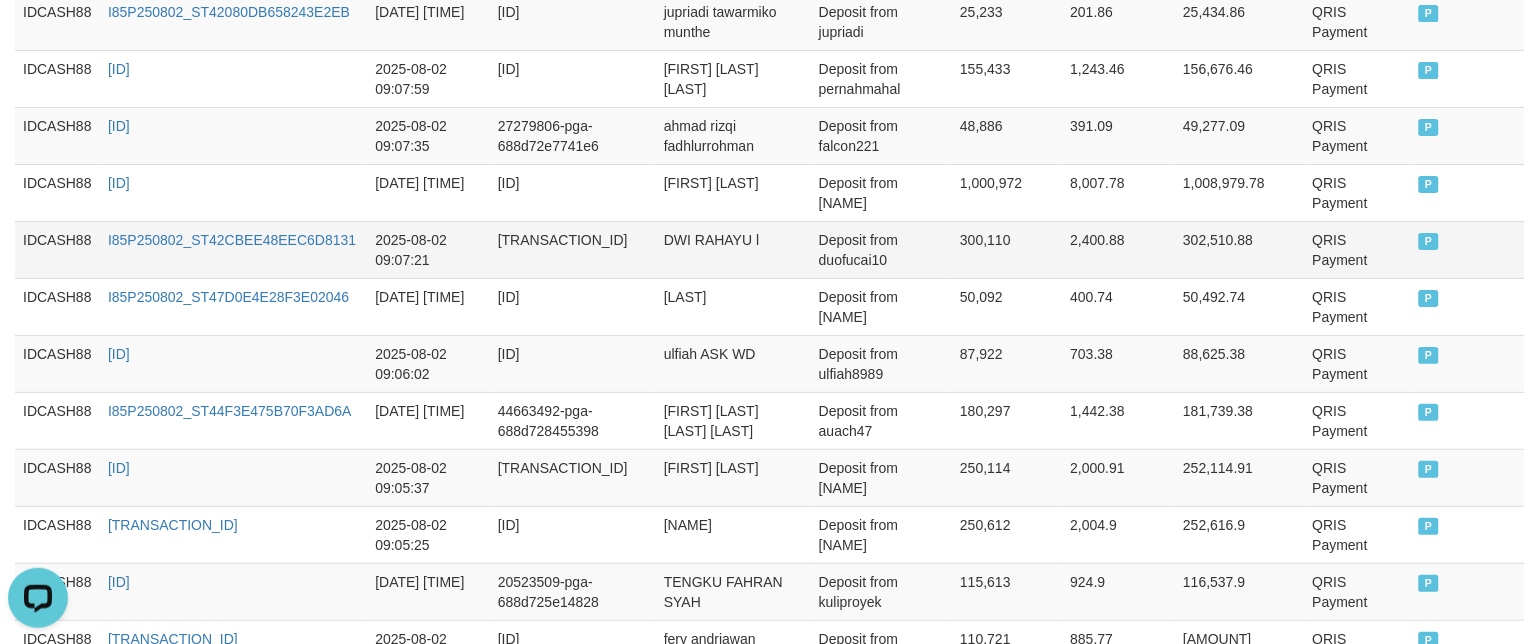 click on "P" at bounding box center (1468, 249) 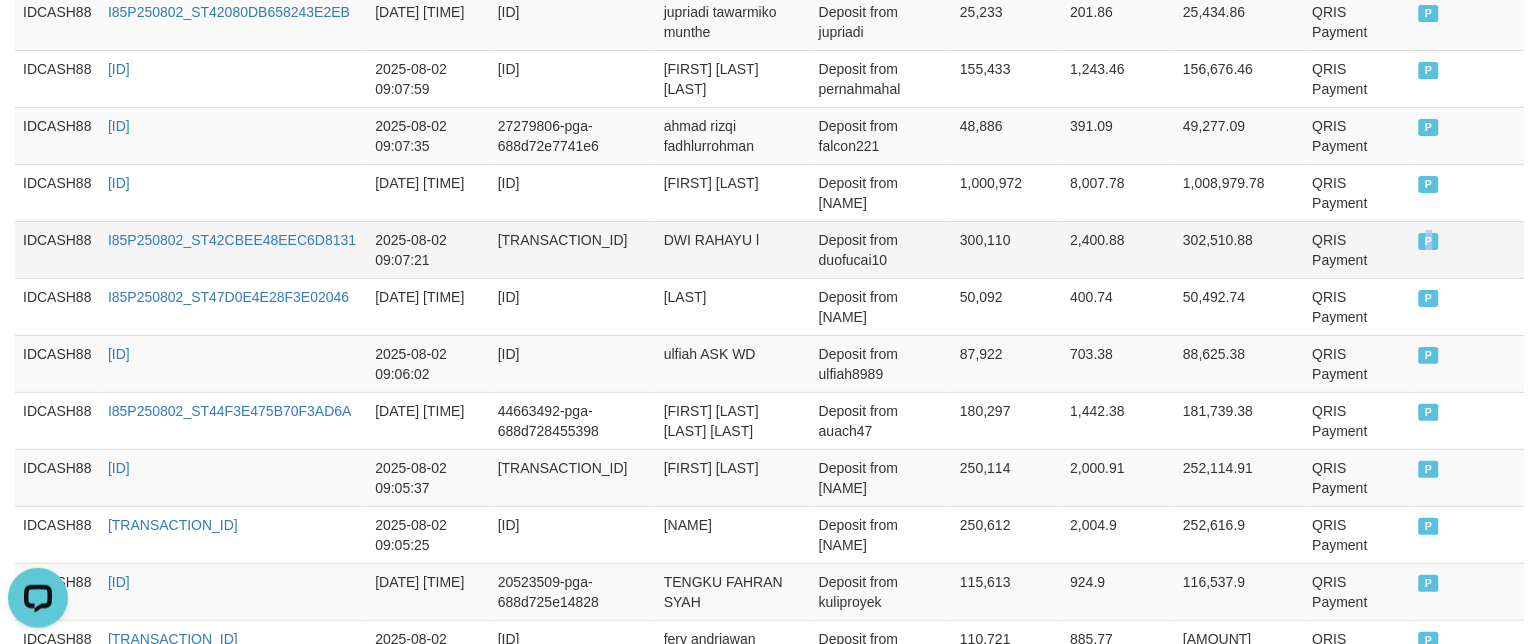 click on "P" at bounding box center [1468, 249] 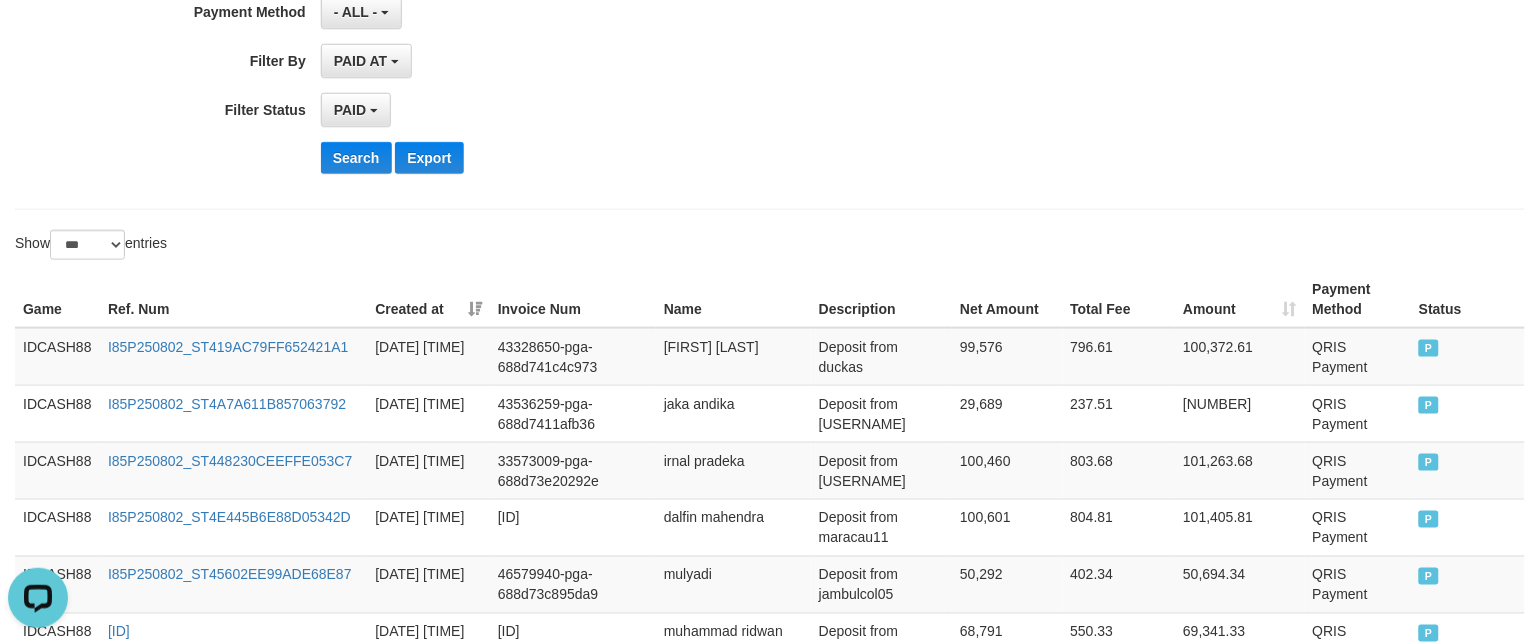 scroll, scrollTop: 463, scrollLeft: 0, axis: vertical 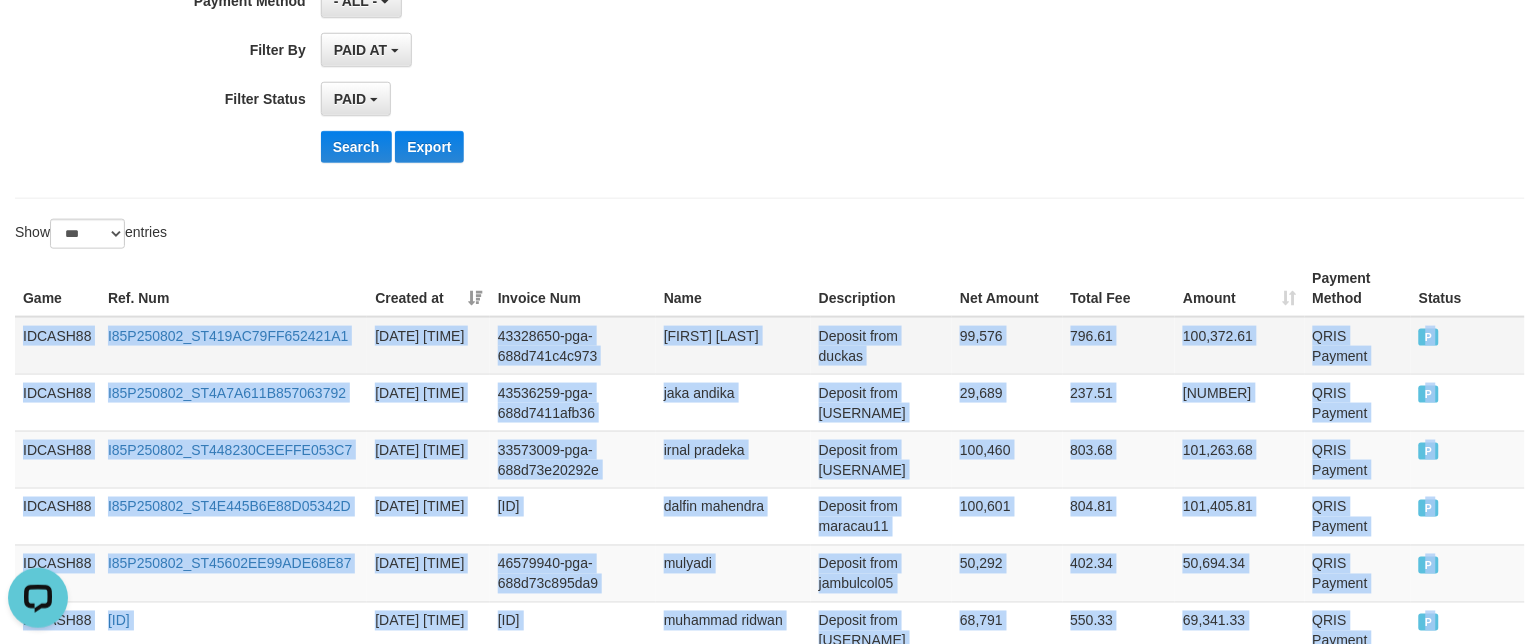 click on "IDCASH88" at bounding box center (57, 346) 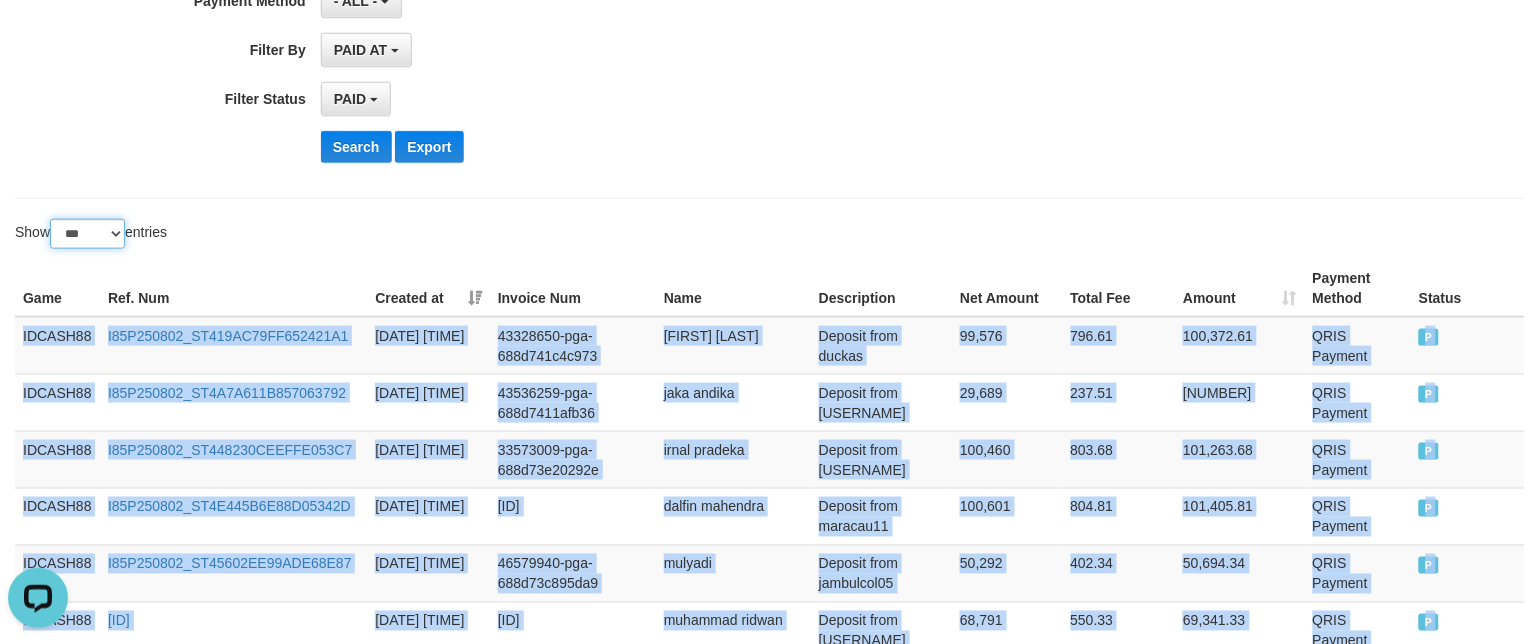 click on "** ** ** ***" at bounding box center [87, 234] 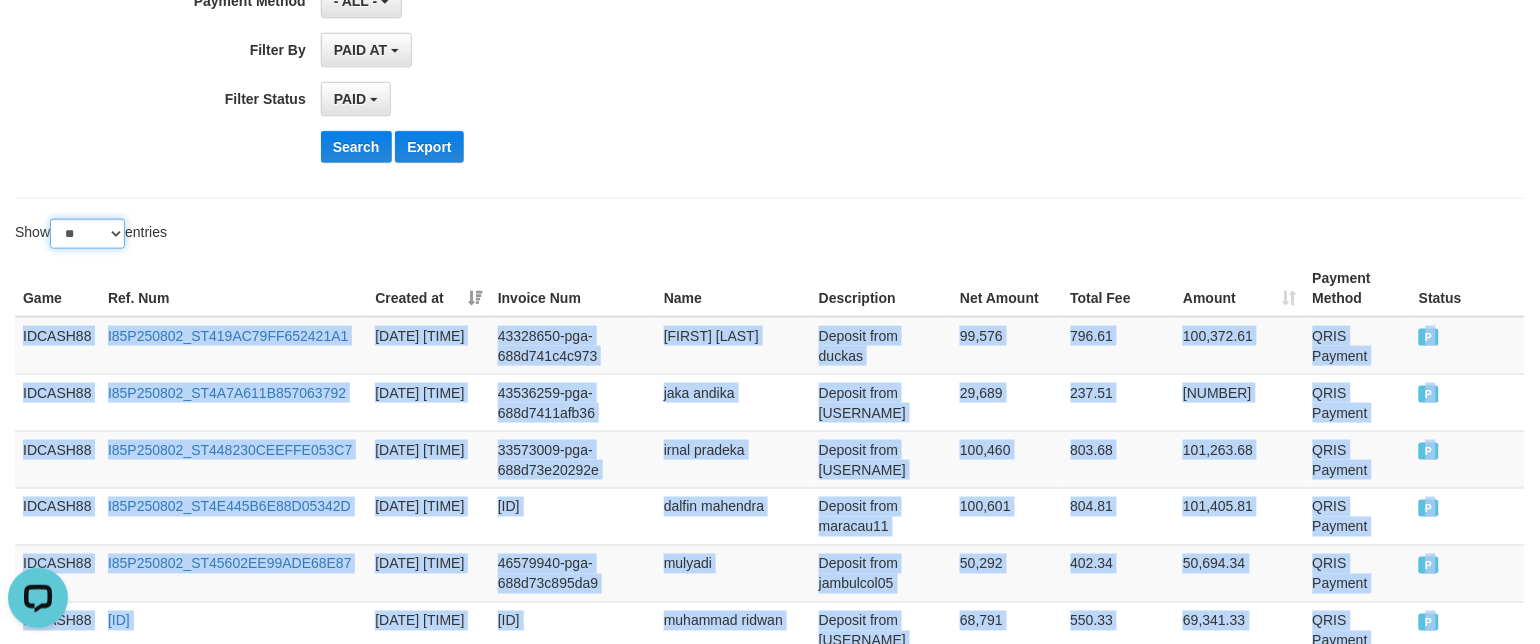 click on "** ** ** ***" at bounding box center [87, 234] 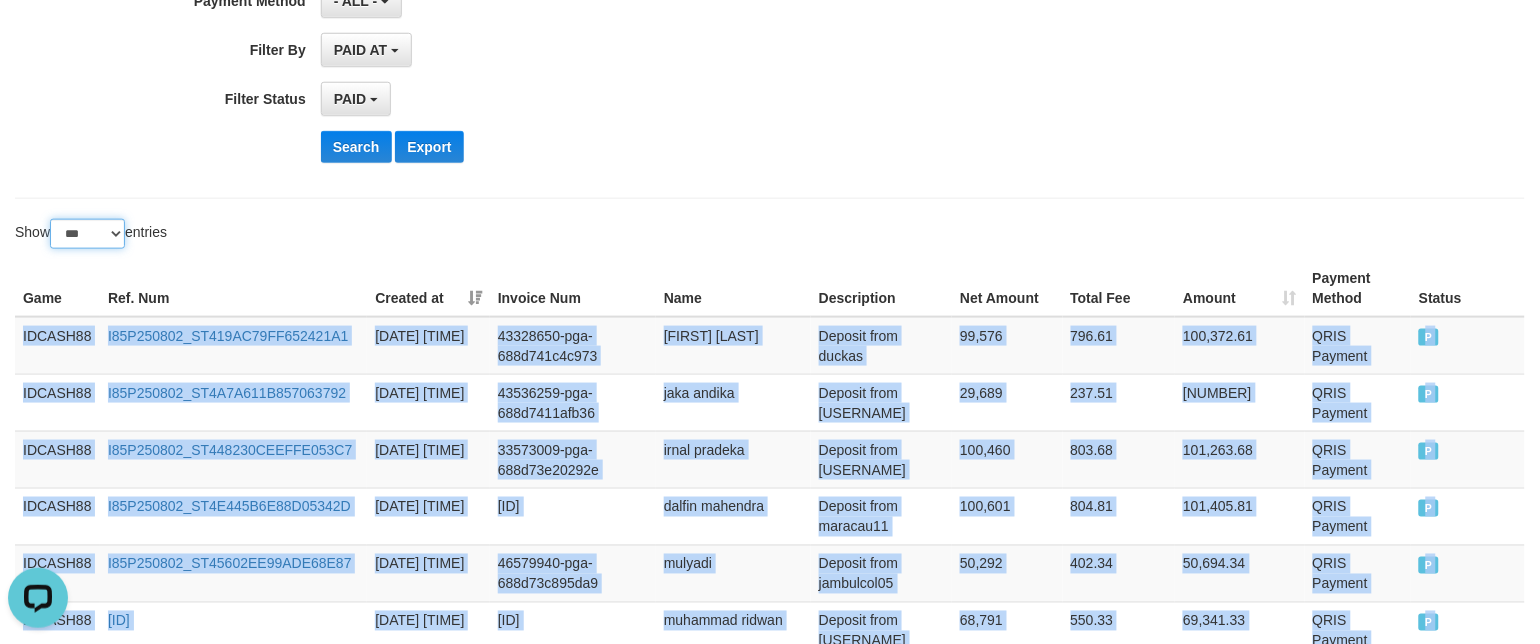 click on "** ** ** ***" at bounding box center (87, 234) 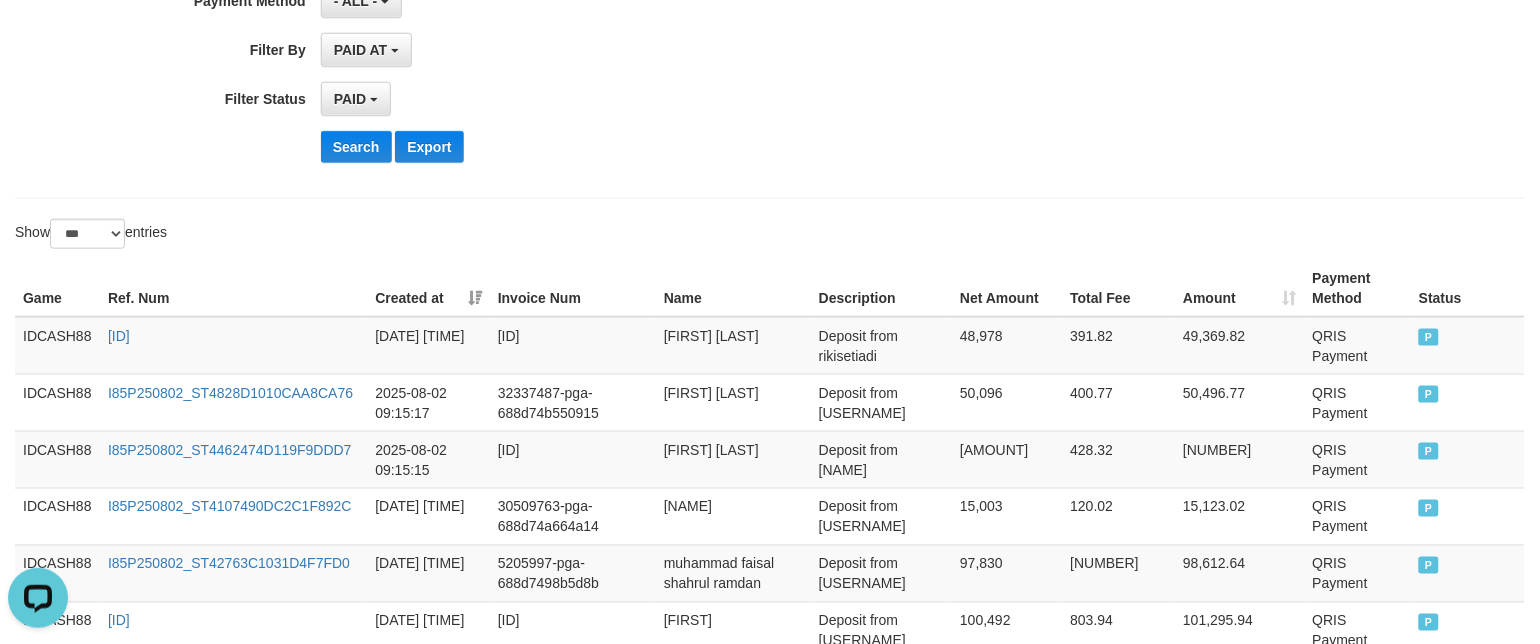 click on "**********" at bounding box center (770, 2856) 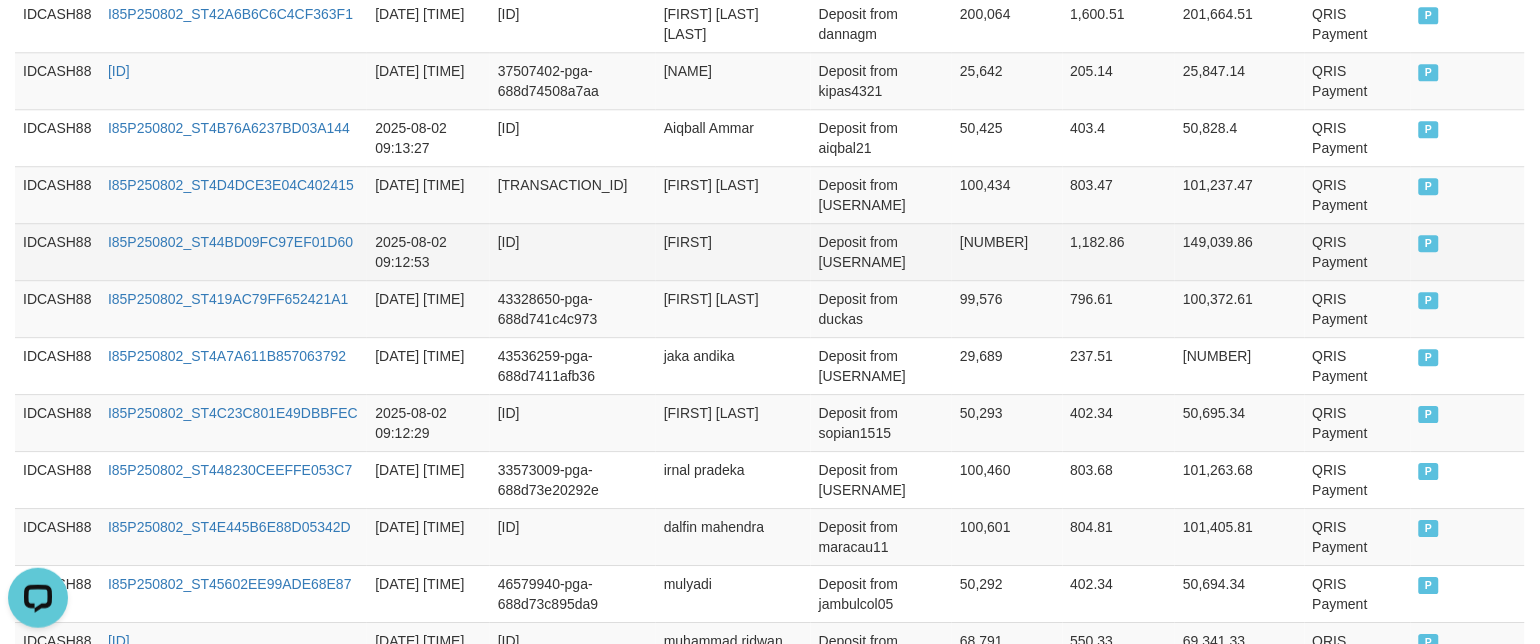click on "P" at bounding box center (1468, 251) 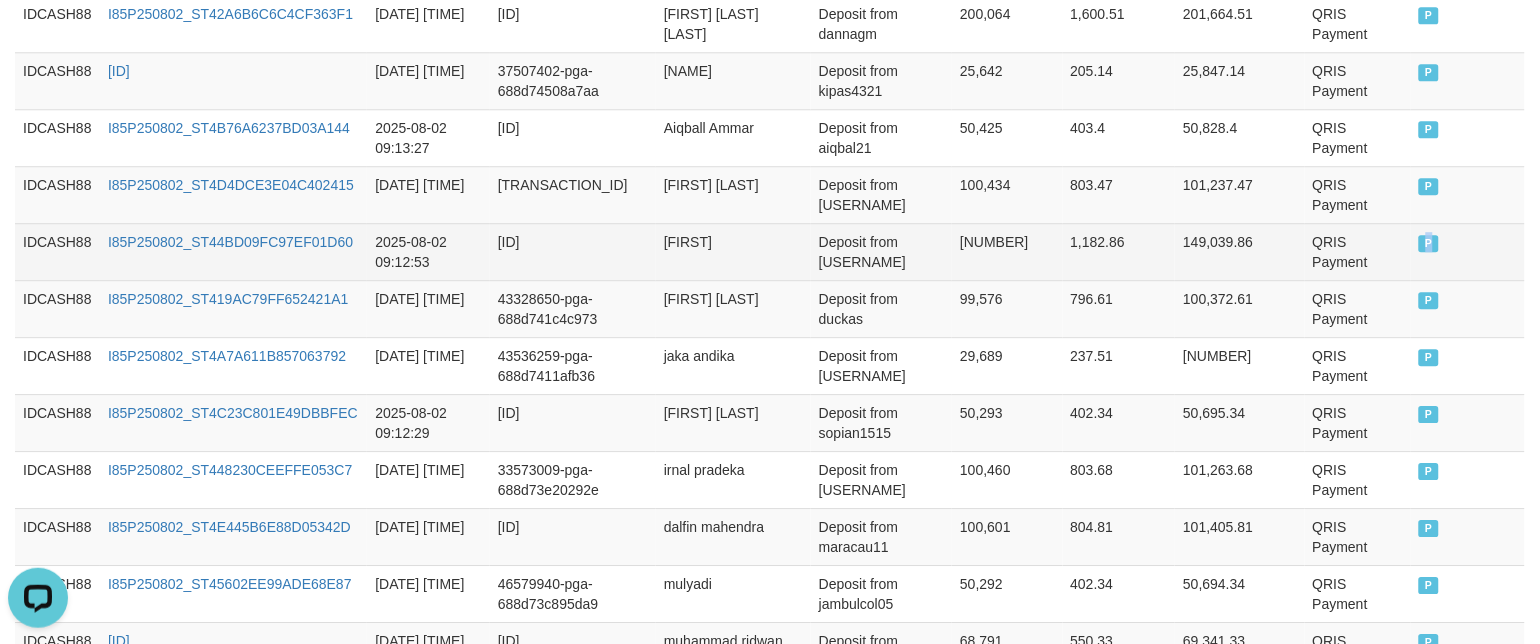 click on "P" at bounding box center [1468, 251] 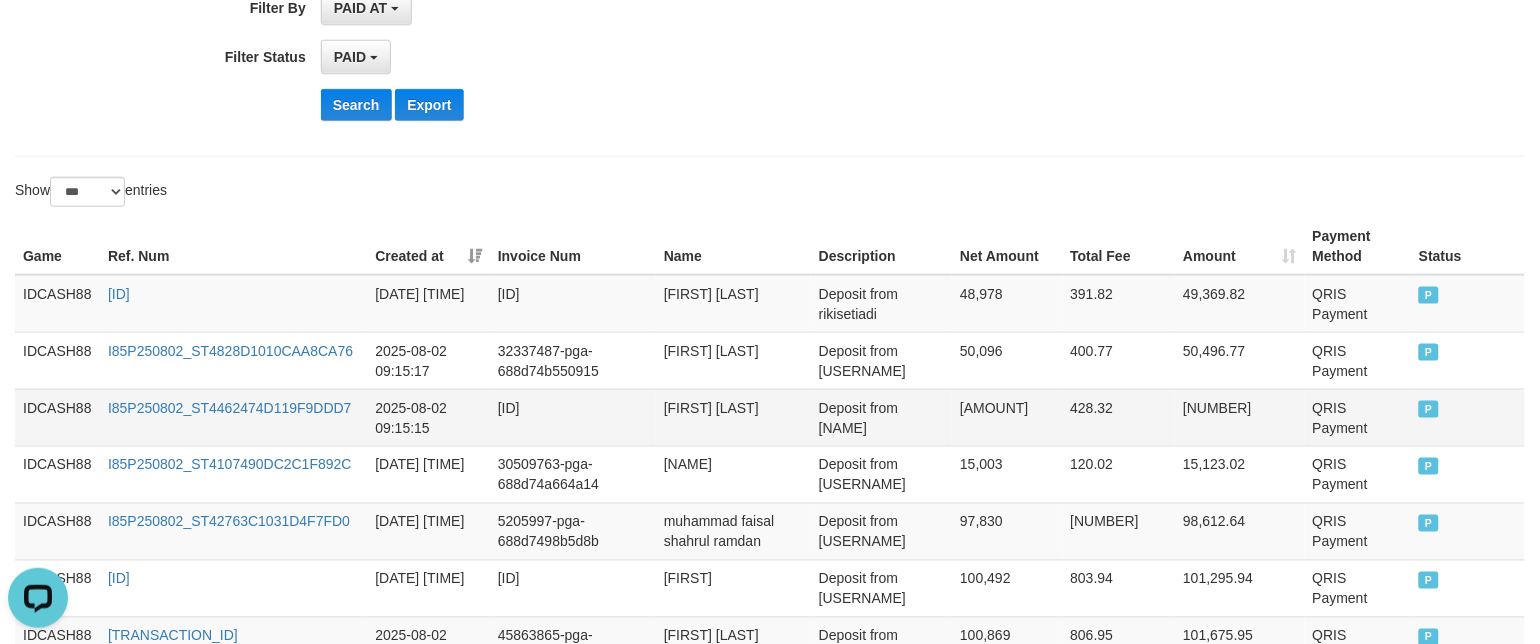 scroll, scrollTop: 548, scrollLeft: 0, axis: vertical 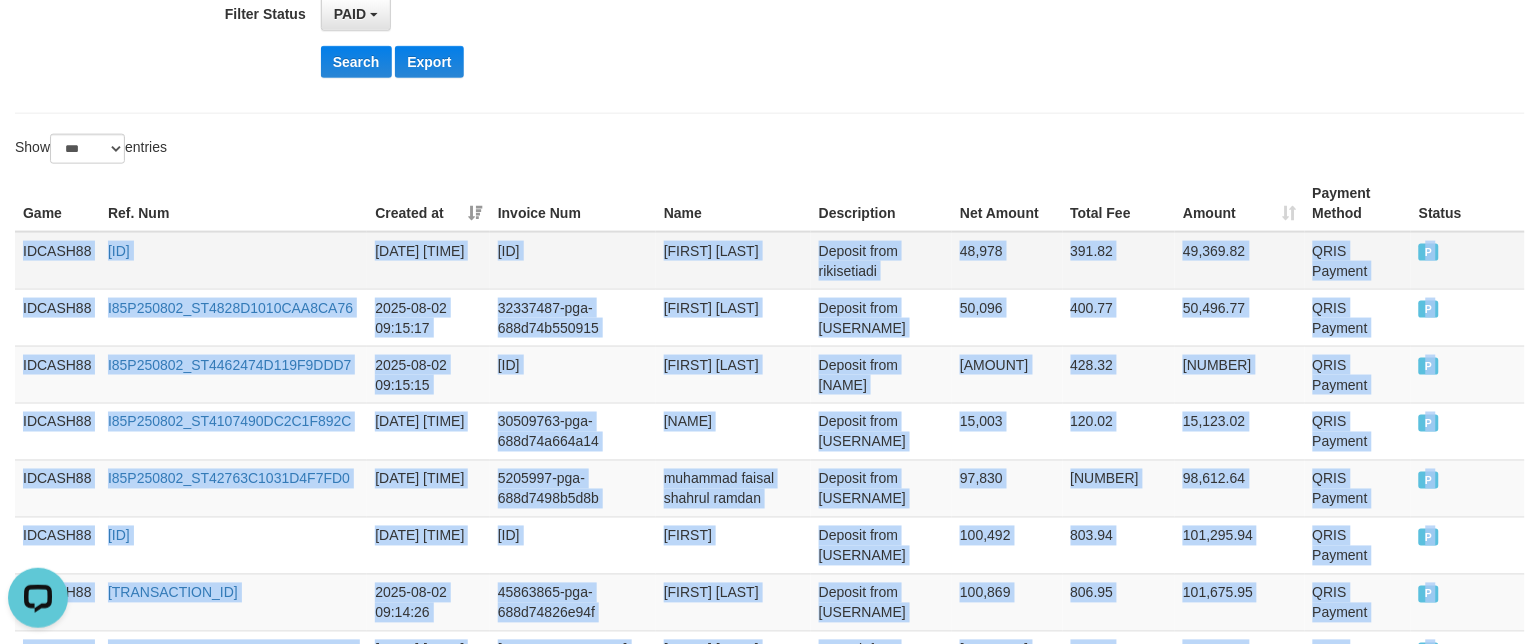 click on "IDCASH88" at bounding box center [57, 261] 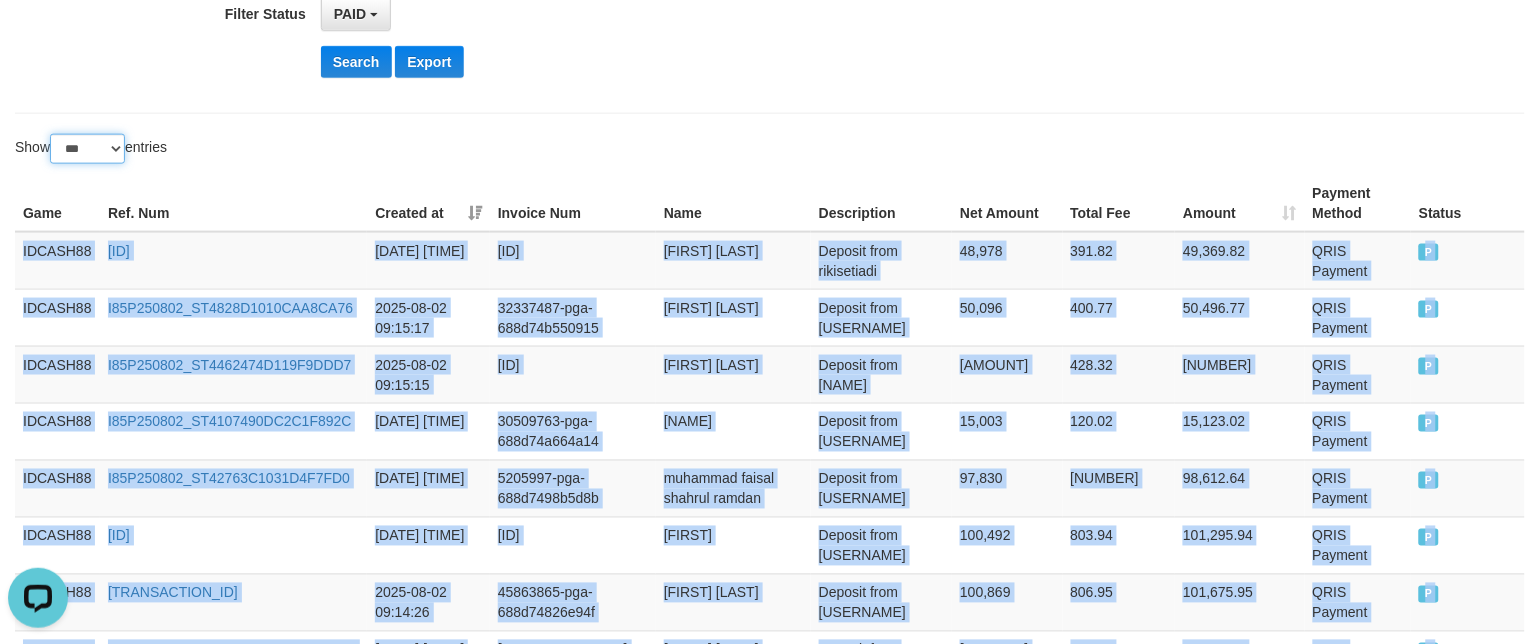 click on "** ** ** ***" at bounding box center [87, 149] 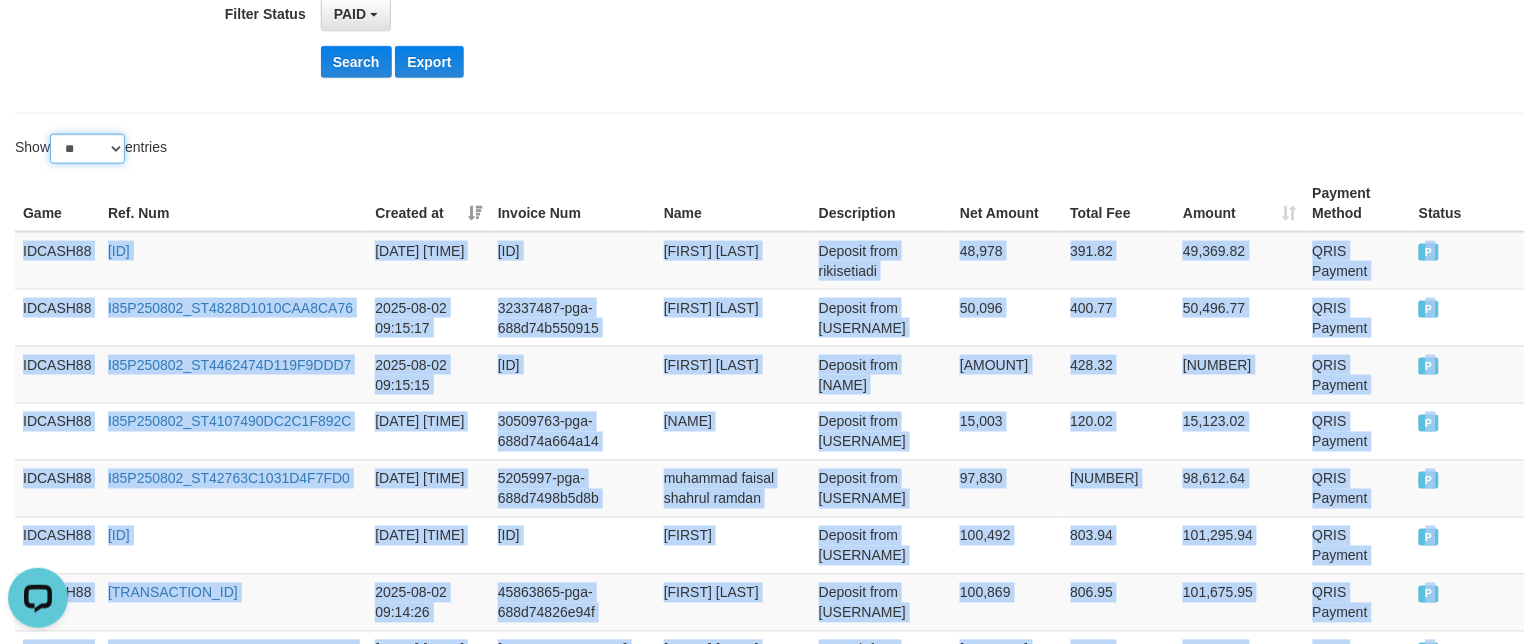 click on "** ** ** ***" at bounding box center [87, 149] 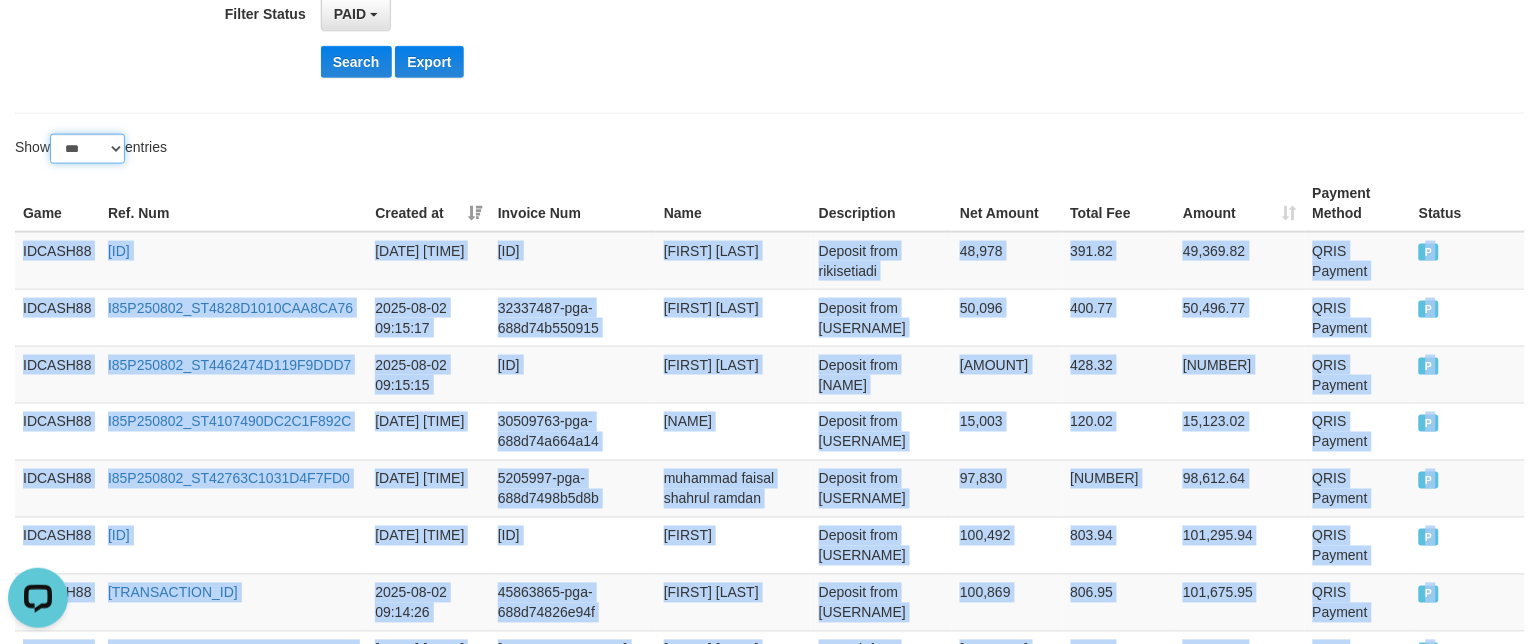 click on "** ** ** ***" at bounding box center (87, 149) 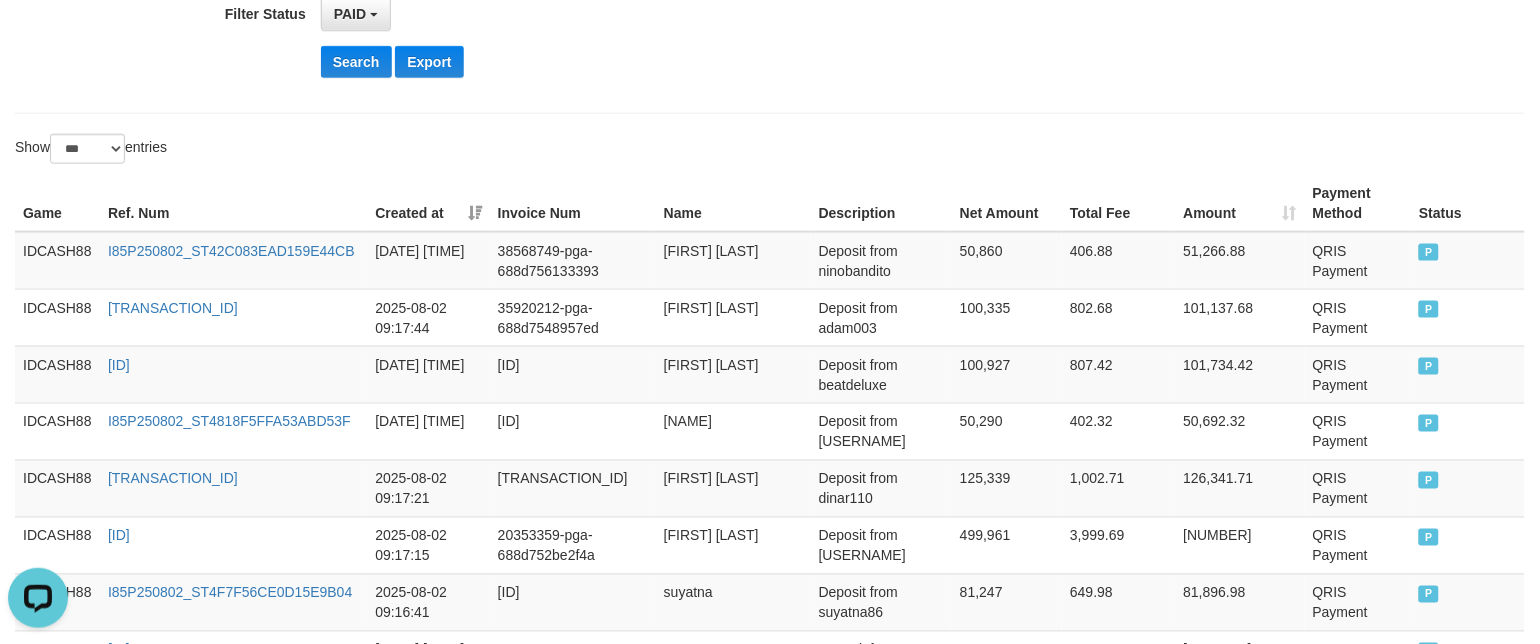 click on "Show  ** ** ** ***  entries" at bounding box center (385, 151) 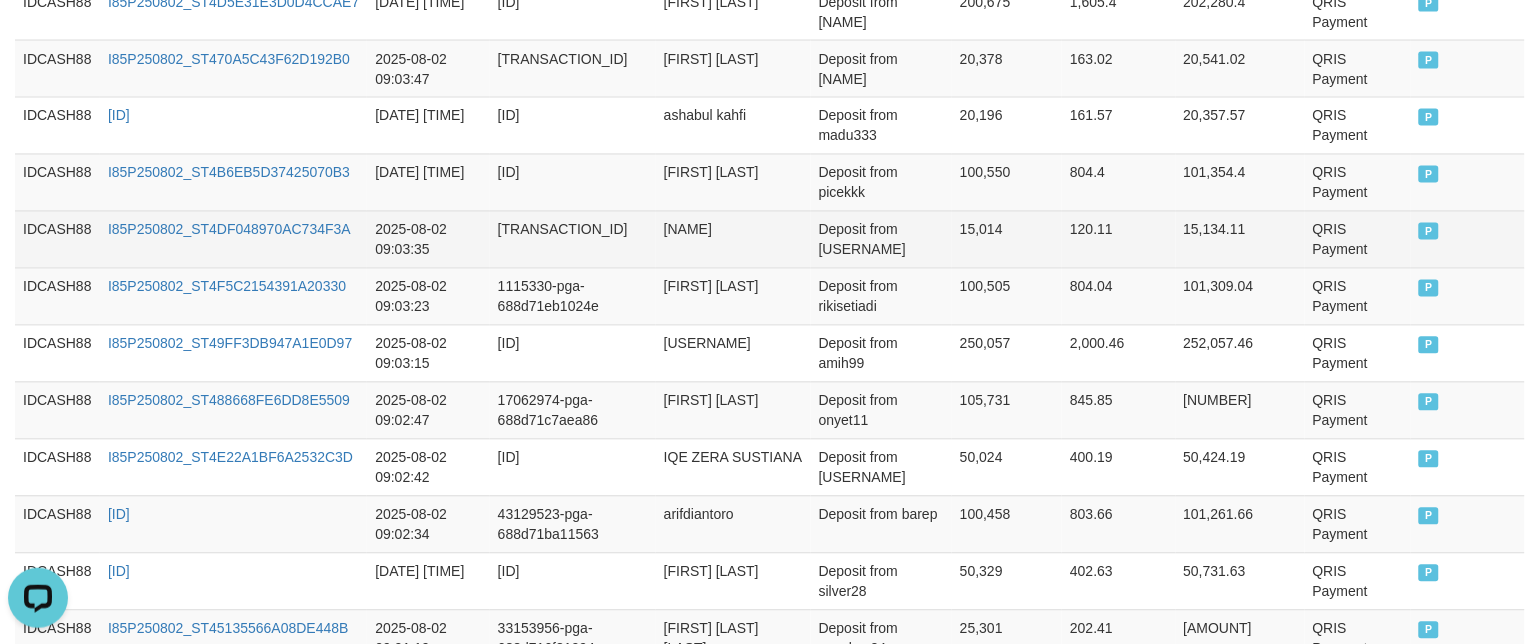 scroll, scrollTop: 1242, scrollLeft: 0, axis: vertical 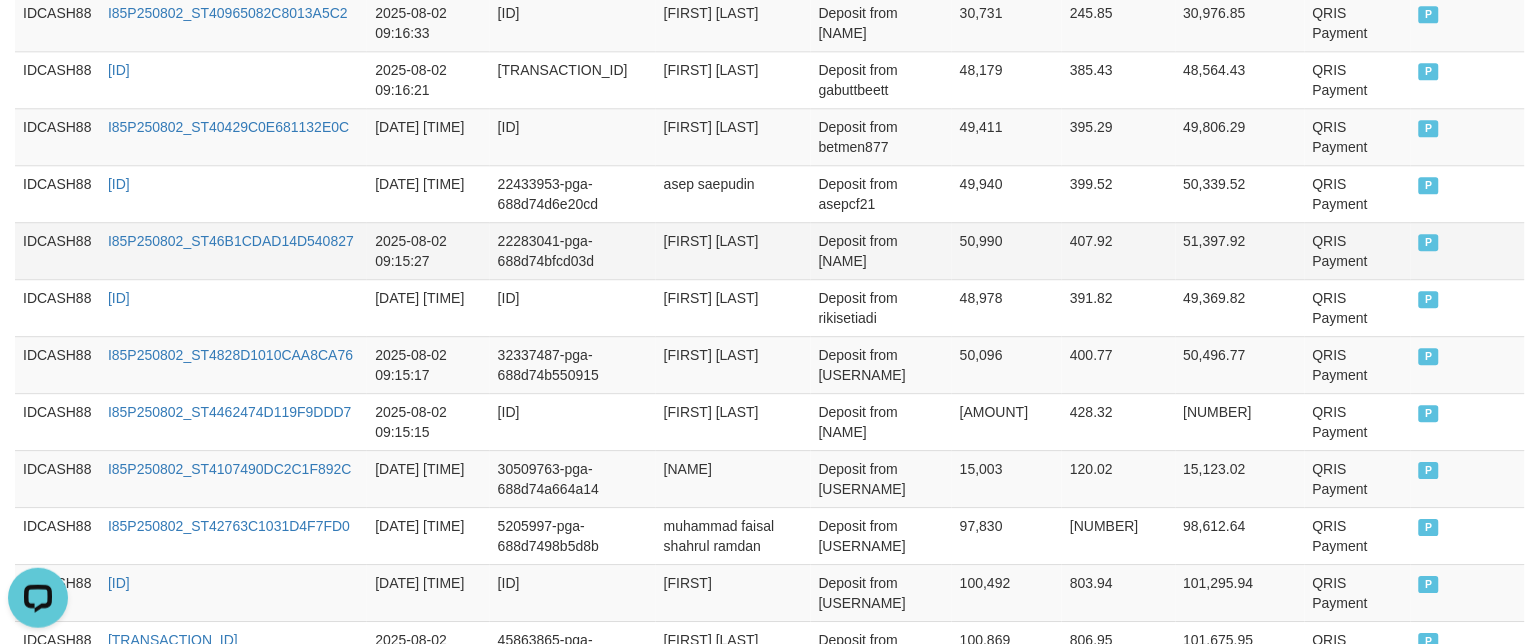 click on "IDCASH88 [ID] [DATE] [TIME] [ID] [FIRST] [LAST] Deposit from [USERNAME] [NUMBER] [NUMBER] [NUMBER] QRIS Payment P" at bounding box center [770, 250] 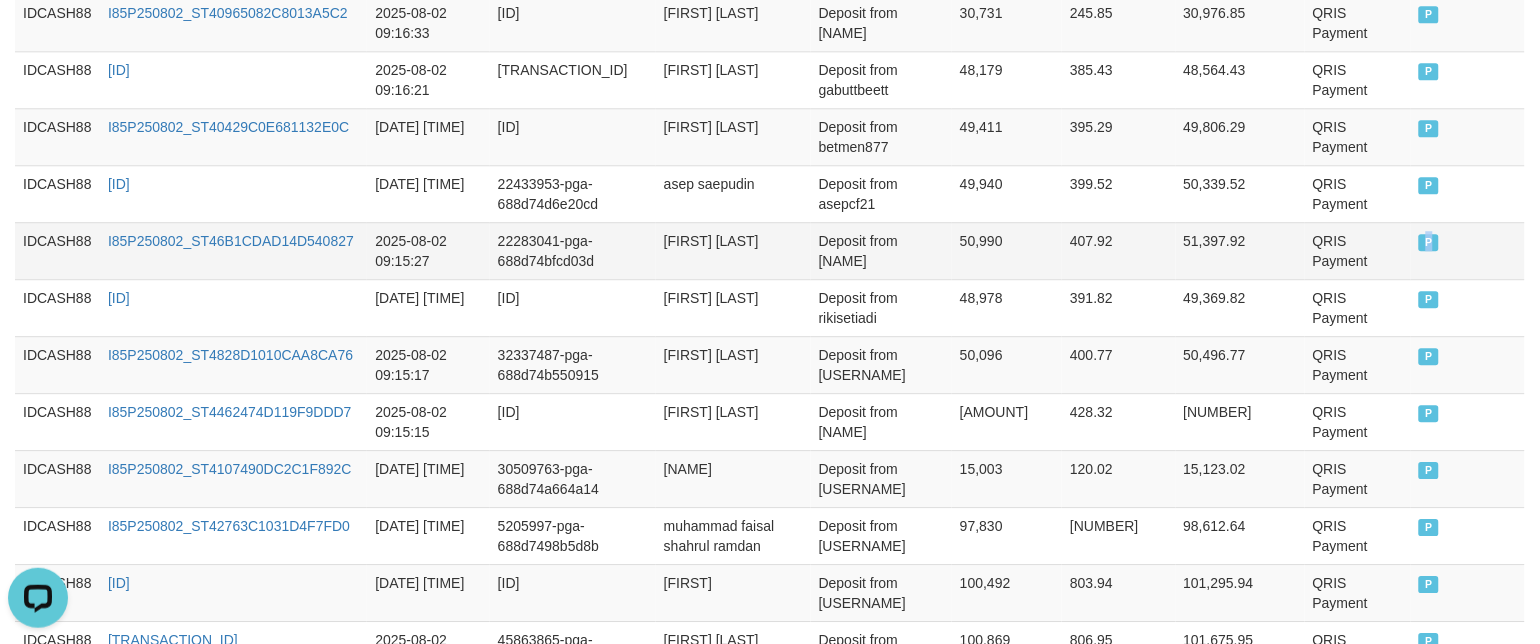 click on "P" at bounding box center [1468, 250] 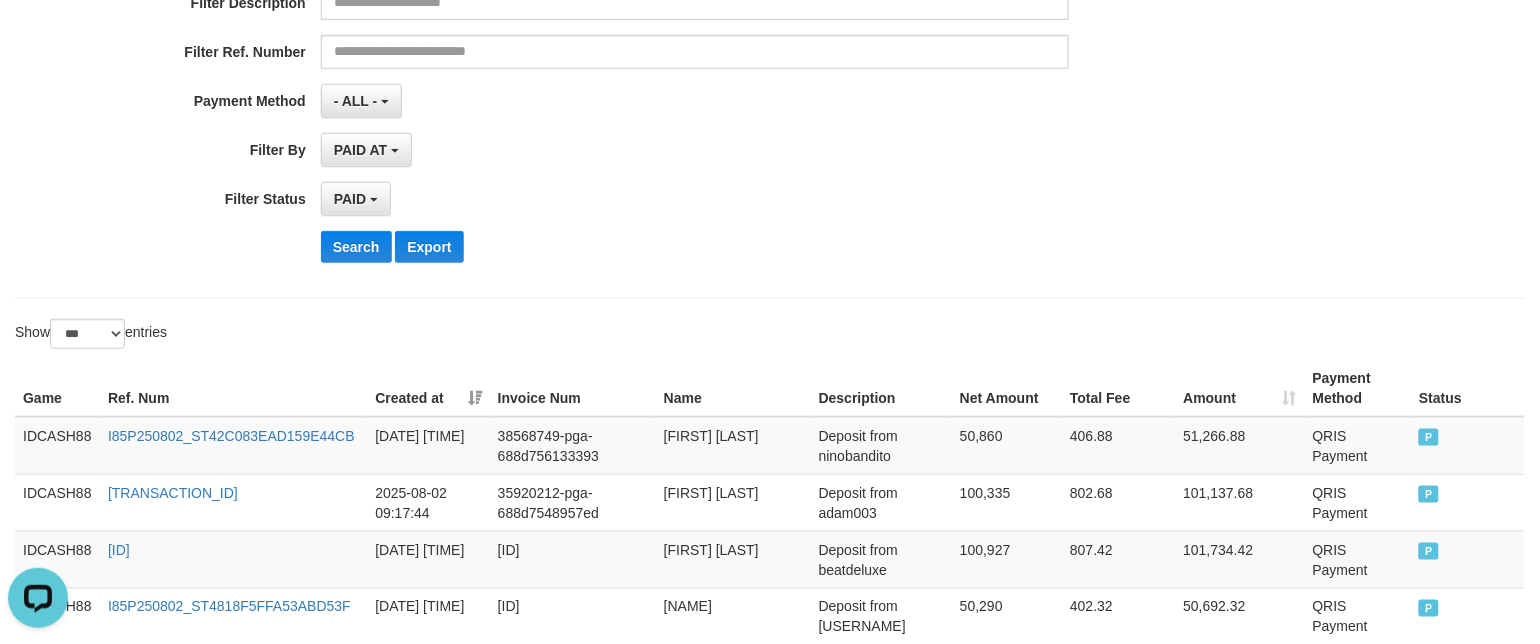 scroll, scrollTop: 341, scrollLeft: 0, axis: vertical 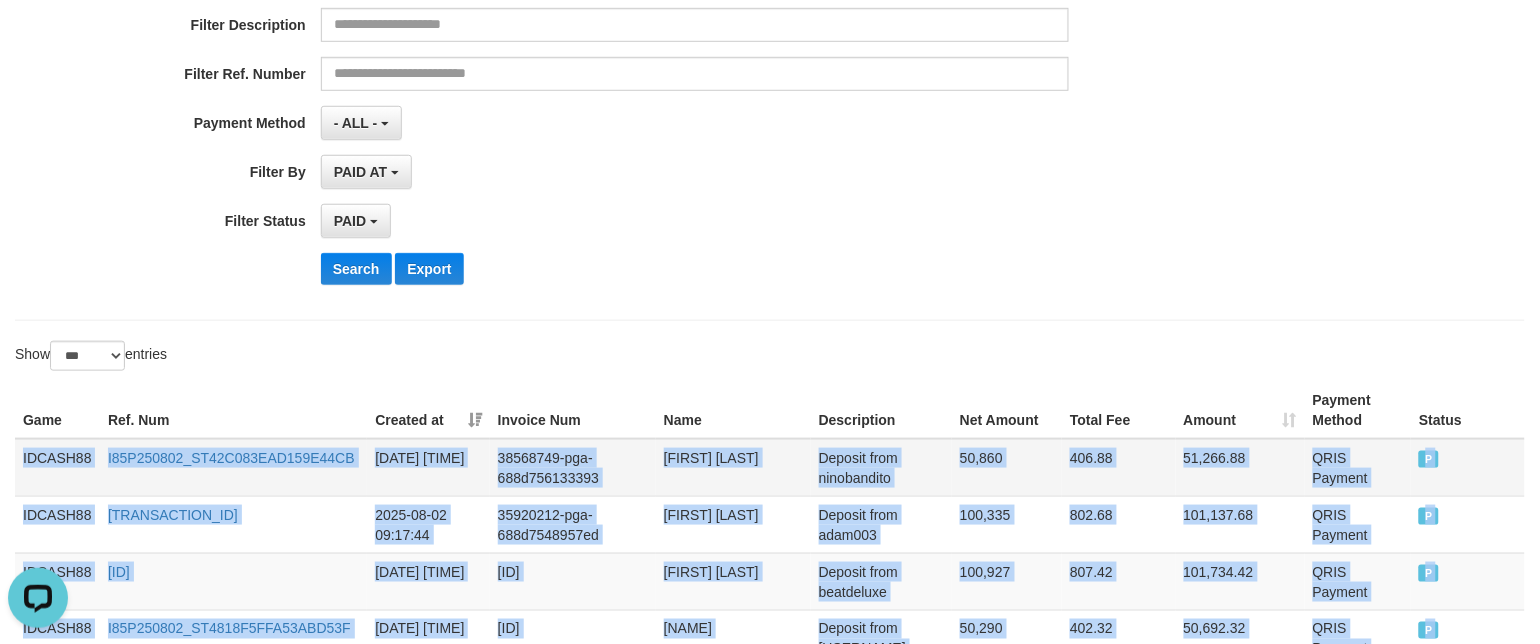 click on "IDCASH88" at bounding box center (57, 468) 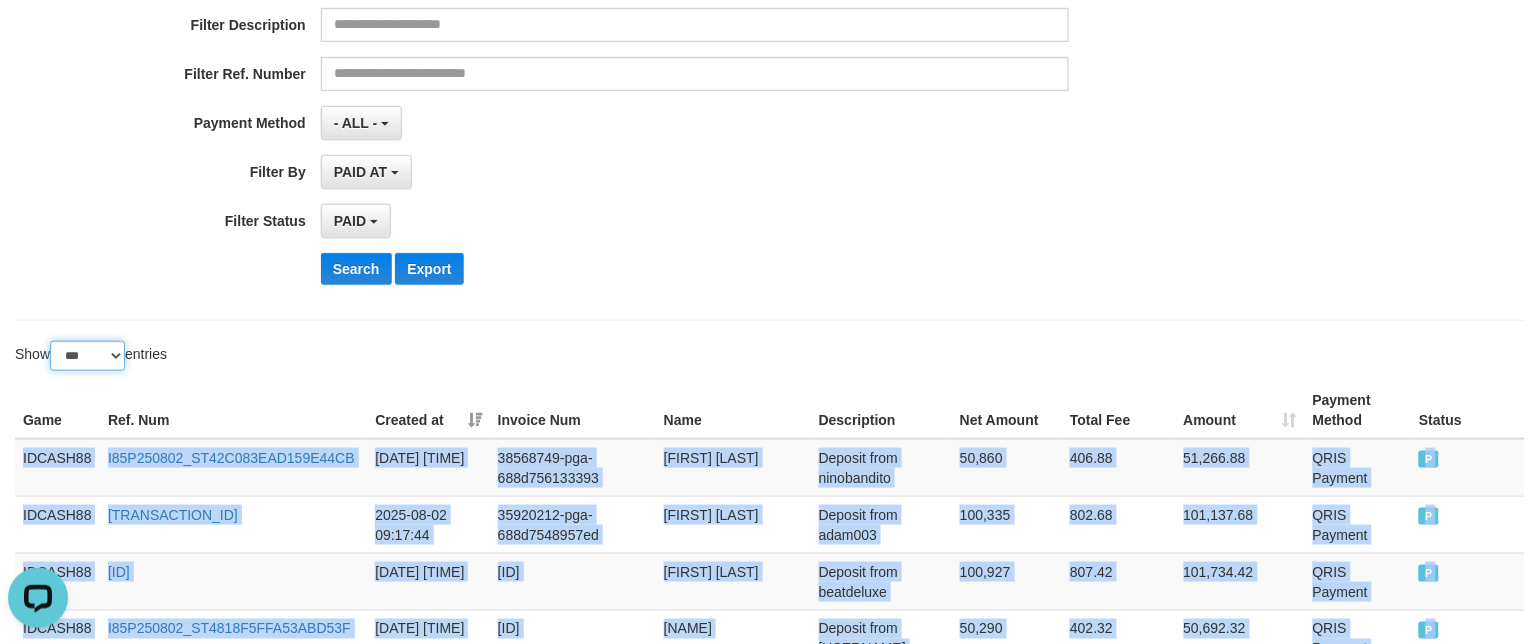 click on "** ** ** ***" at bounding box center (87, 356) 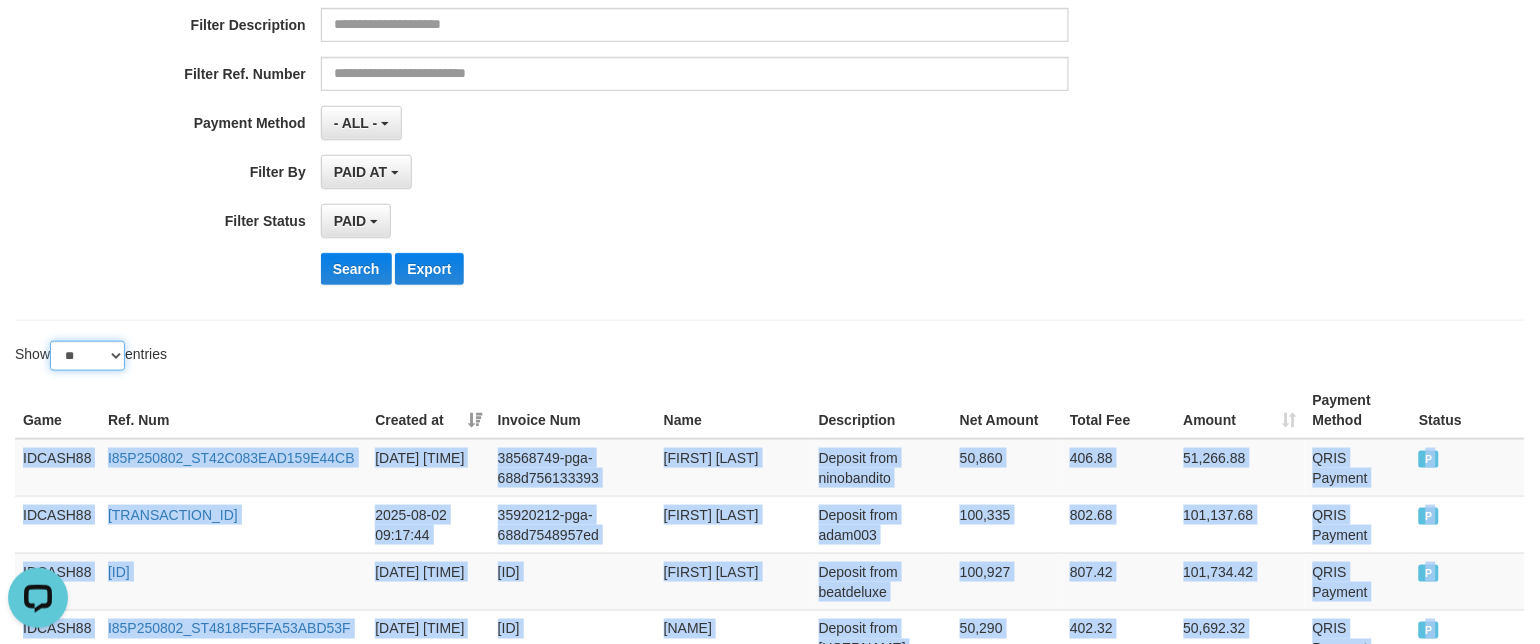 click on "** ** ** ***" at bounding box center [87, 356] 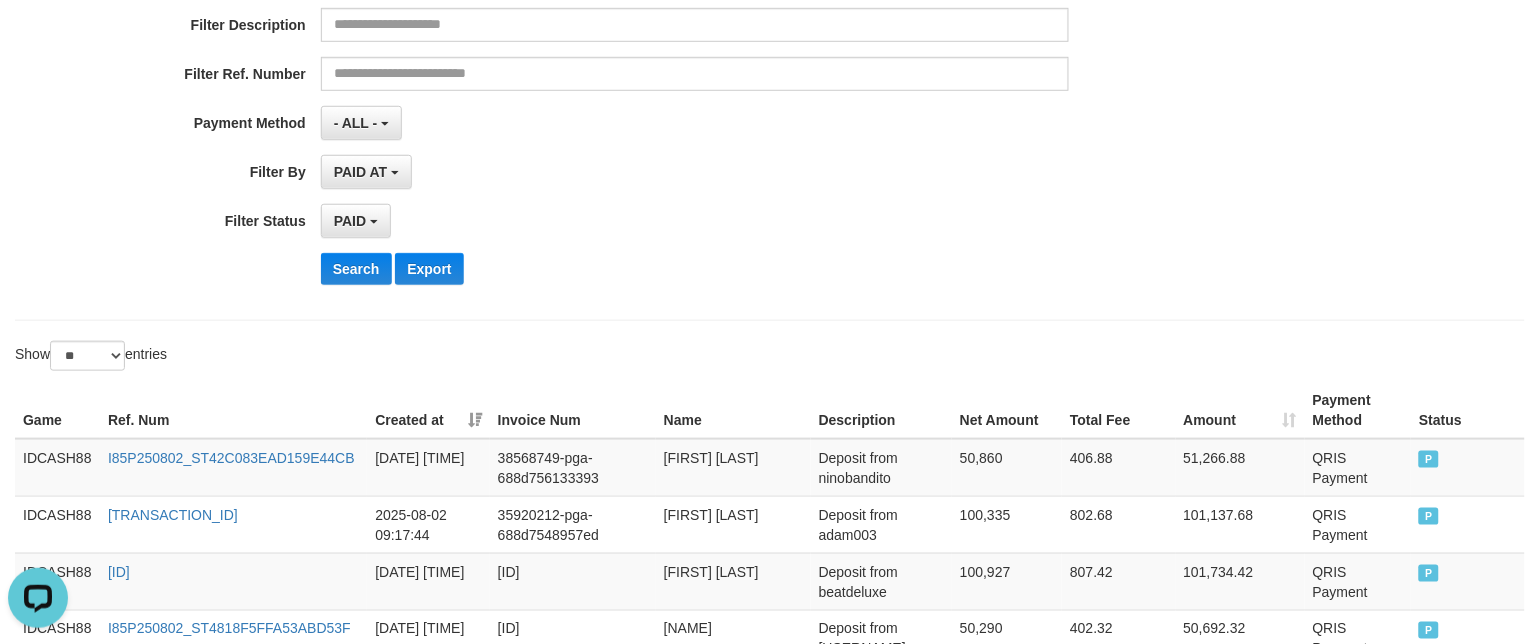 drag, startPoint x: 118, startPoint y: 338, endPoint x: 110, endPoint y: 350, distance: 14.422205 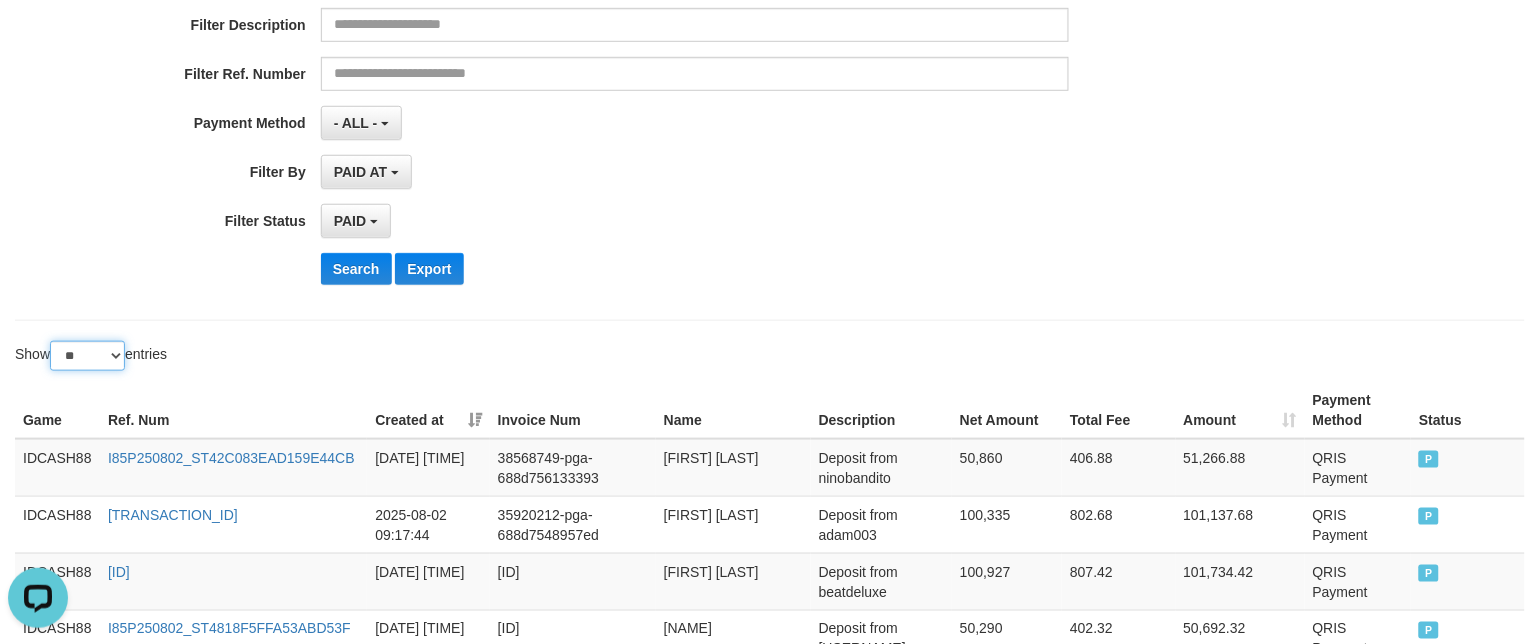 click on "** ** ** ***" at bounding box center [87, 356] 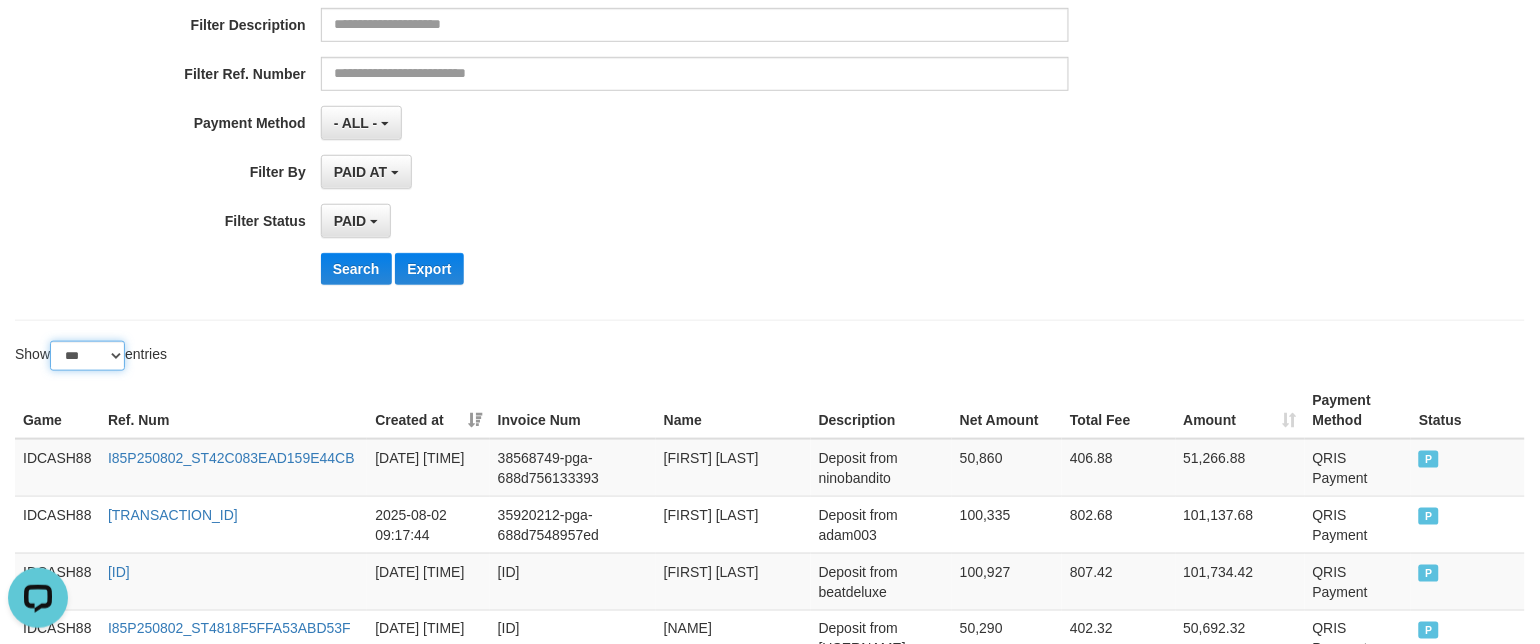 click on "** ** ** ***" at bounding box center (87, 356) 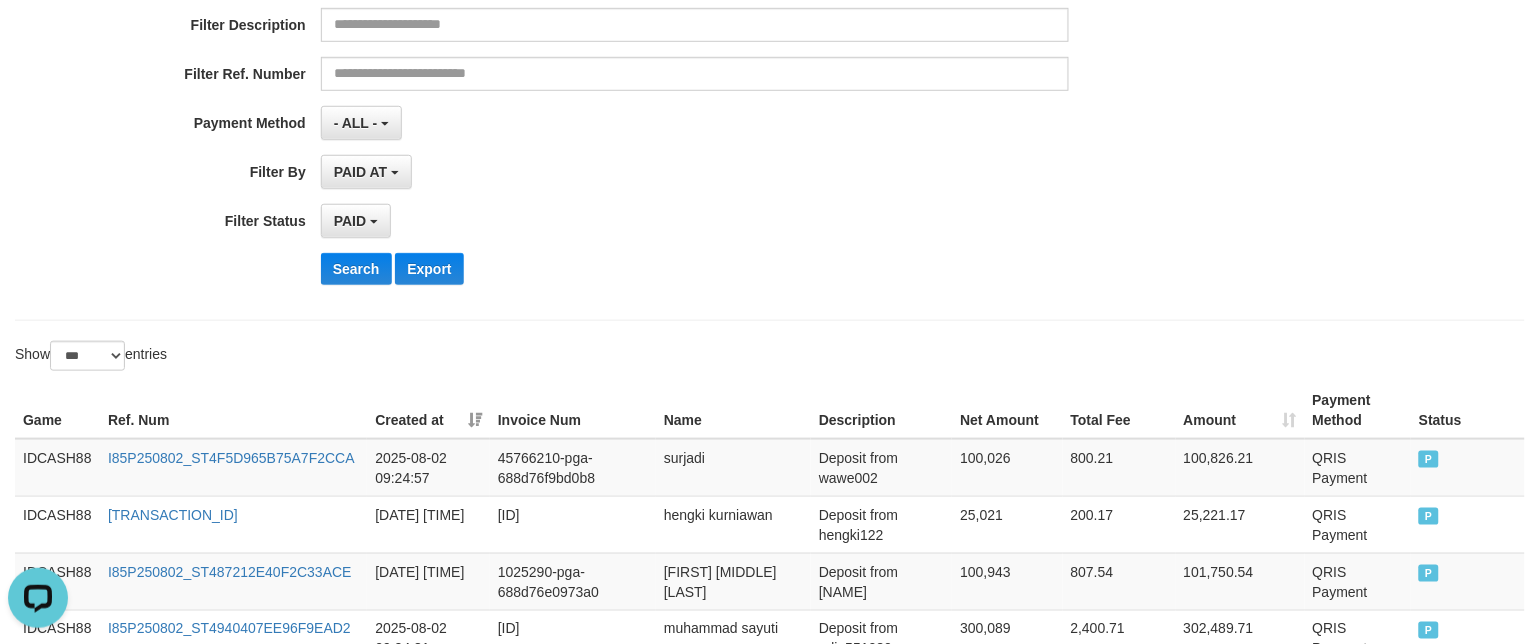 click on "**********" at bounding box center [641, 56] 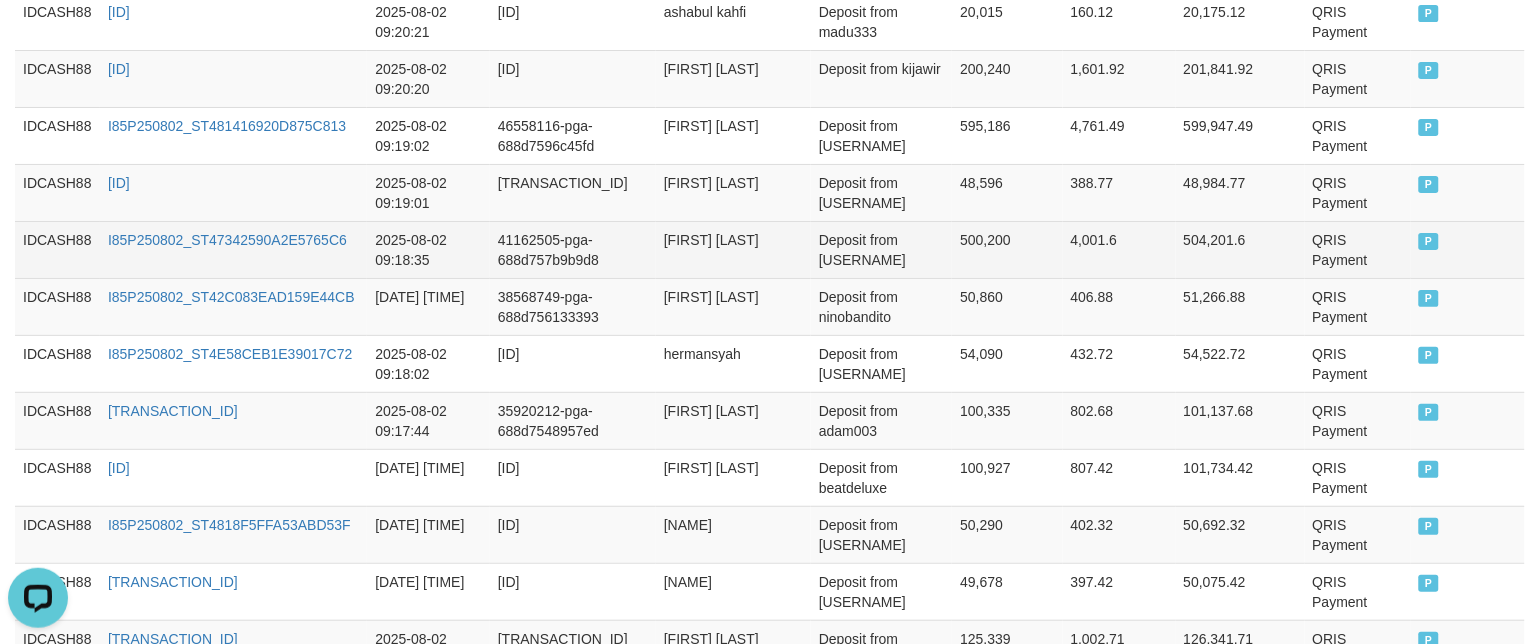 click on "P" at bounding box center (1468, 249) 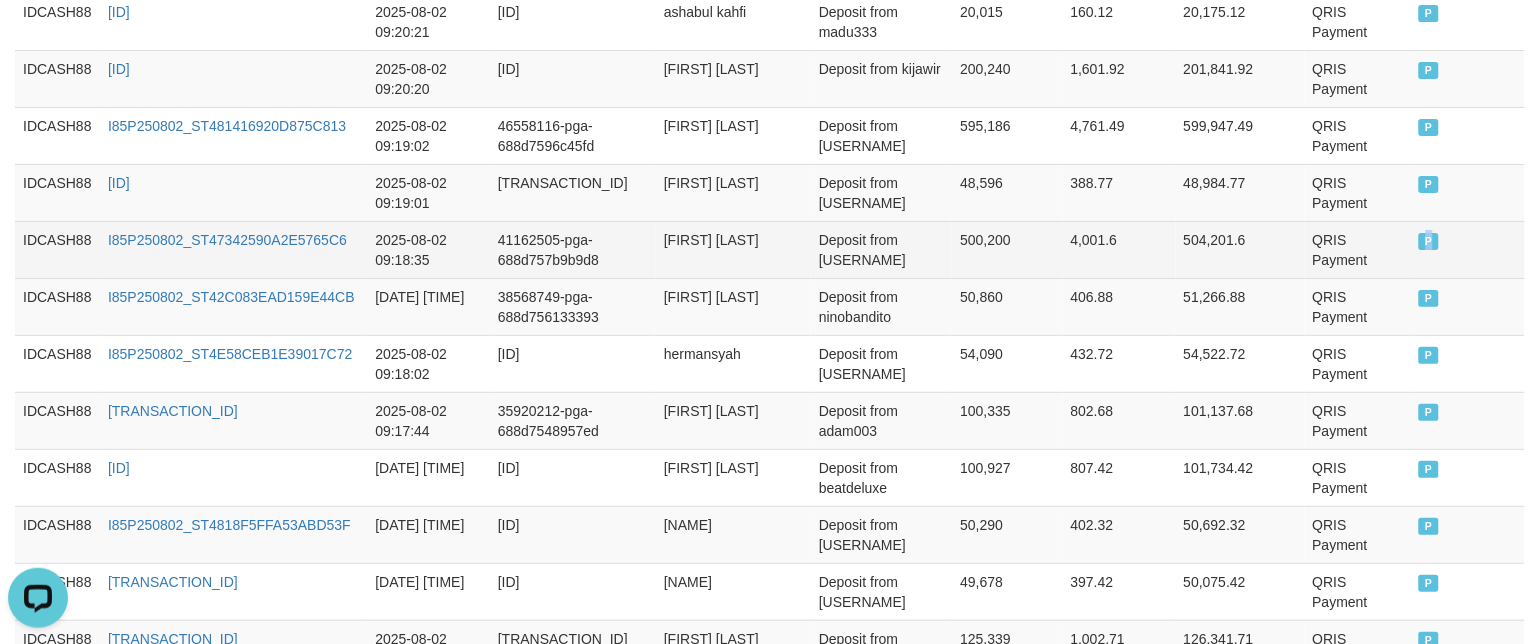 click on "P" at bounding box center [1468, 249] 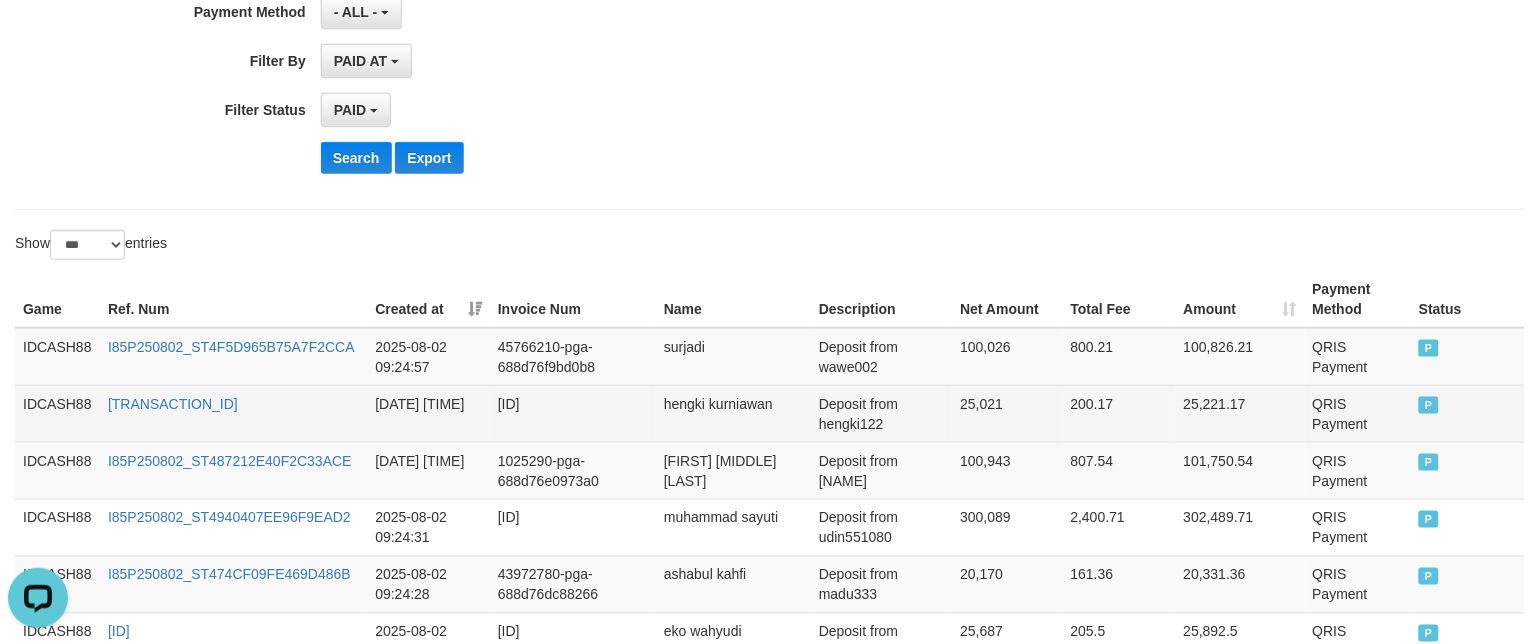 scroll, scrollTop: 520, scrollLeft: 0, axis: vertical 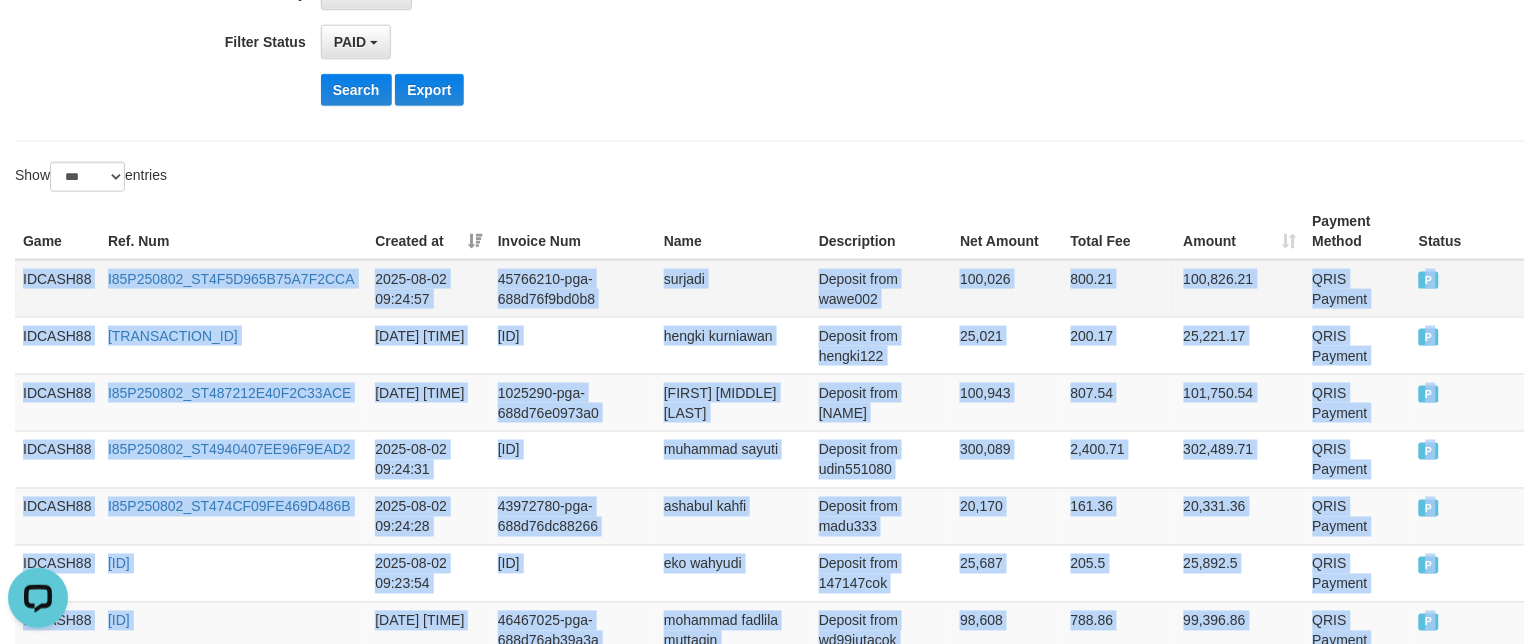 click on "IDCASH88" at bounding box center [57, 289] 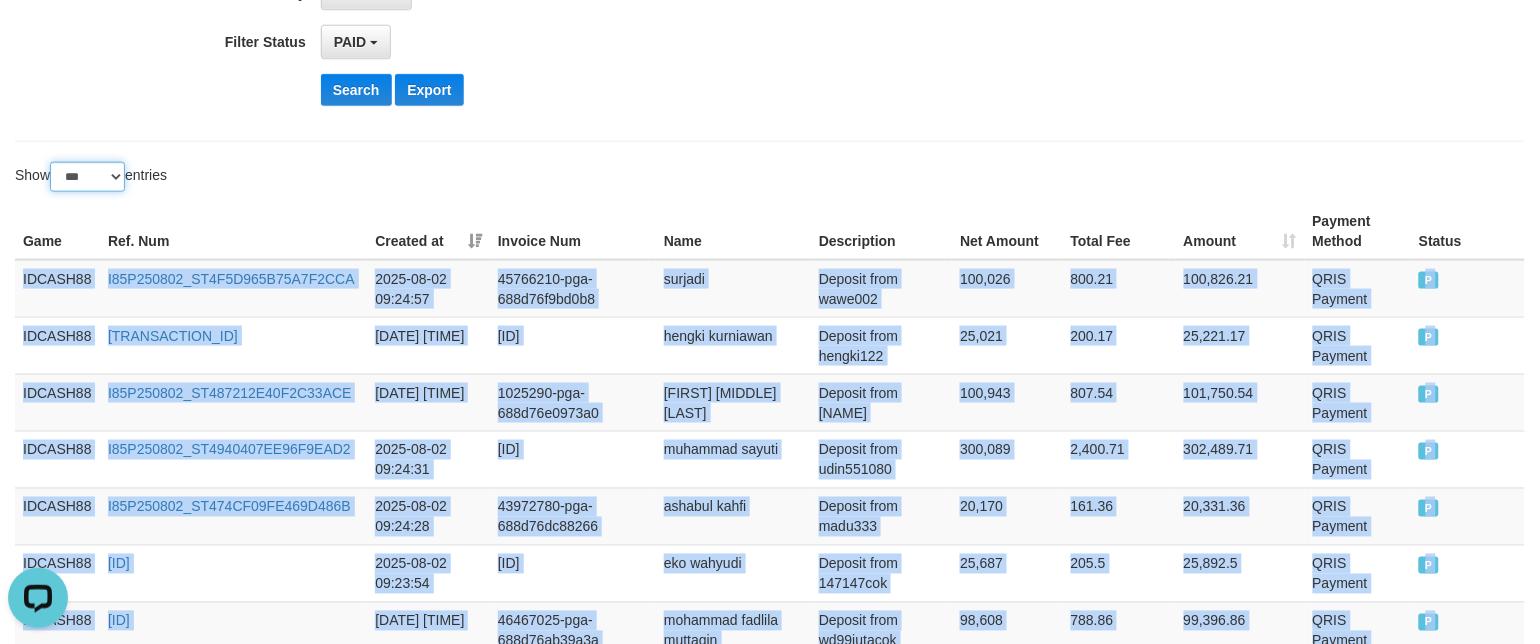 click on "** ** ** ***" at bounding box center (87, 177) 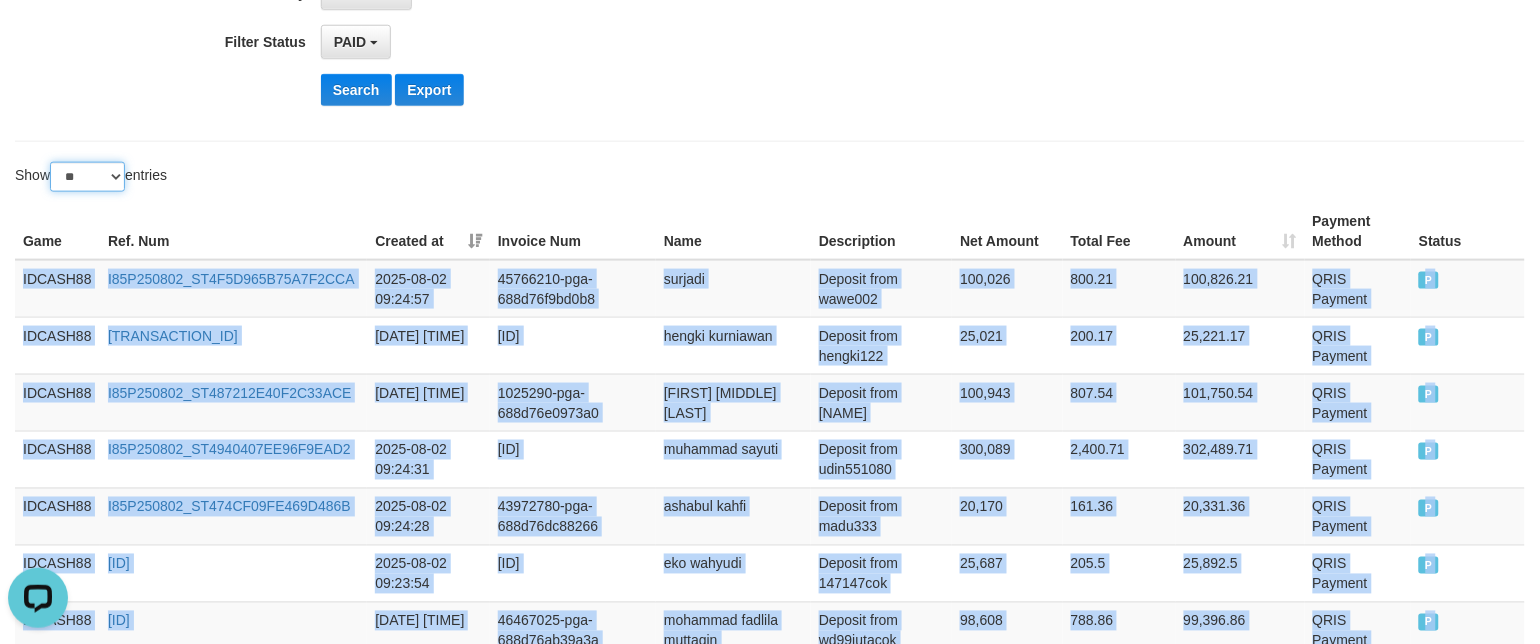 click on "** ** ** ***" at bounding box center (87, 177) 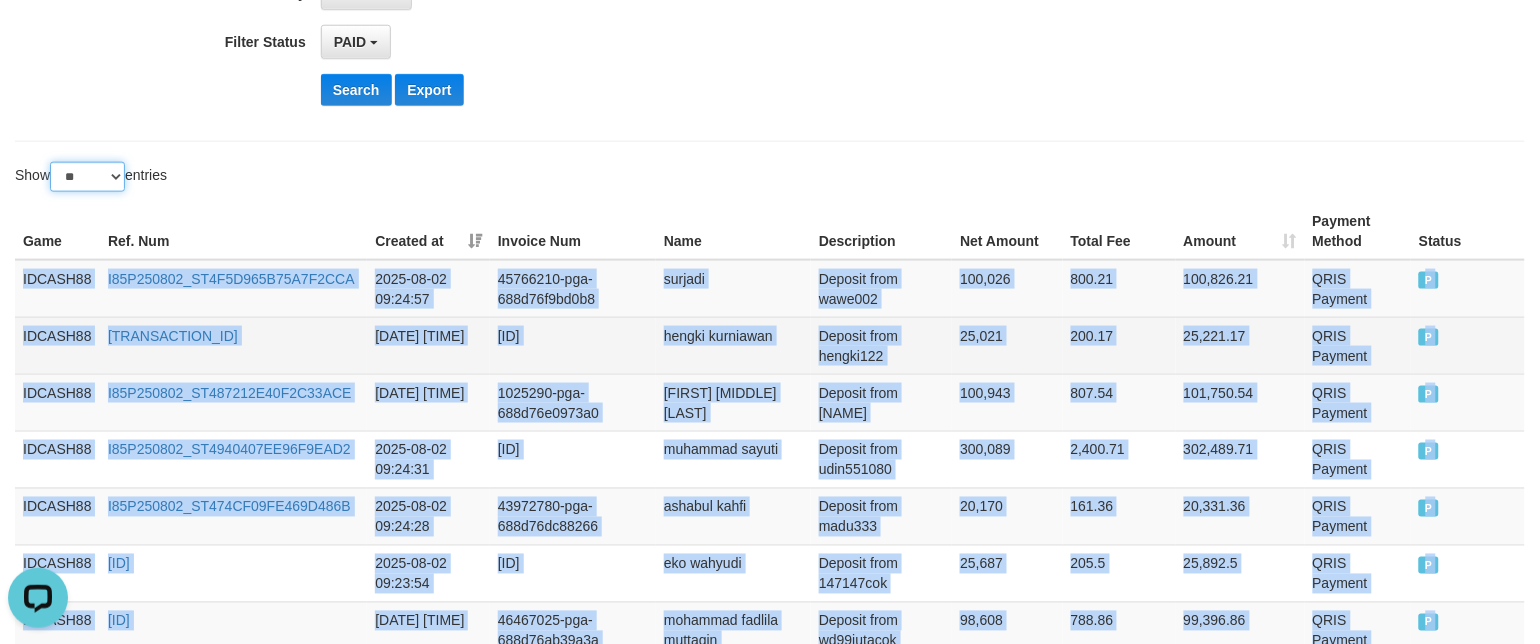 select on "***" 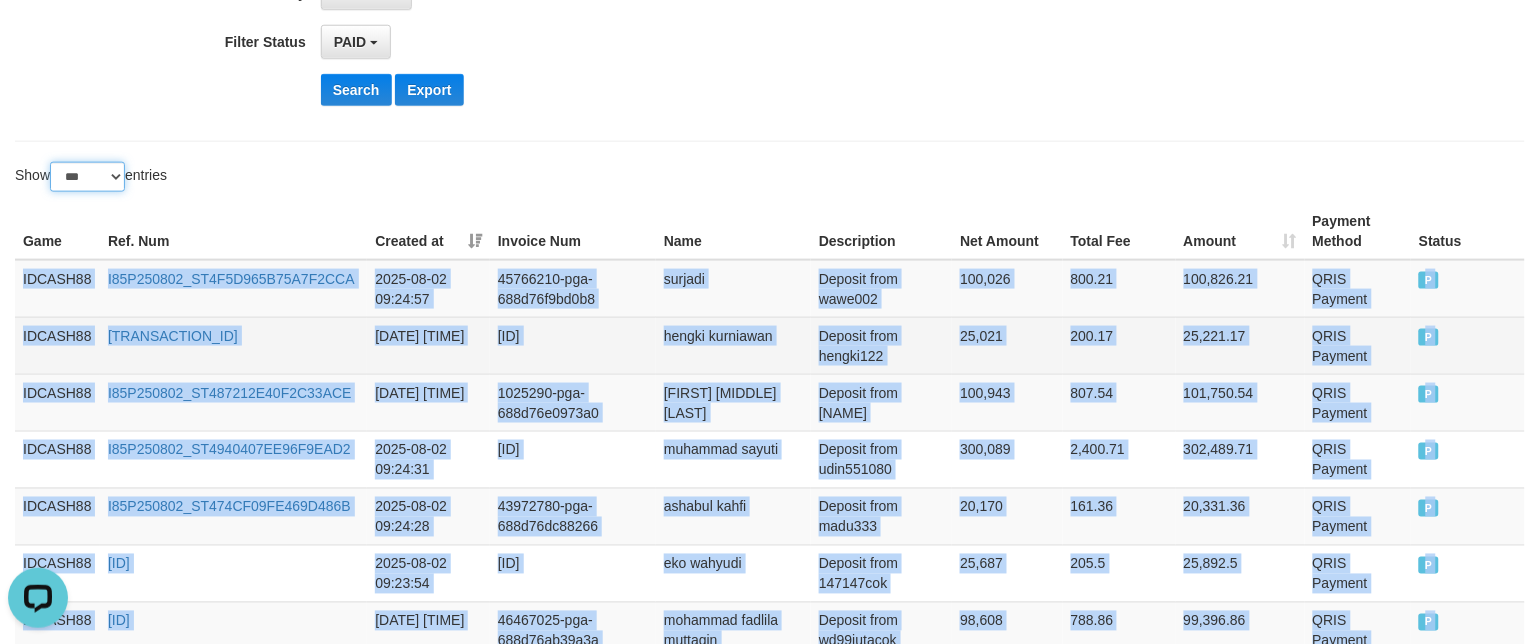 click on "** ** ** ***" at bounding box center [87, 177] 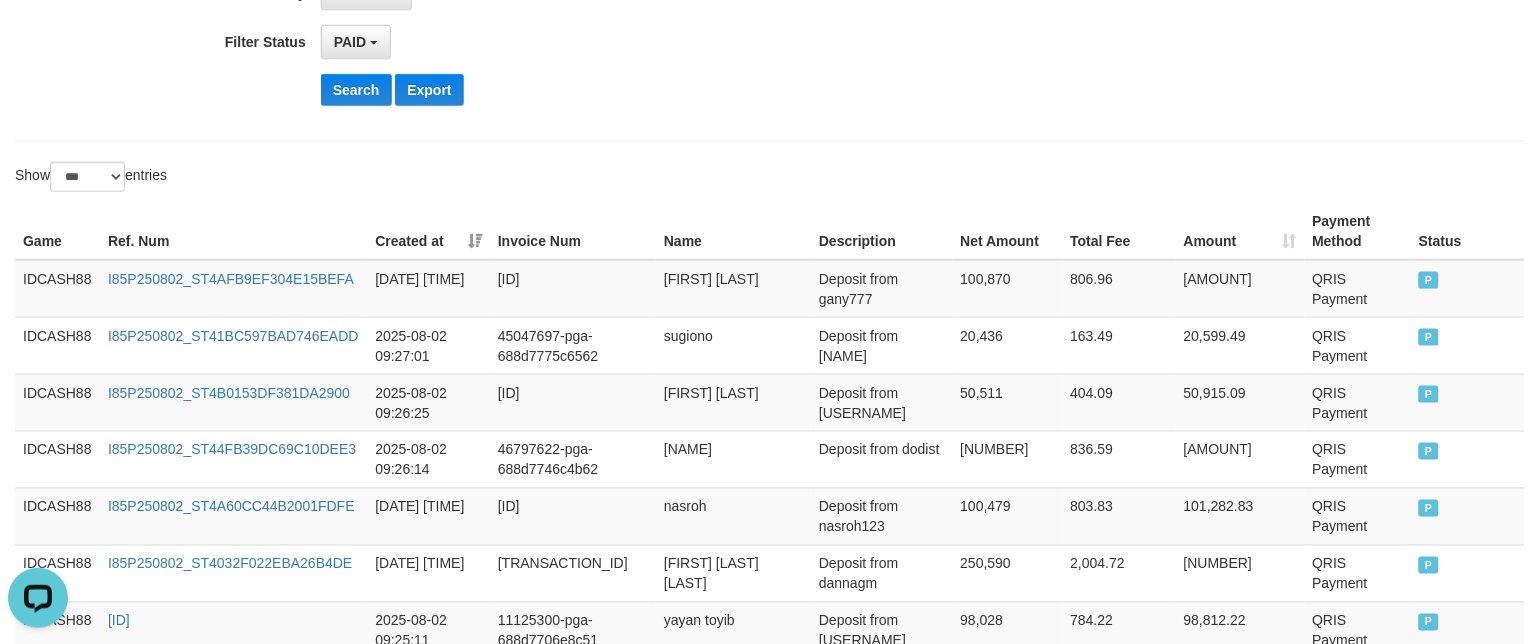 click on "**********" at bounding box center (770, -123) 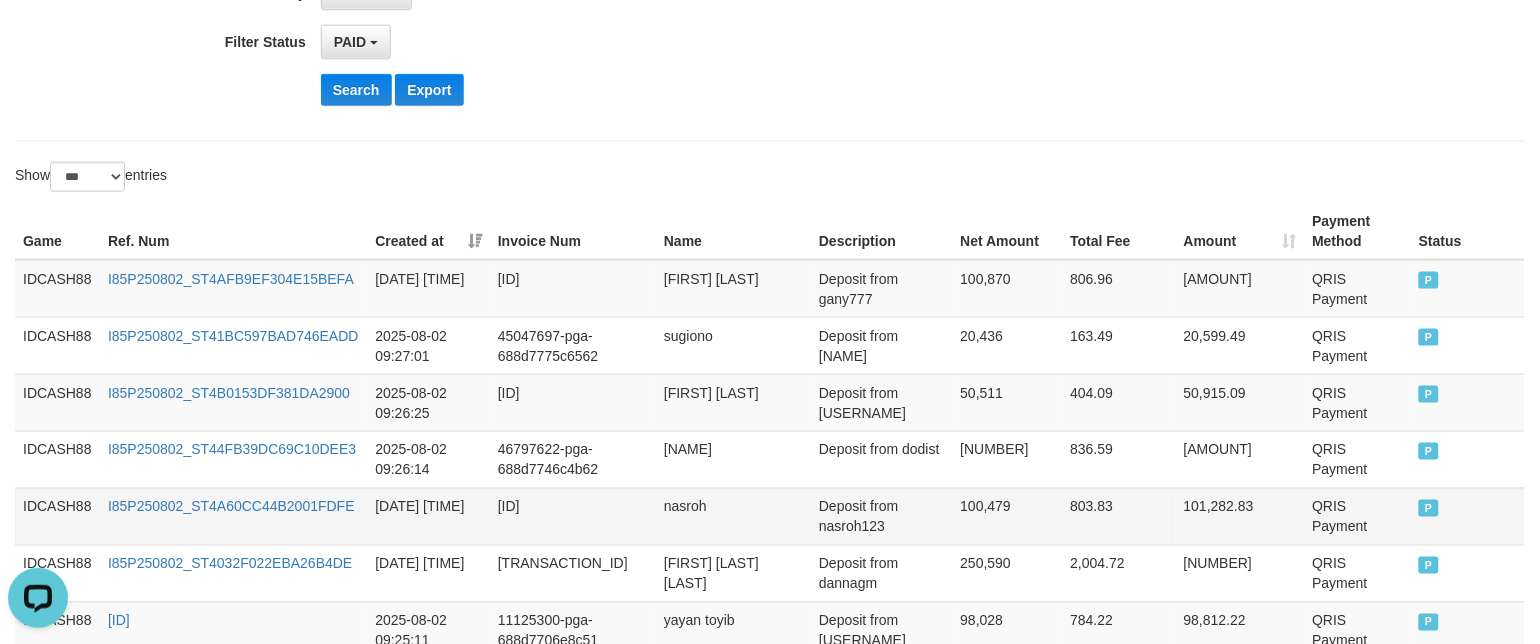 scroll, scrollTop: 898, scrollLeft: 0, axis: vertical 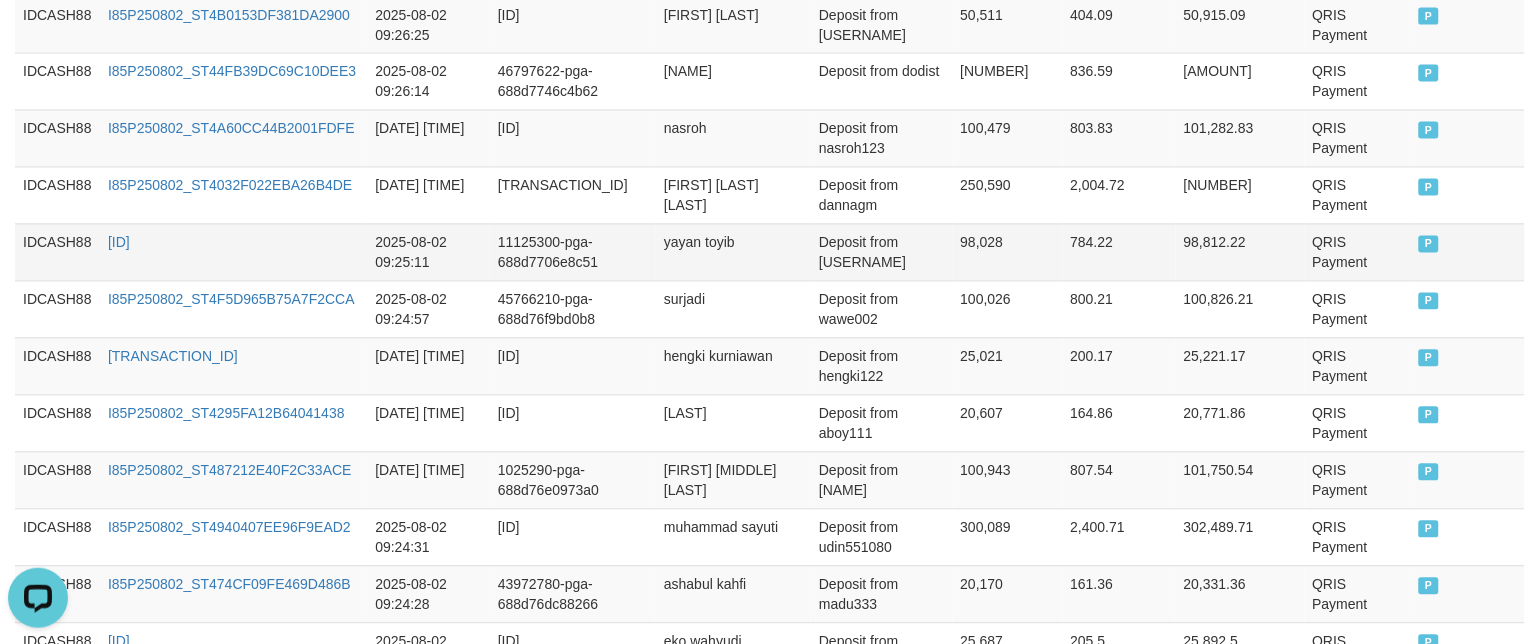 click on "QRIS Payment" at bounding box center [1358, 252] 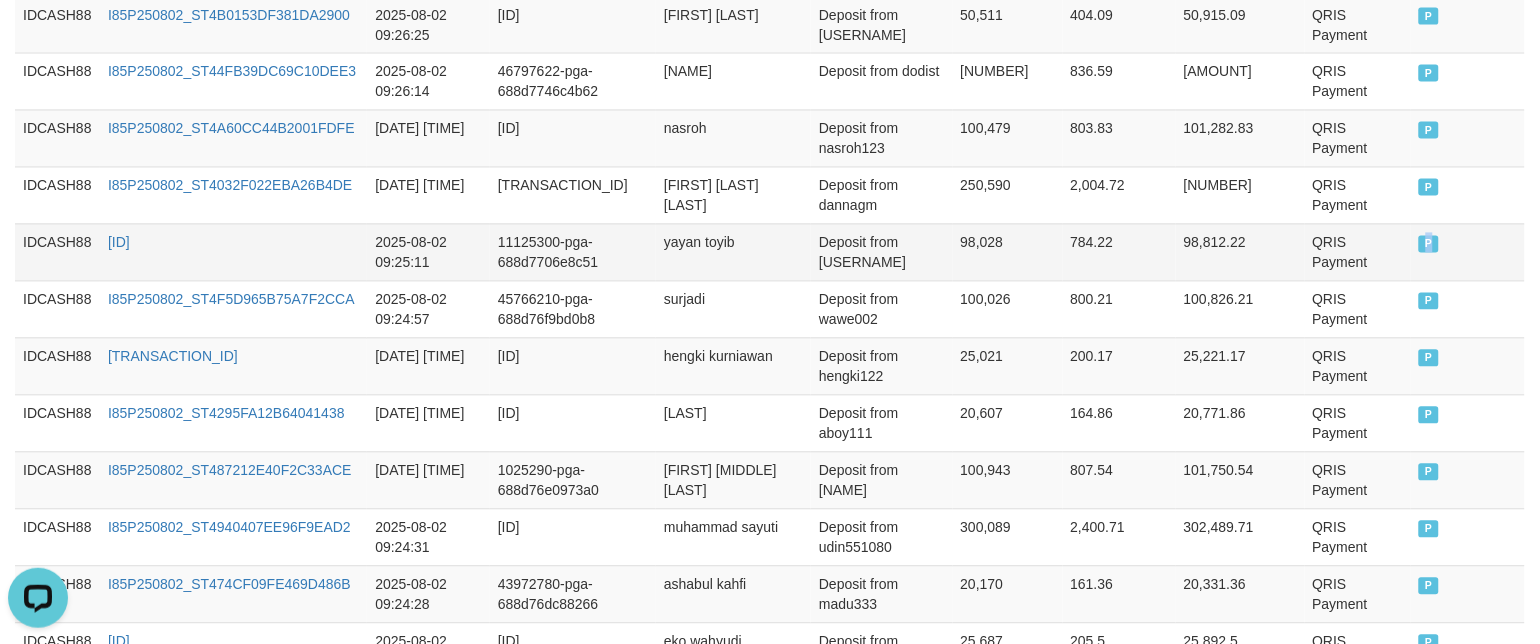 click on "P" at bounding box center (1468, 252) 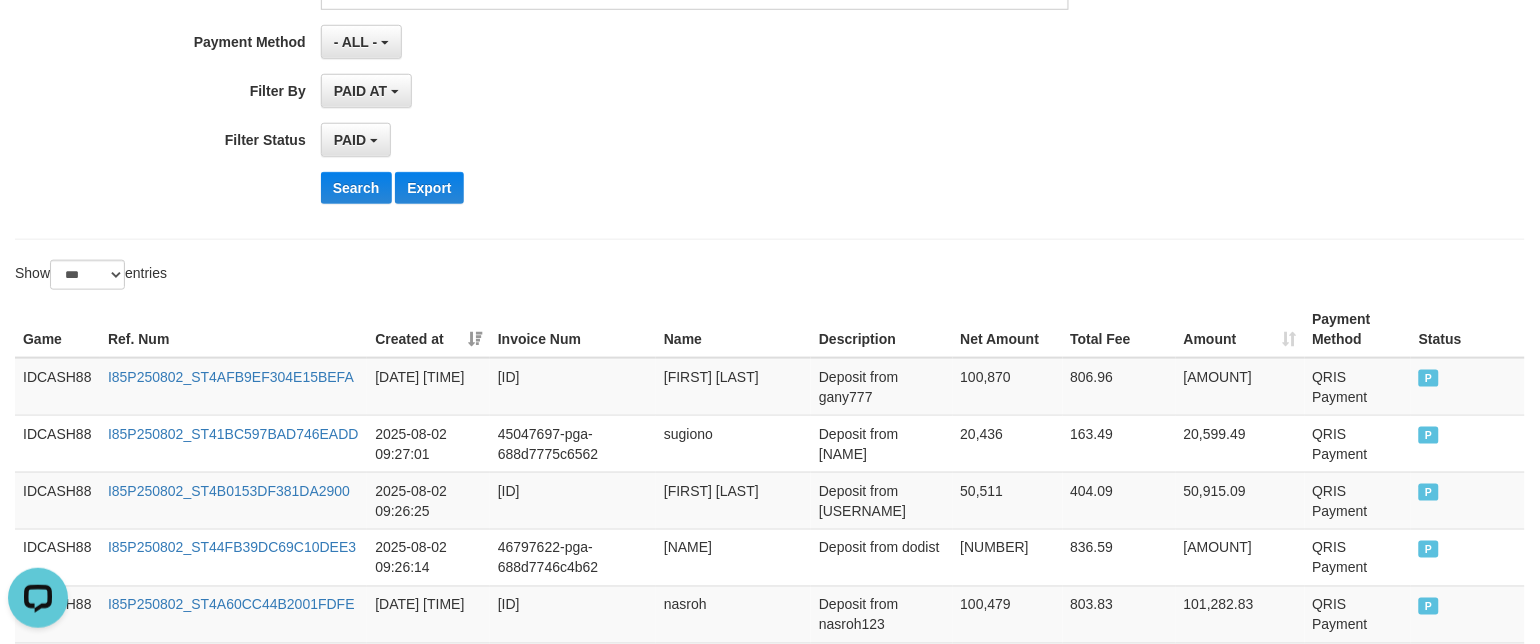 scroll, scrollTop: 449, scrollLeft: 0, axis: vertical 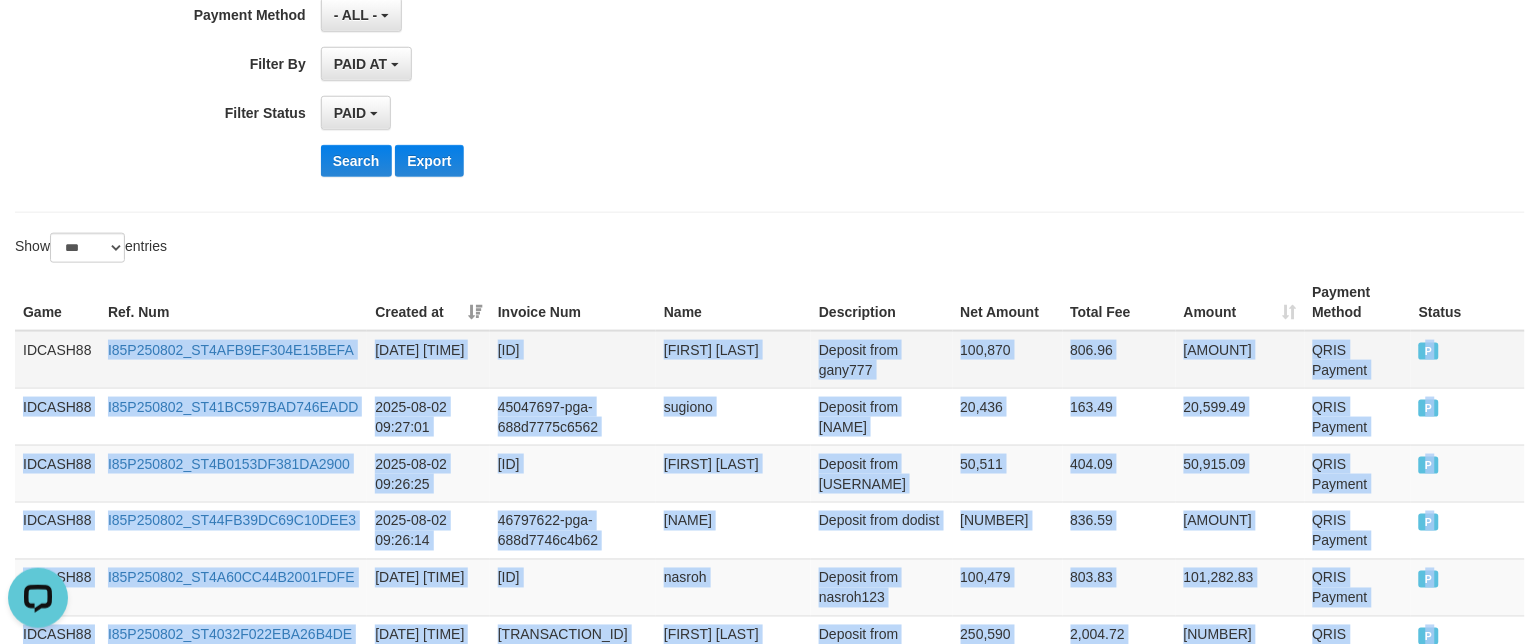 click on "IDCASH88" at bounding box center (57, 360) 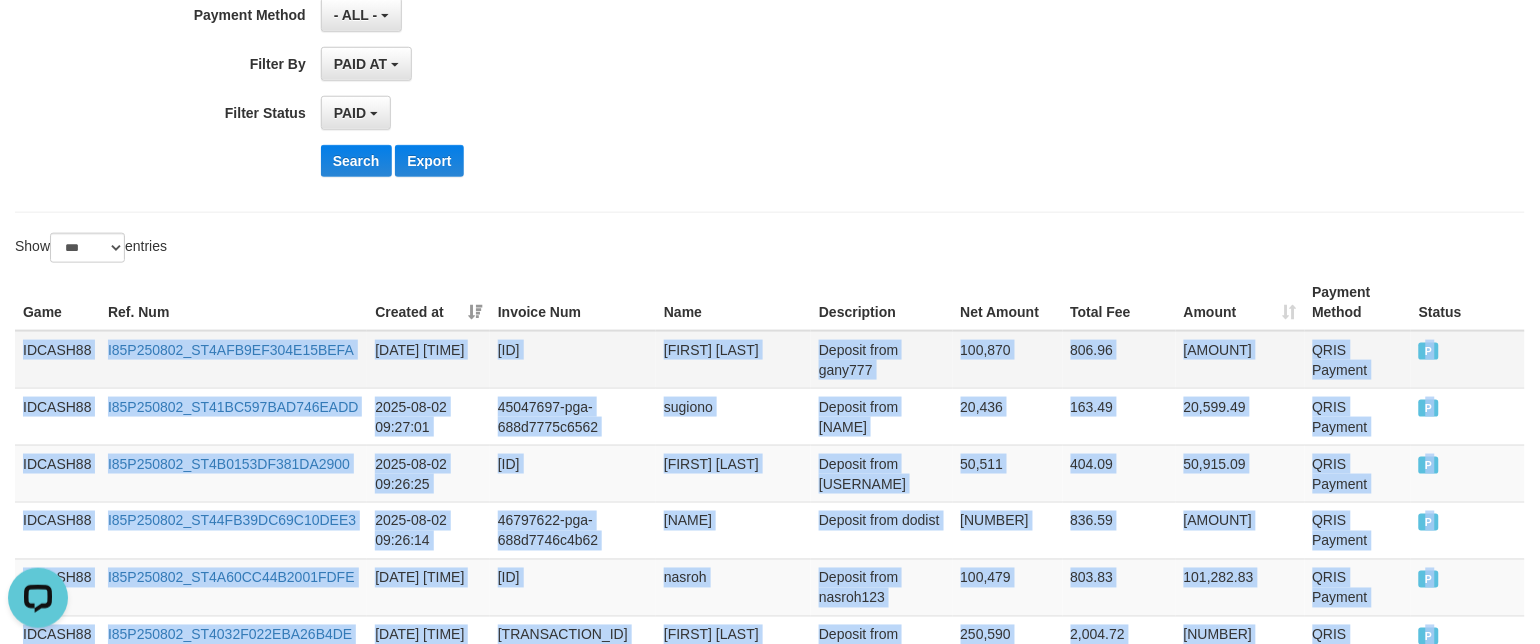 click on "IDCASH88" at bounding box center [57, 360] 